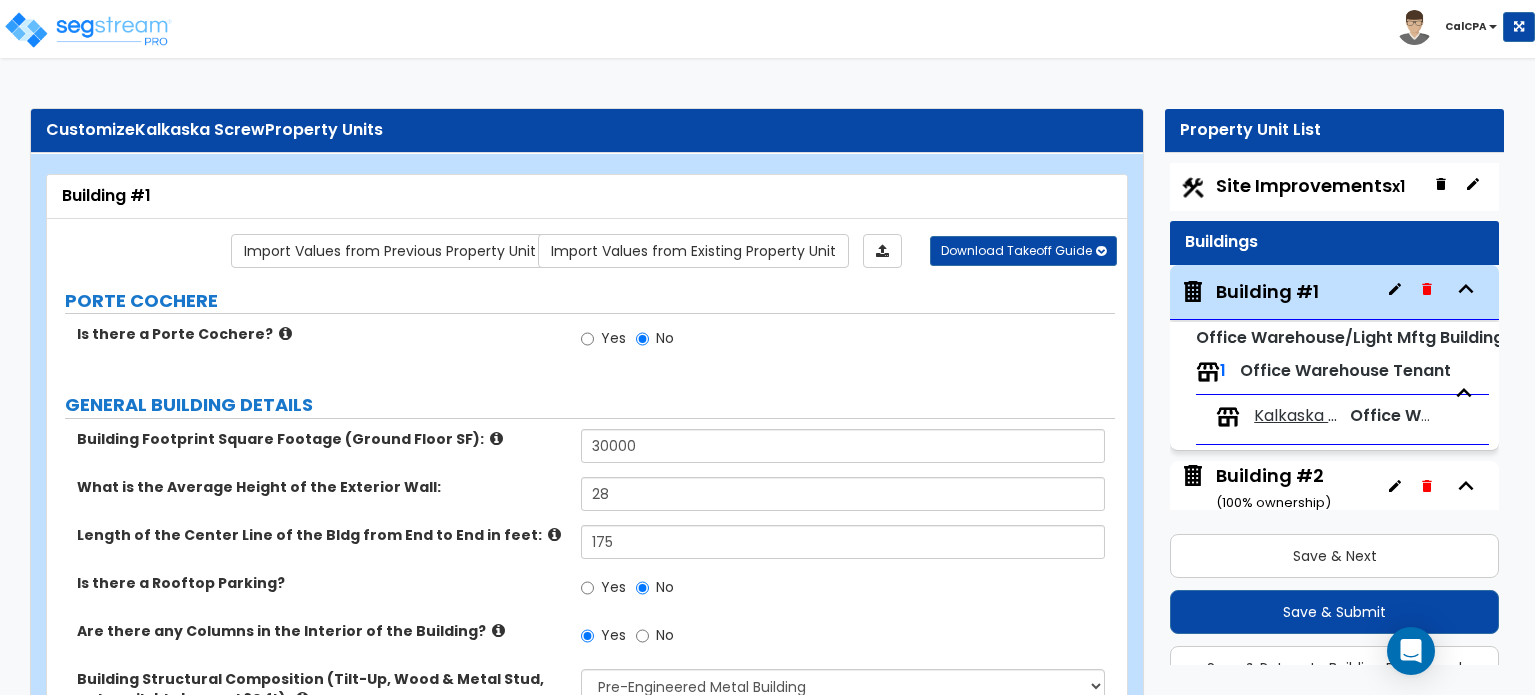 select on "1" 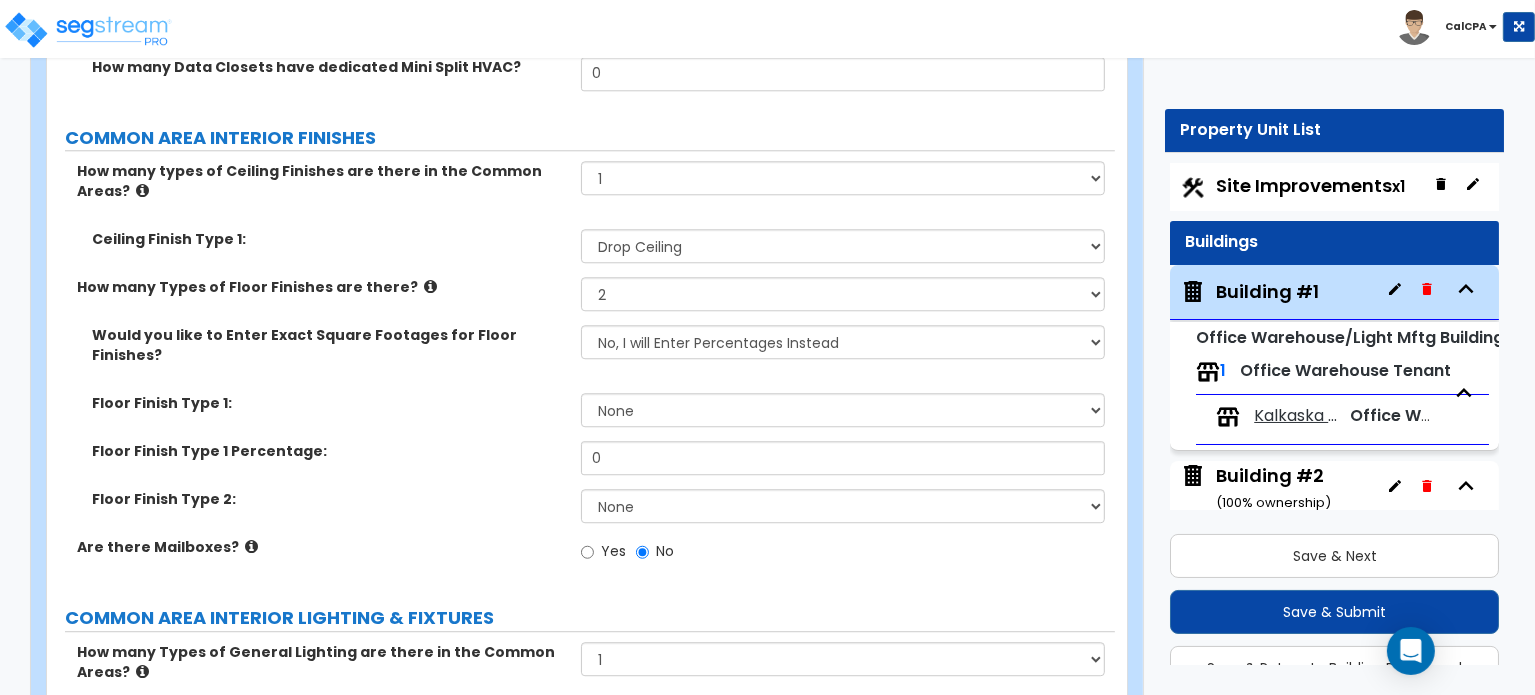 scroll, scrollTop: 53, scrollLeft: 0, axis: vertical 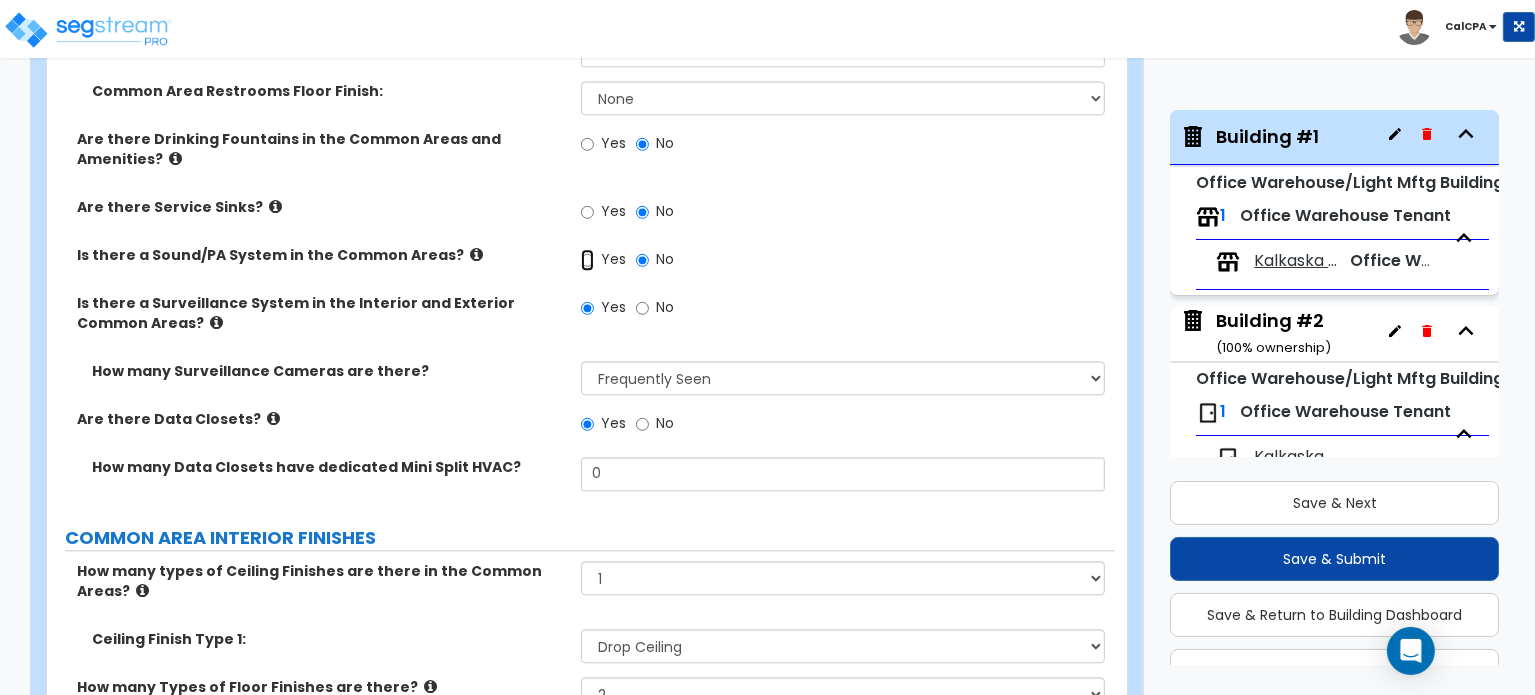 click on "Yes" at bounding box center (587, 260) 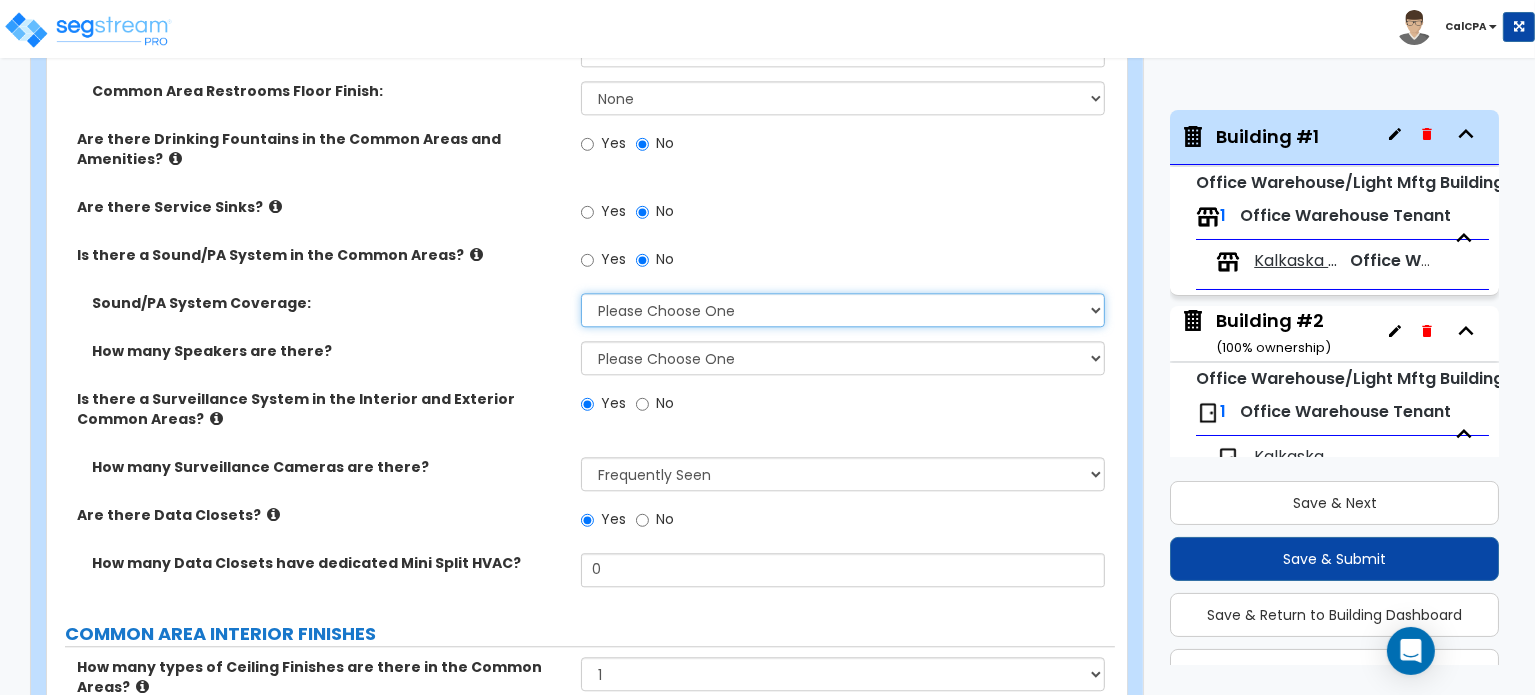 click on "Please Choose One All Areas Enter Percent Coverage" at bounding box center [843, 310] 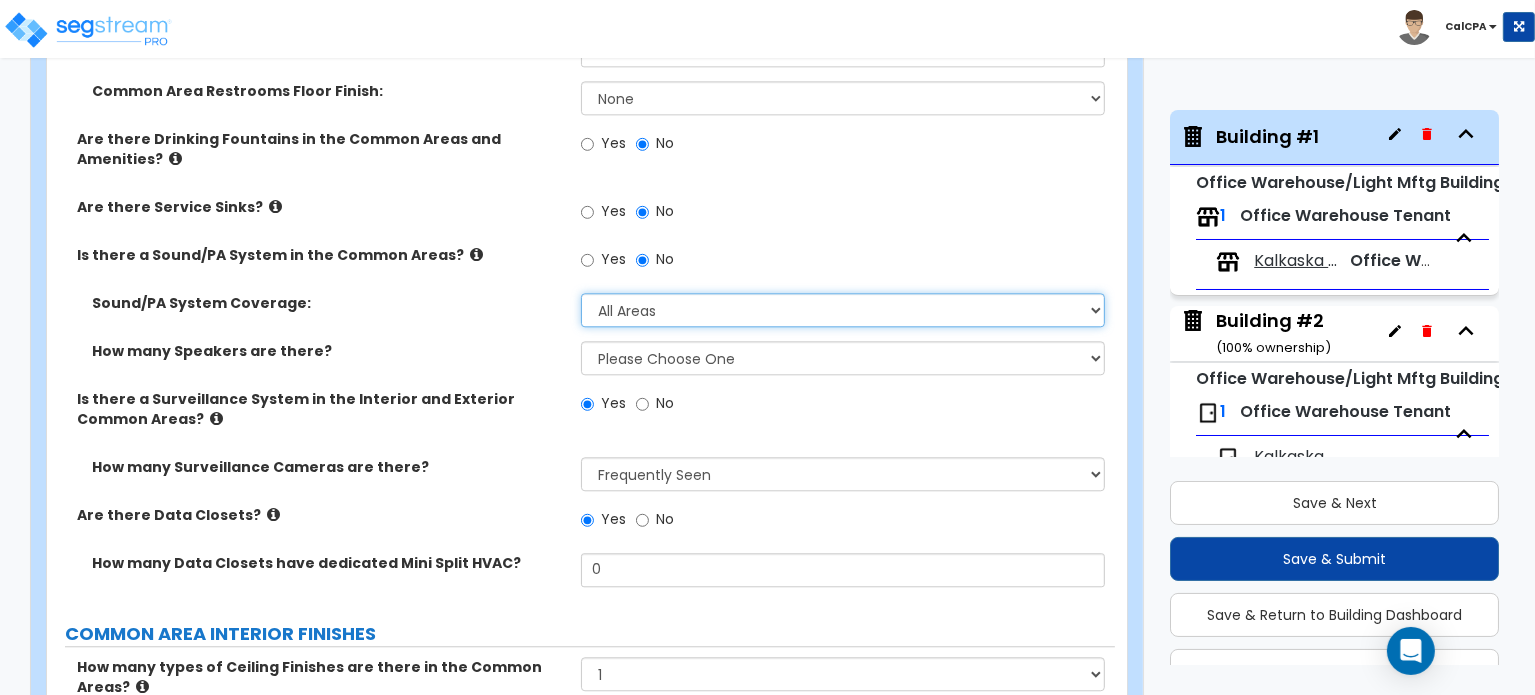 click on "Please Choose One All Areas Enter Percent Coverage" at bounding box center (843, 310) 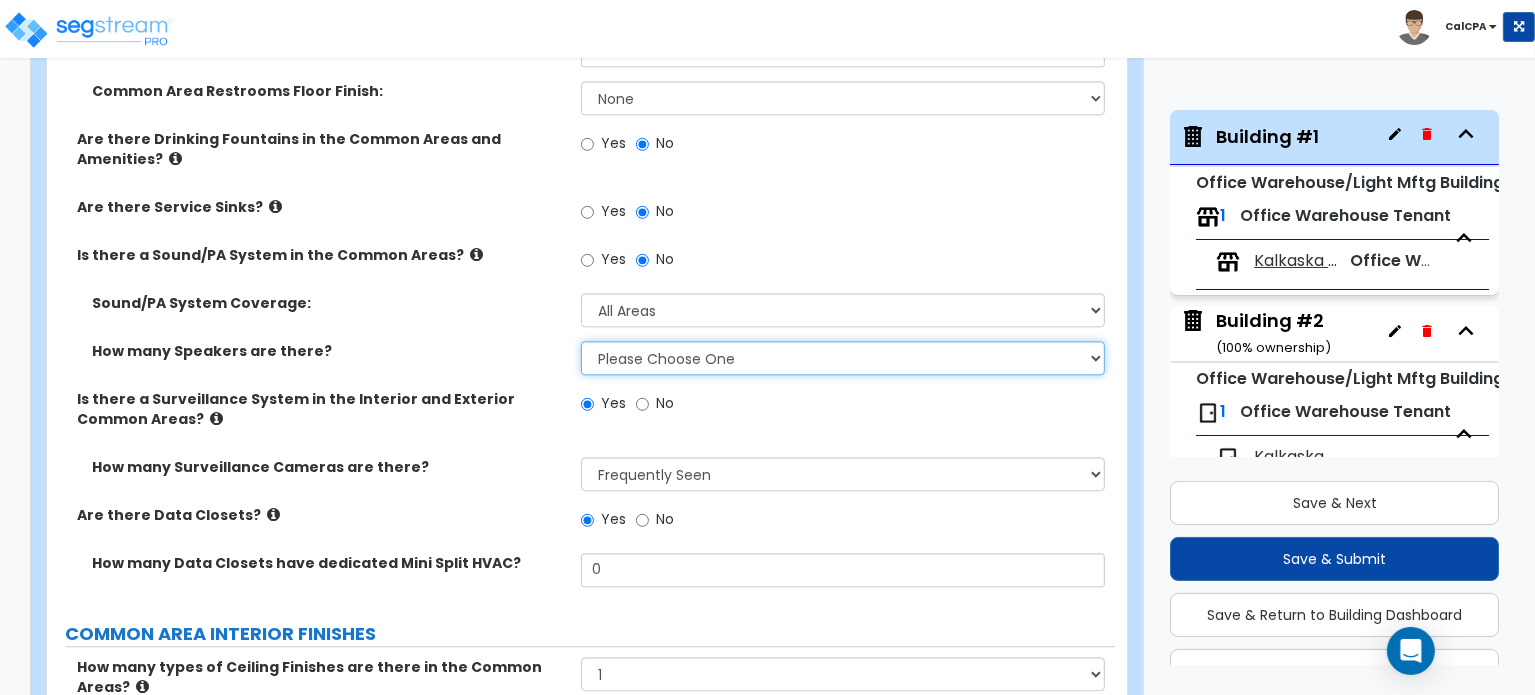 click on "Please Choose One Please Estimate for me Enter Number of Speakers" at bounding box center [843, 358] 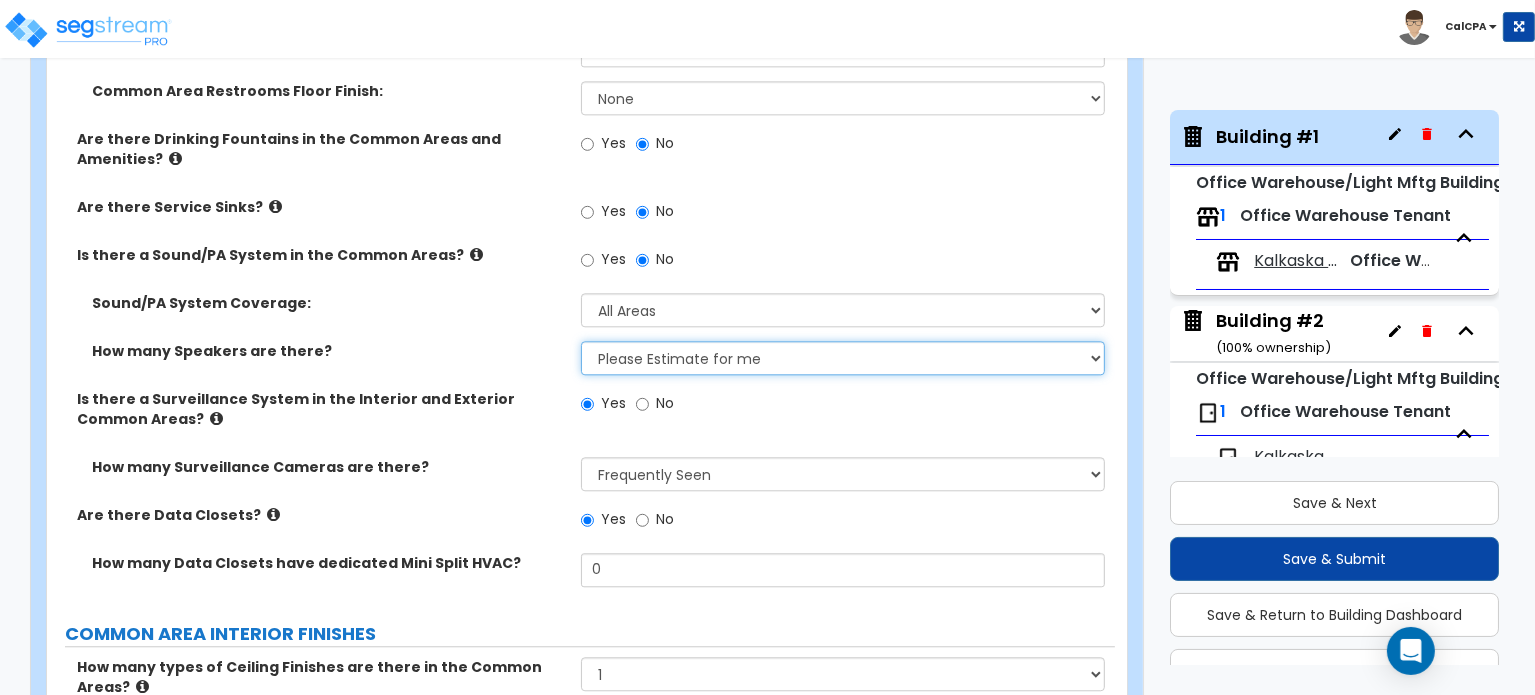 click on "Please Choose One Please Estimate for me Enter Number of Speakers" at bounding box center [843, 358] 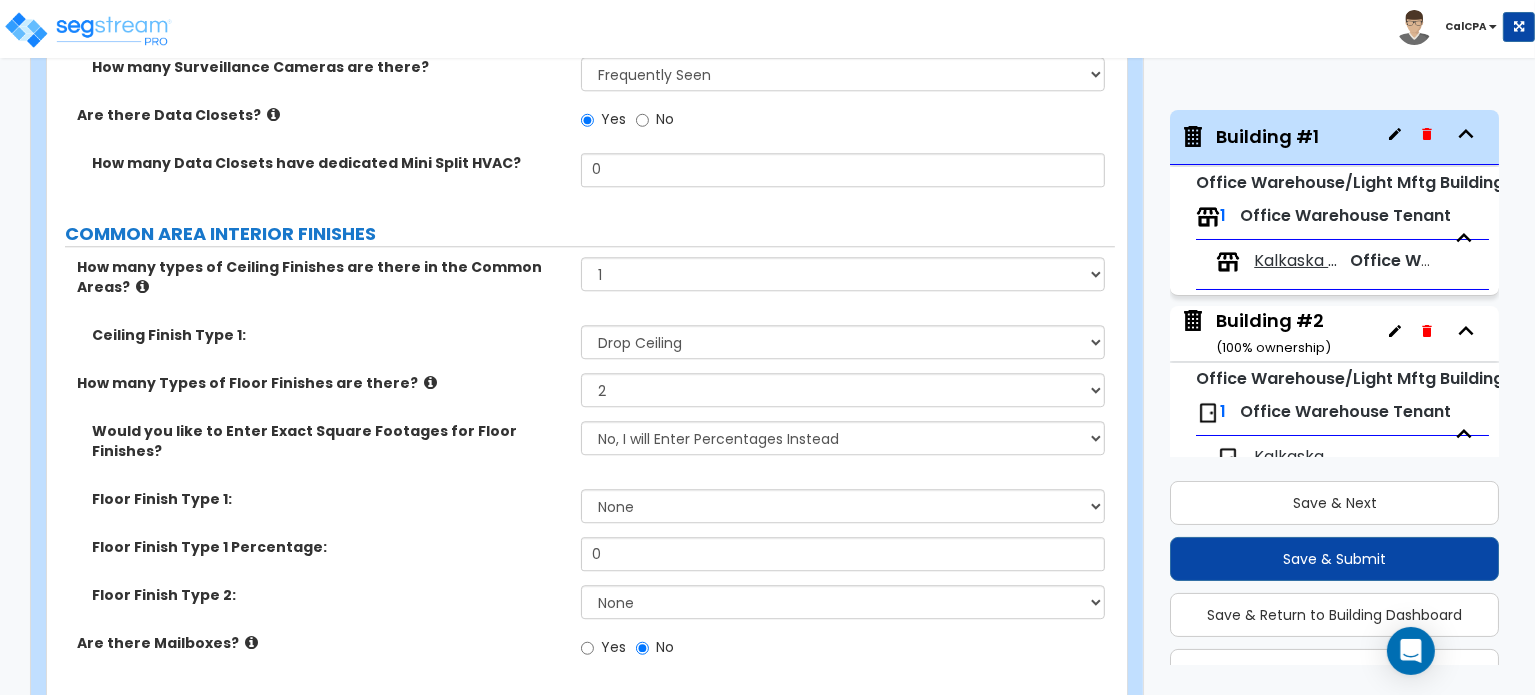 scroll, scrollTop: 5400, scrollLeft: 0, axis: vertical 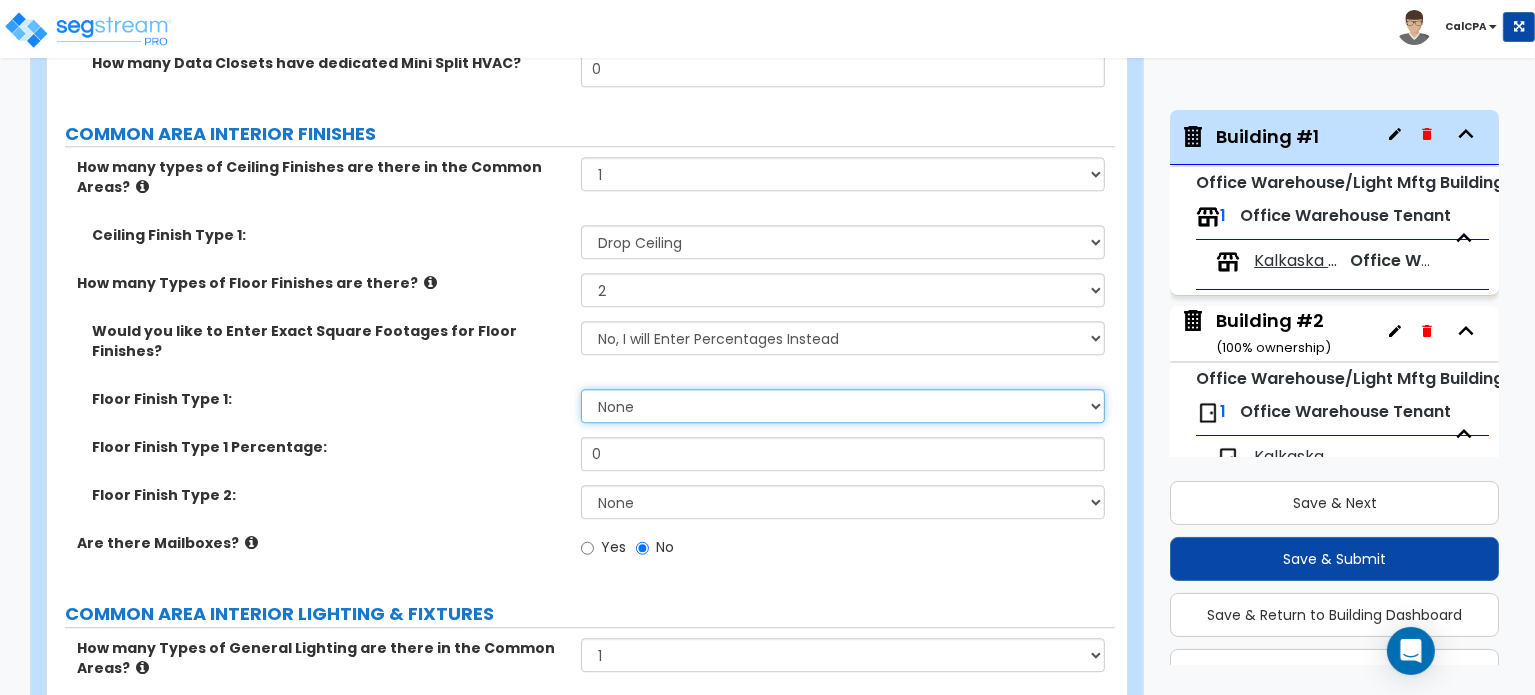 click on "None Tile Flooring Hardwood Flooring Resilient Laminate Flooring VCT Flooring Sheet Carpet Flooring Sheet Vinyl Flooring Carpet Tile Flooring" at bounding box center [843, 406] 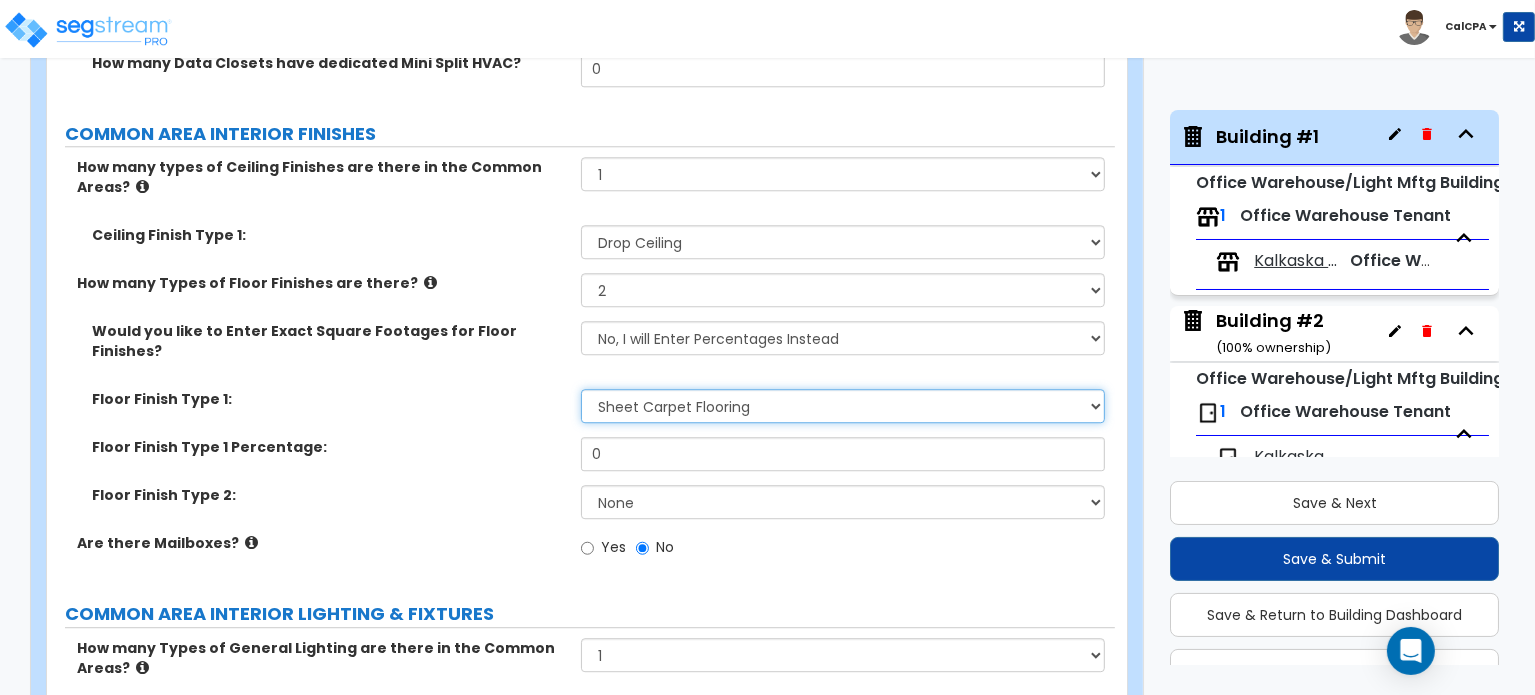 click on "None Tile Flooring Hardwood Flooring Resilient Laminate Flooring VCT Flooring Sheet Carpet Flooring Sheet Vinyl Flooring Carpet Tile Flooring" at bounding box center [843, 406] 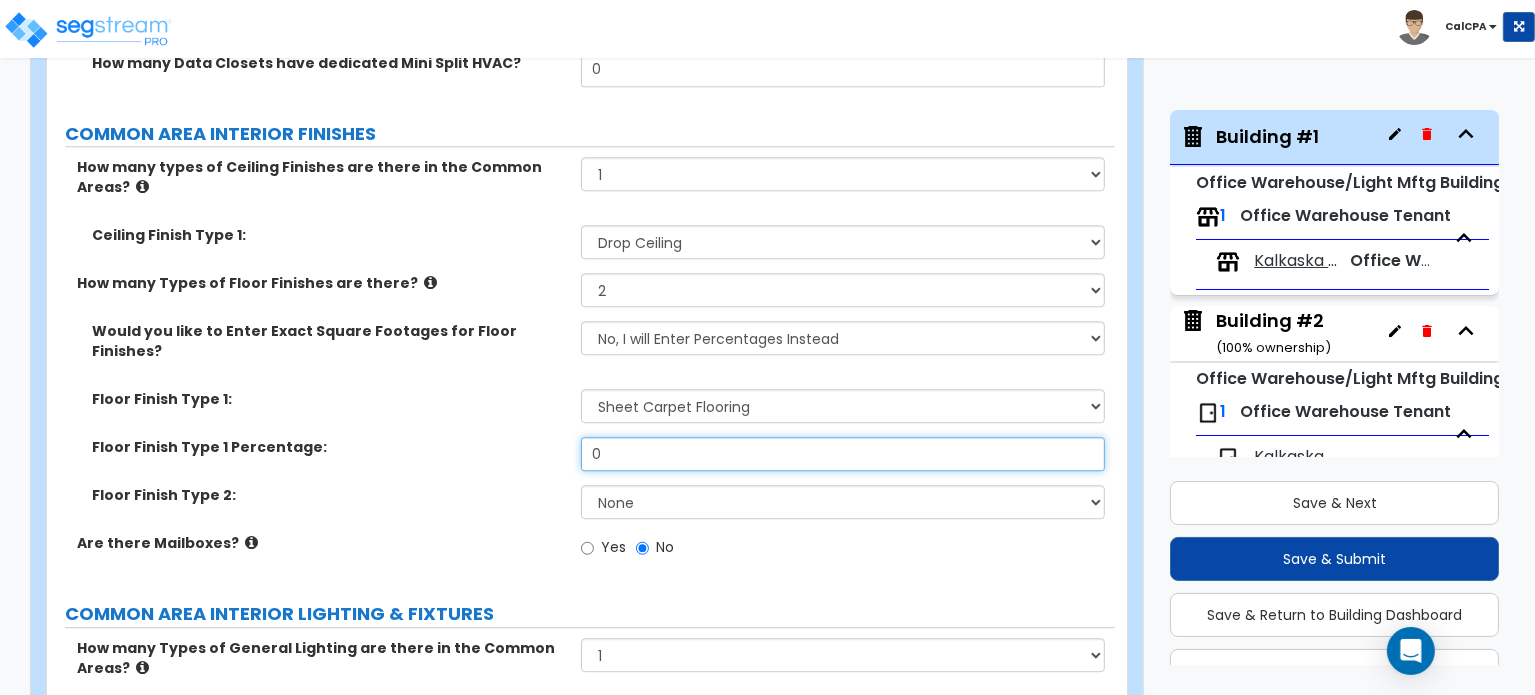 drag, startPoint x: 661, startPoint y: 395, endPoint x: 546, endPoint y: 407, distance: 115.62439 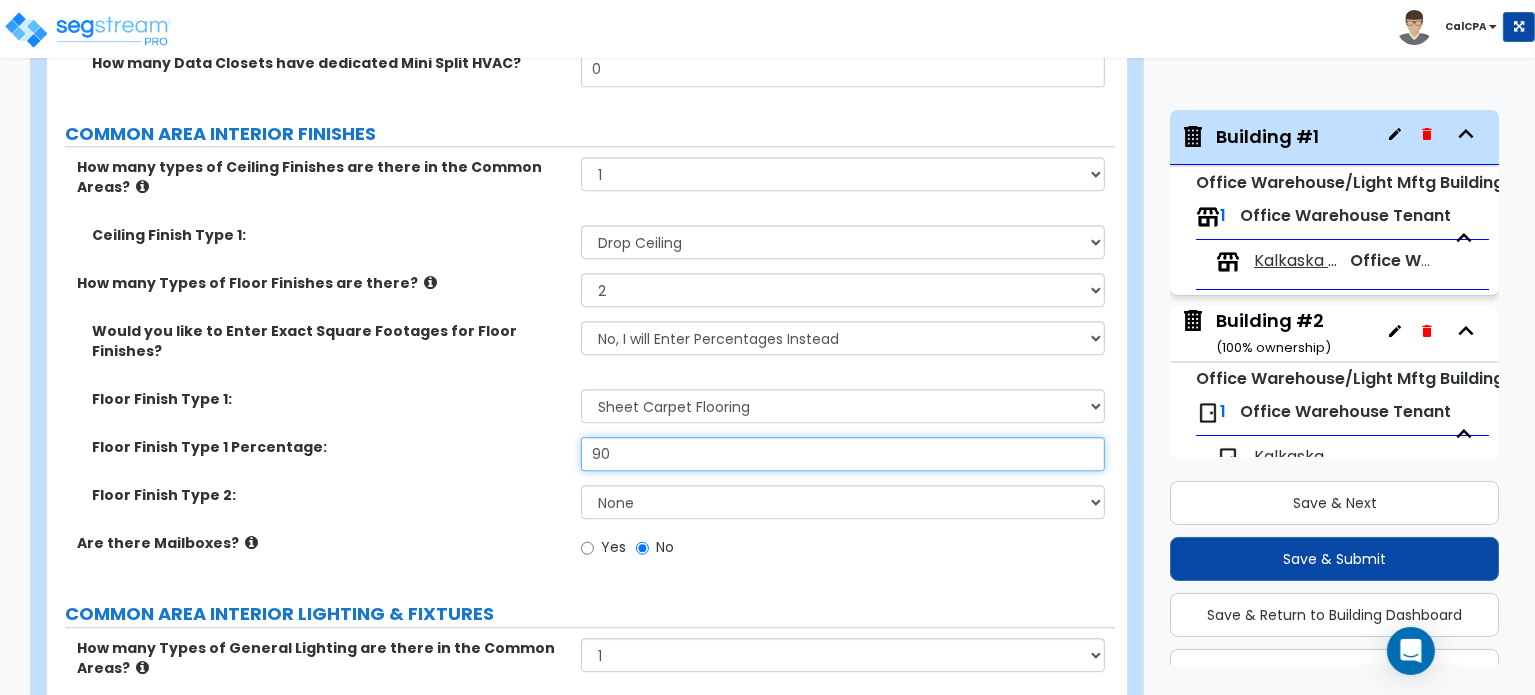 type on "90" 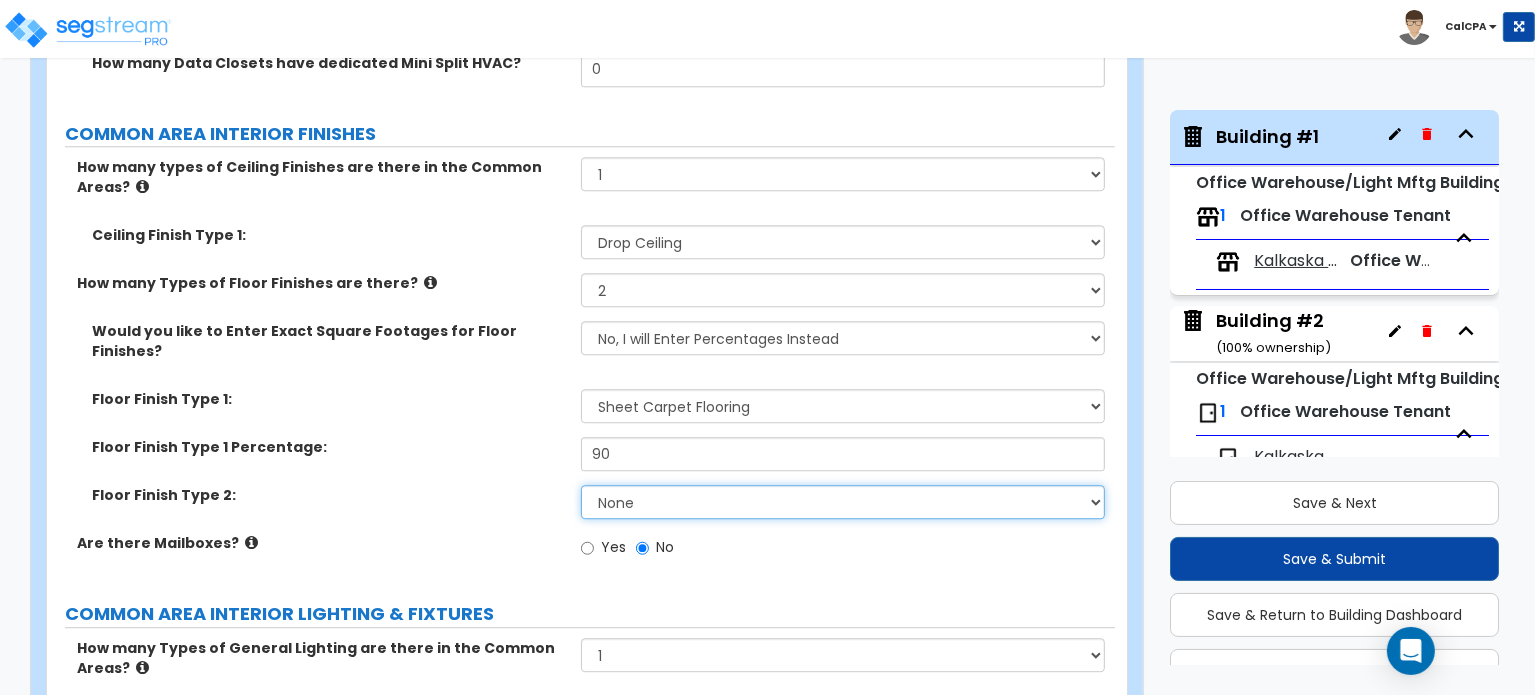 click on "None Tile Flooring Hardwood Flooring Resilient Laminate Flooring VCT Flooring Sheet Carpet Flooring Sheet Vinyl Flooring Carpet Tile Flooring" at bounding box center [843, 502] 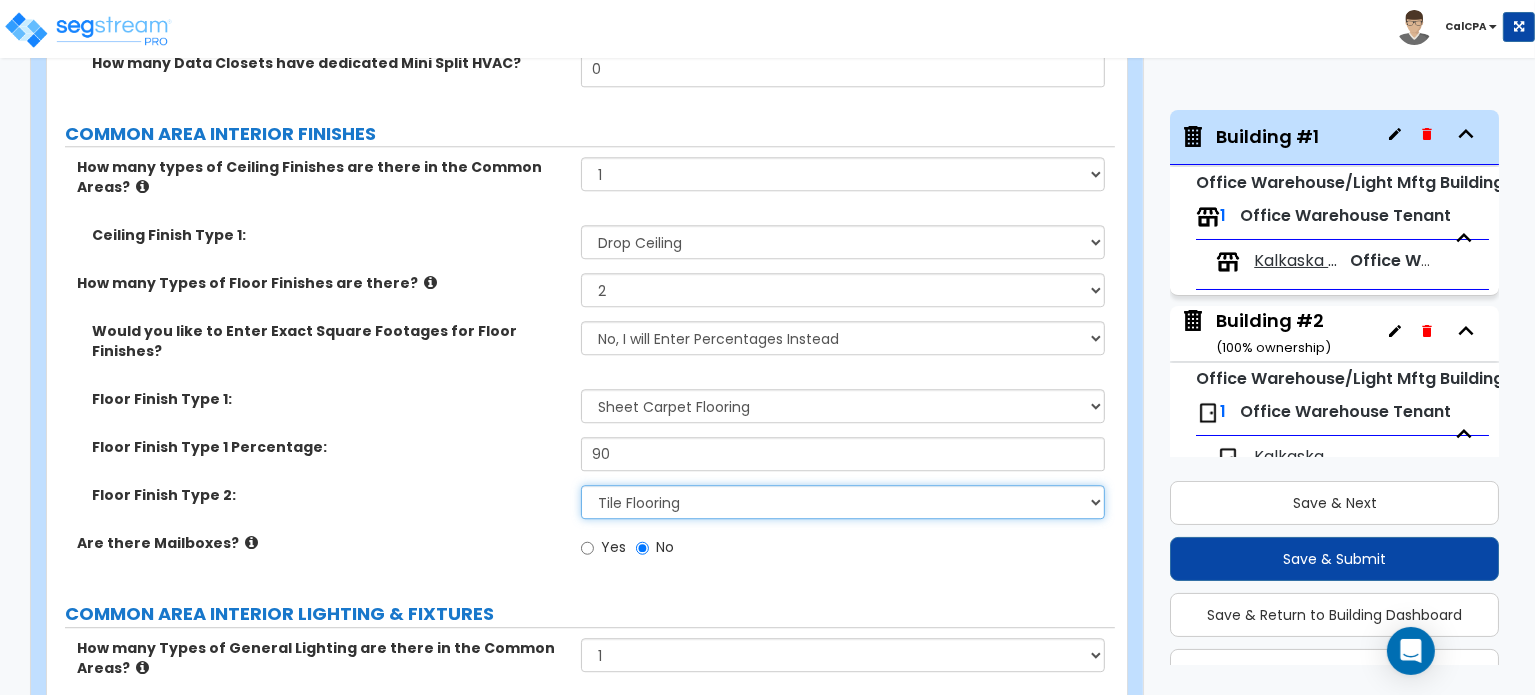 click on "None Tile Flooring Hardwood Flooring Resilient Laminate Flooring VCT Flooring Sheet Carpet Flooring Sheet Vinyl Flooring Carpet Tile Flooring" at bounding box center [843, 502] 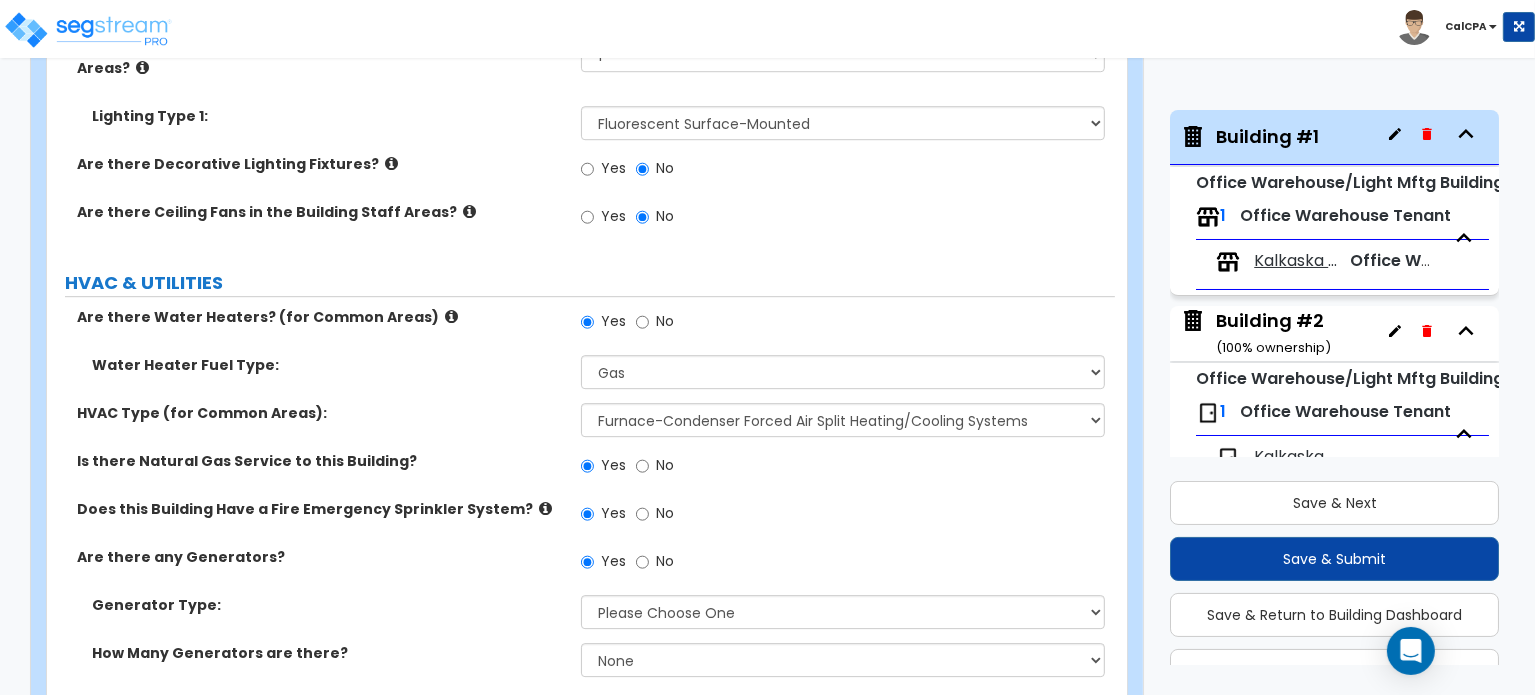 scroll, scrollTop: 6024, scrollLeft: 0, axis: vertical 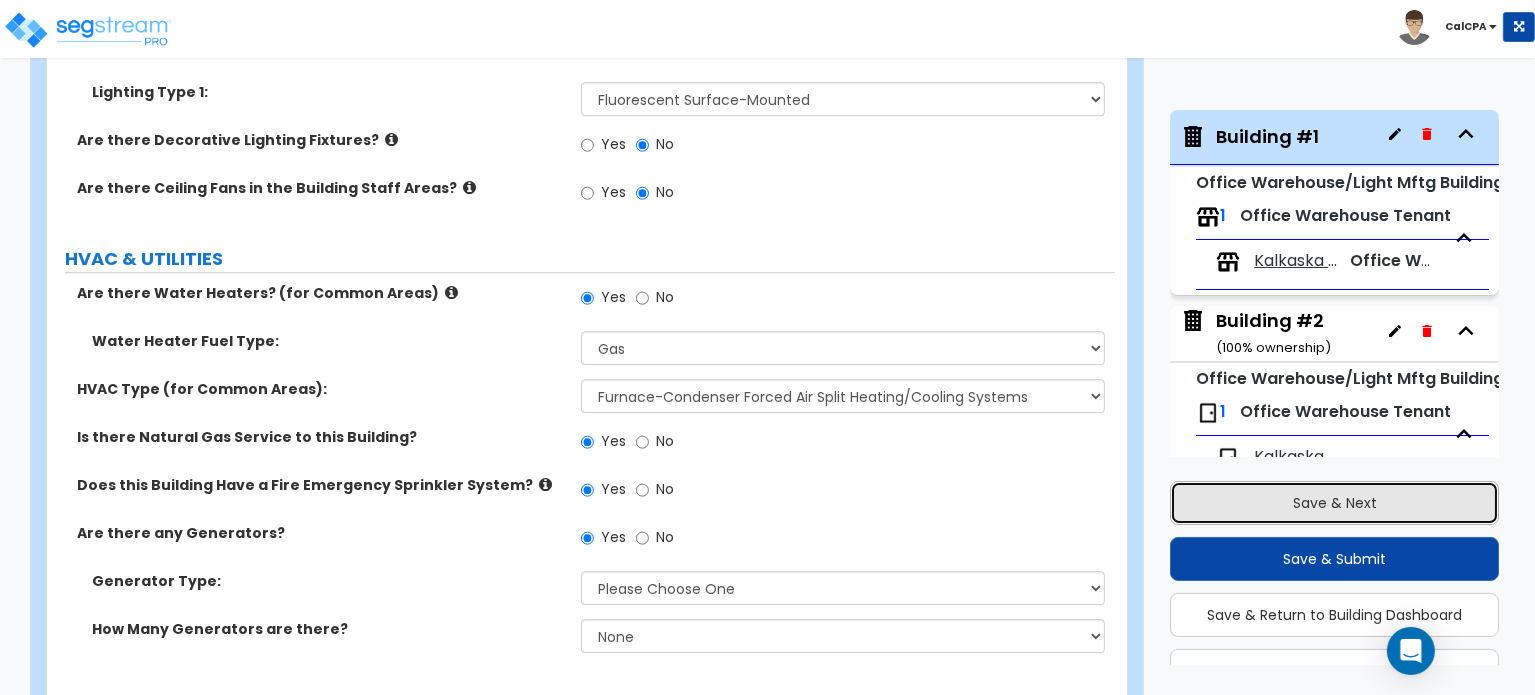 click on "Save & Next" at bounding box center [1334, 503] 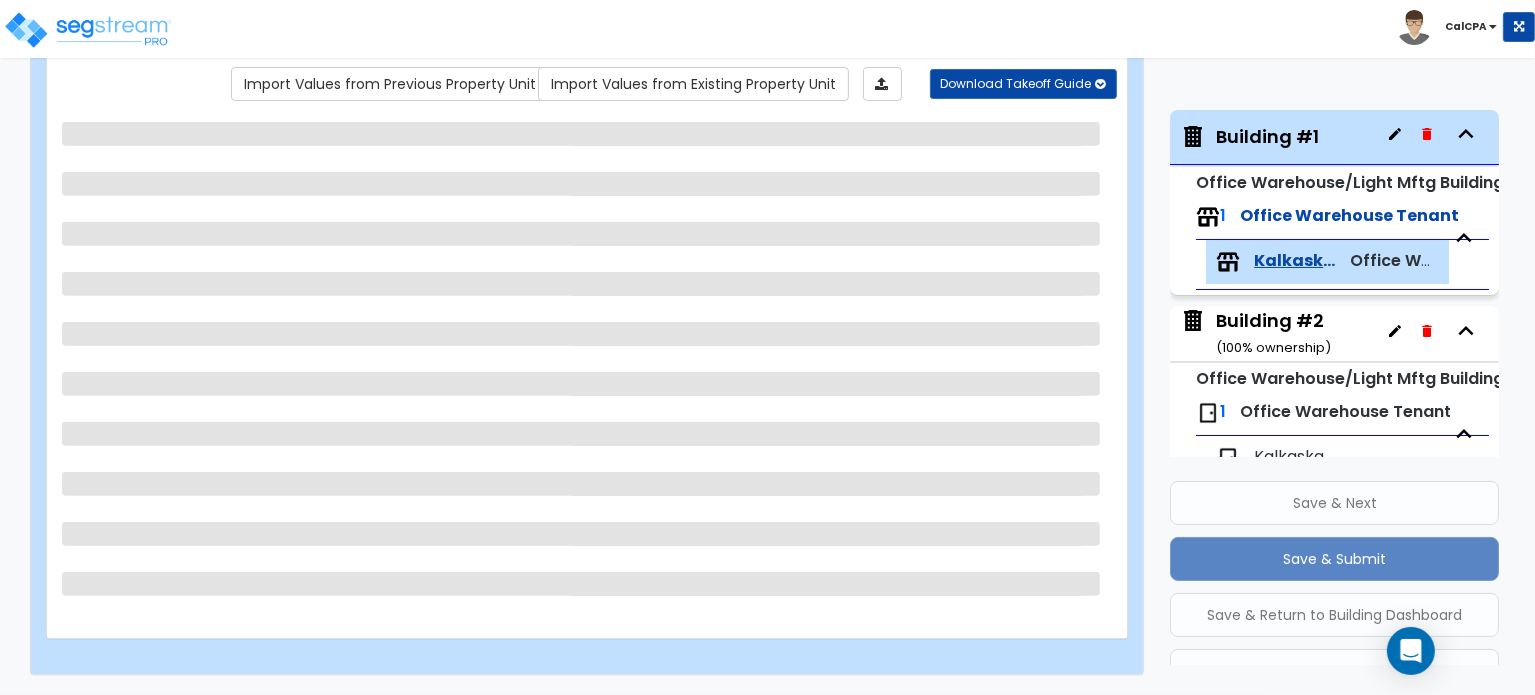 scroll, scrollTop: 164, scrollLeft: 0, axis: vertical 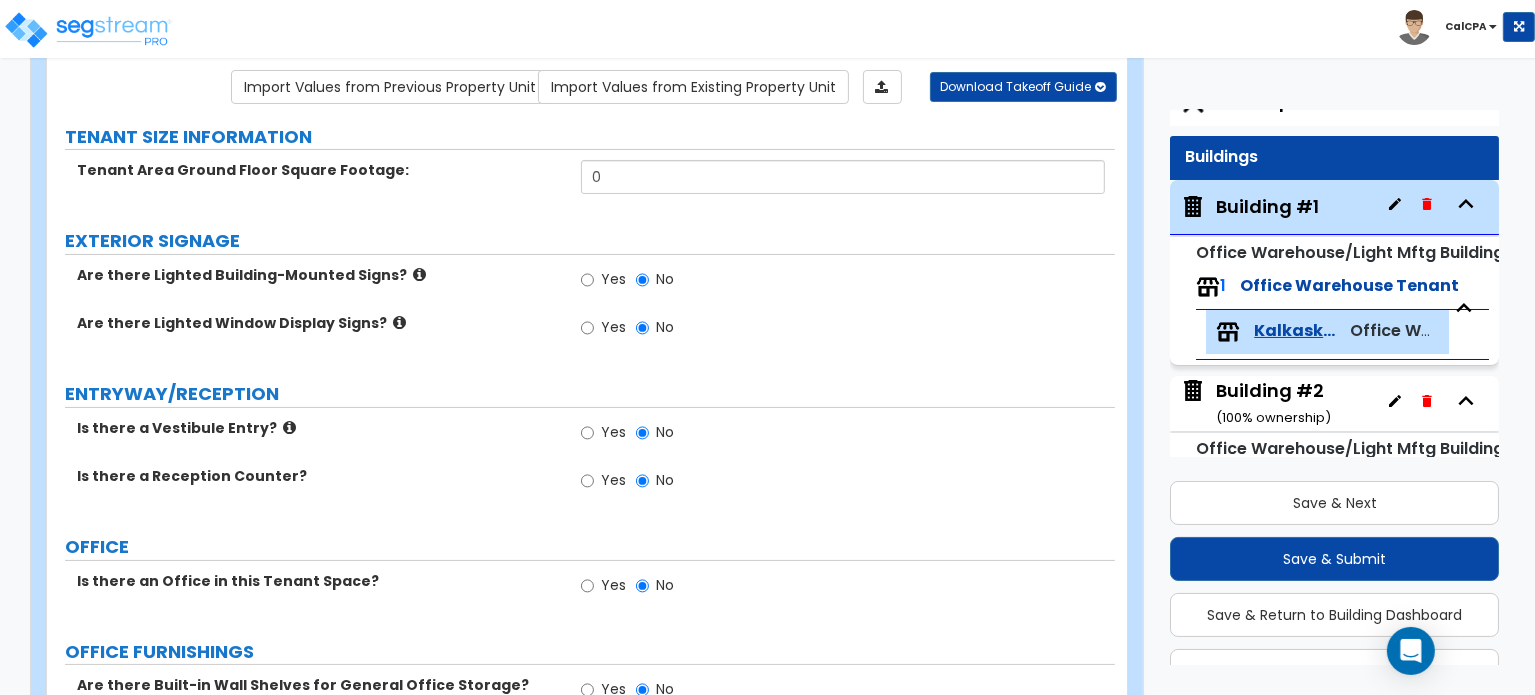 click on "Building #1" at bounding box center (1267, 207) 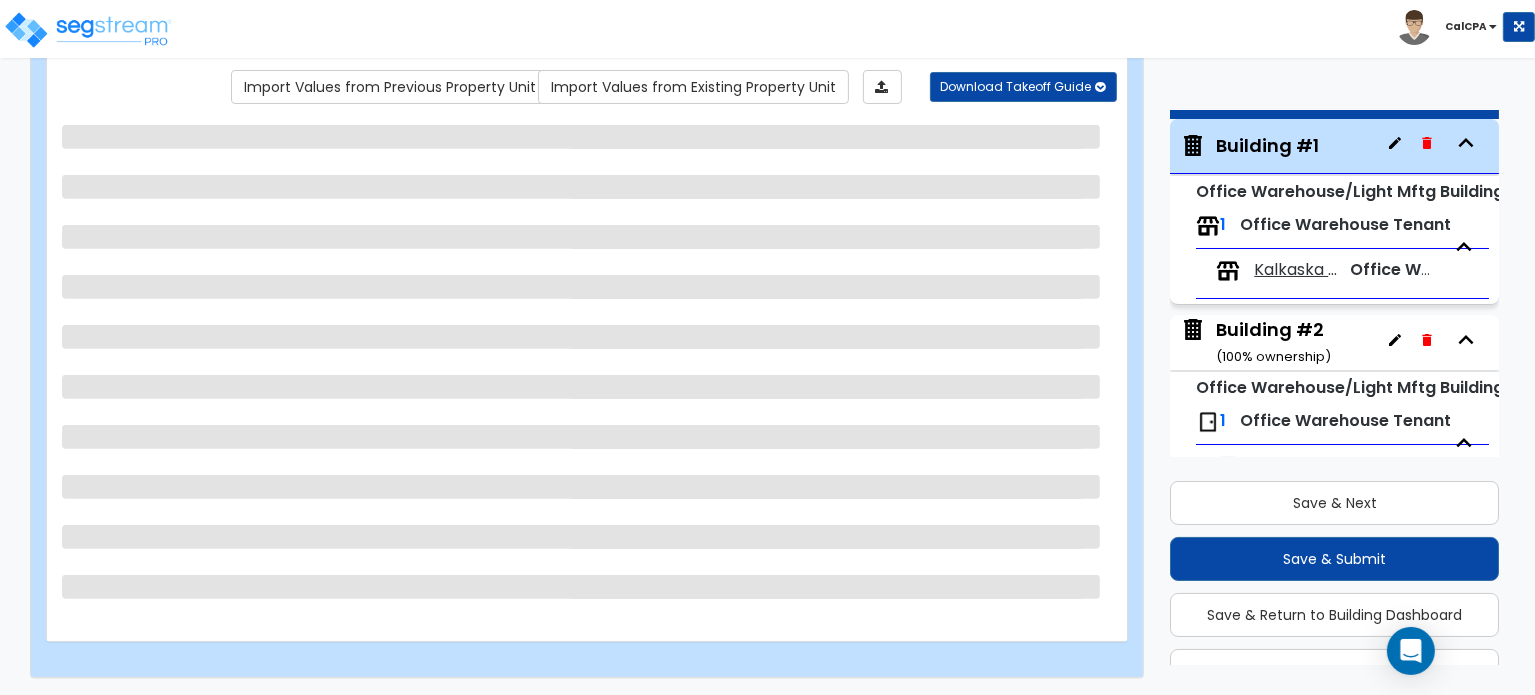 scroll, scrollTop: 102, scrollLeft: 0, axis: vertical 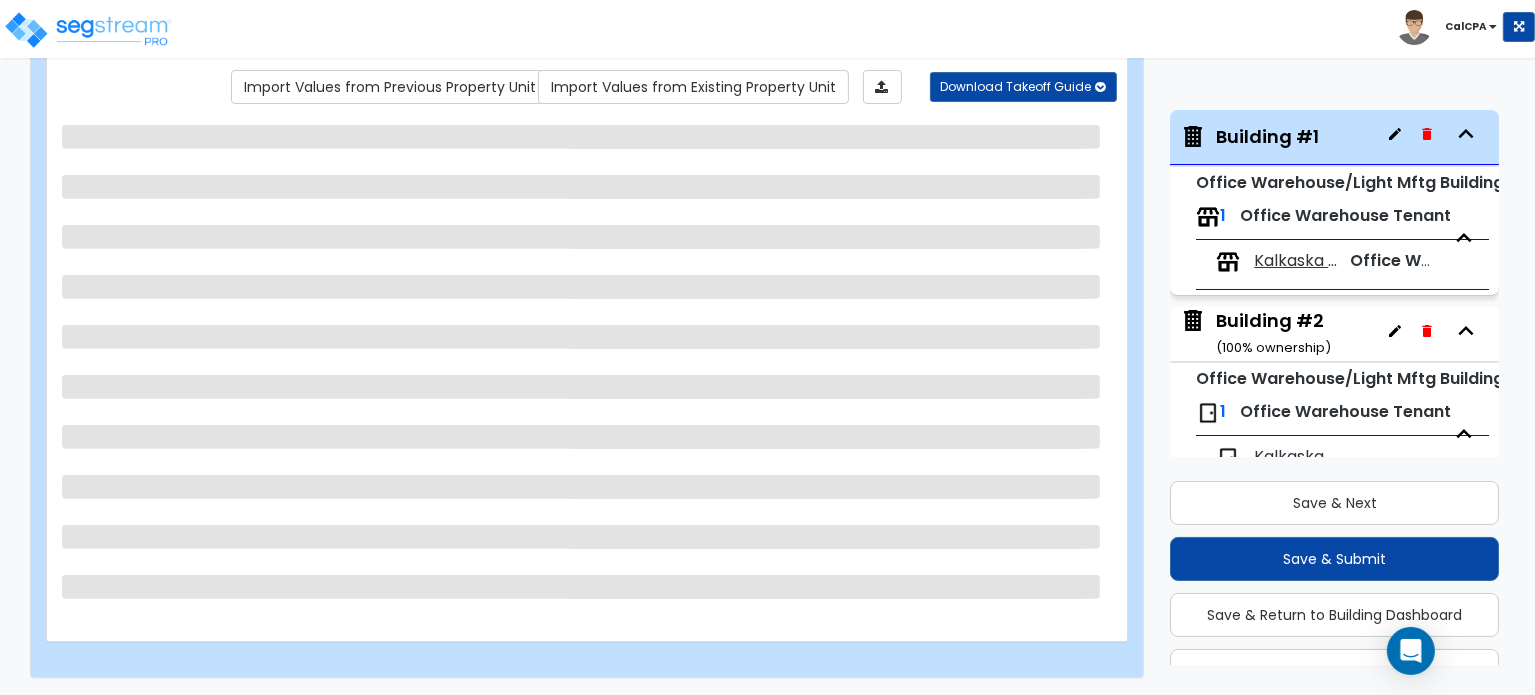 select on "1" 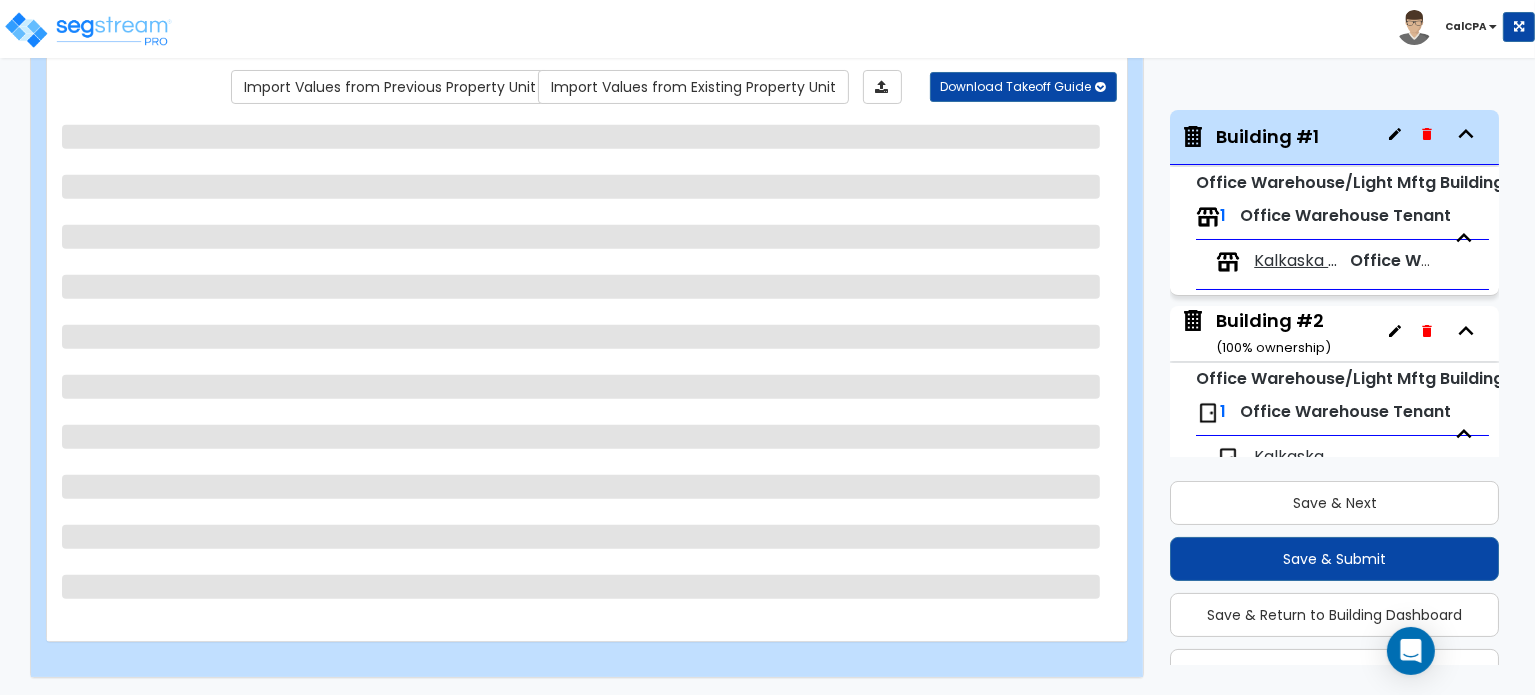 select on "2" 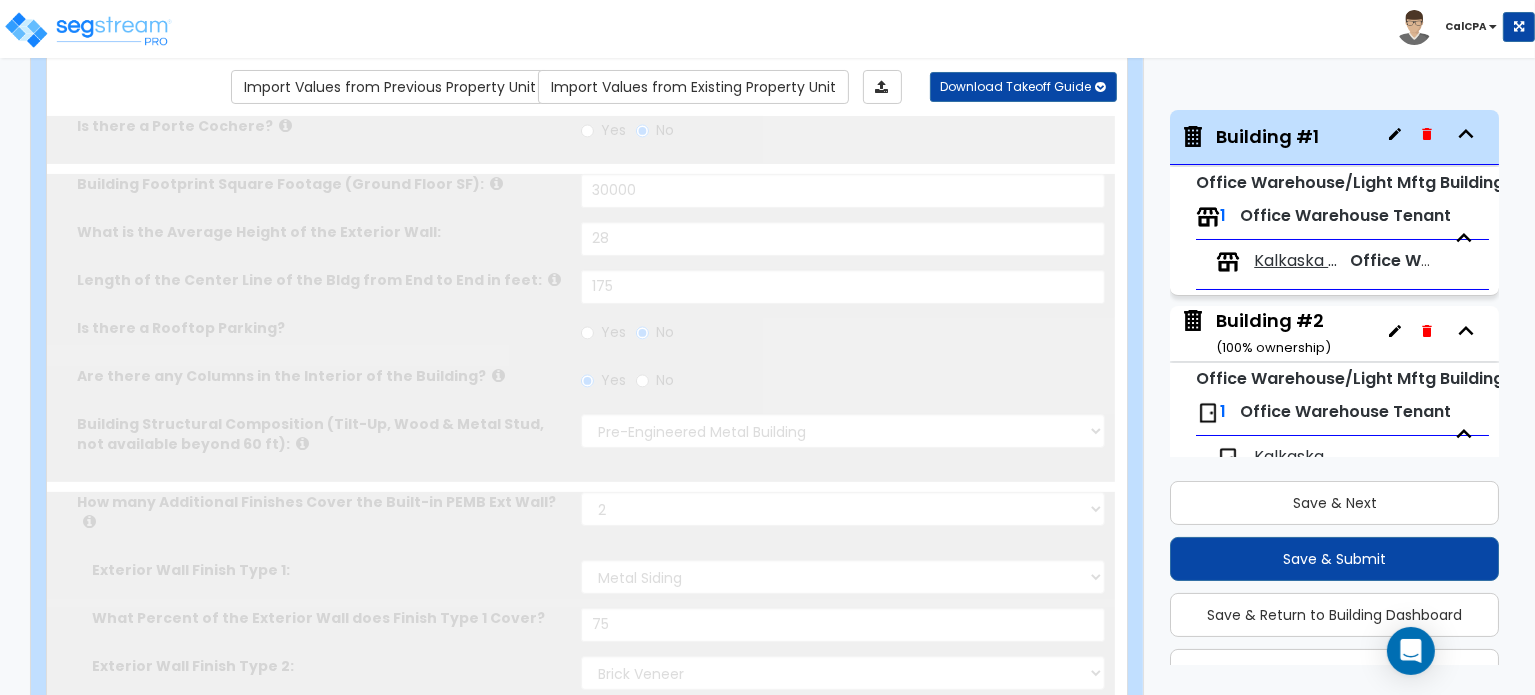 type on "2" 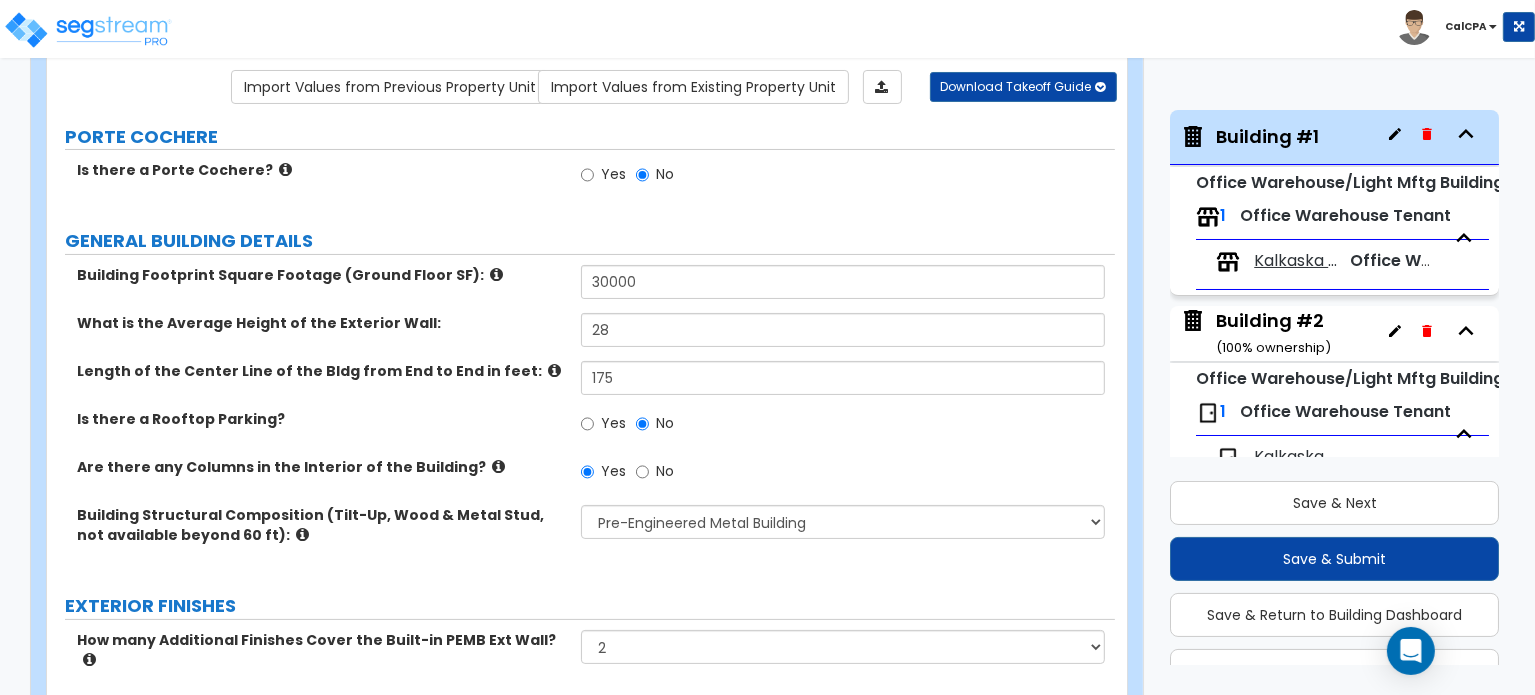 click on "Kalkaska Screw" at bounding box center (1296, 261) 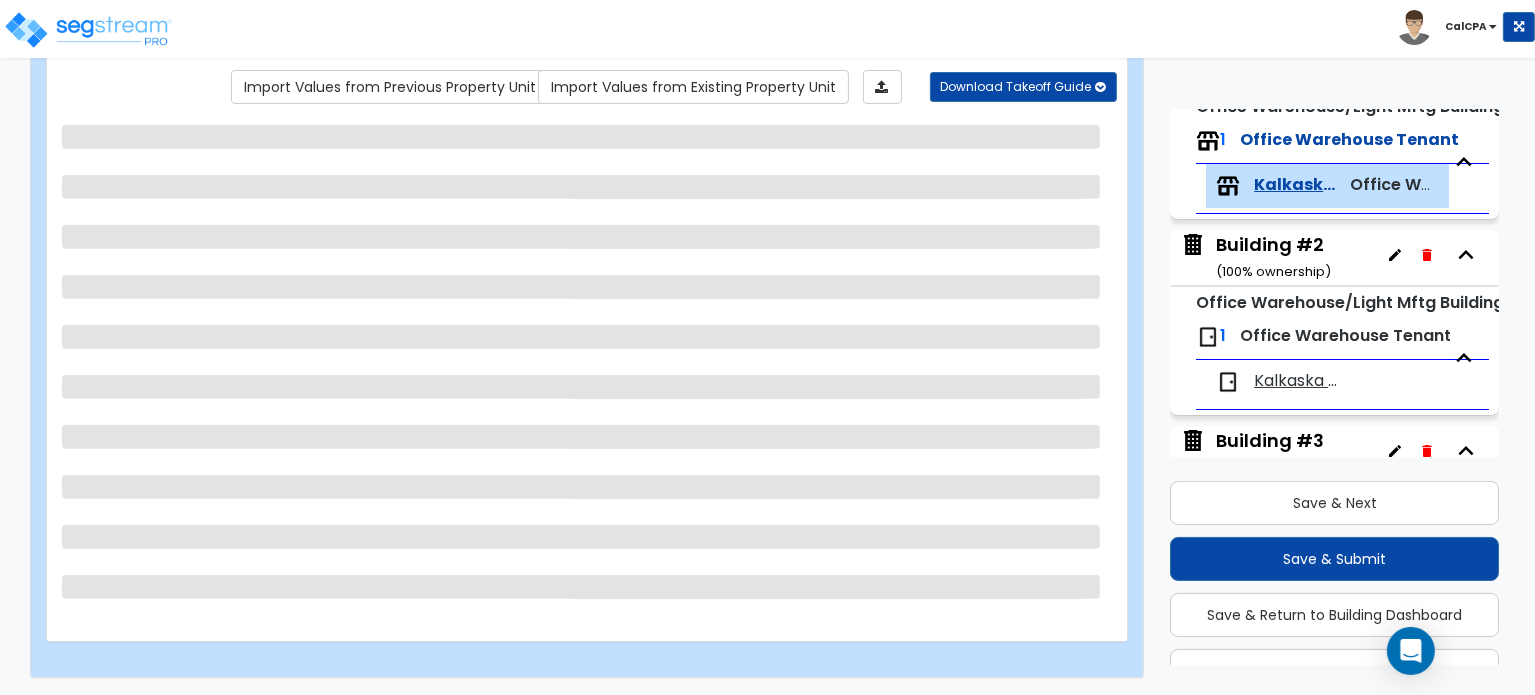 scroll, scrollTop: 232, scrollLeft: 0, axis: vertical 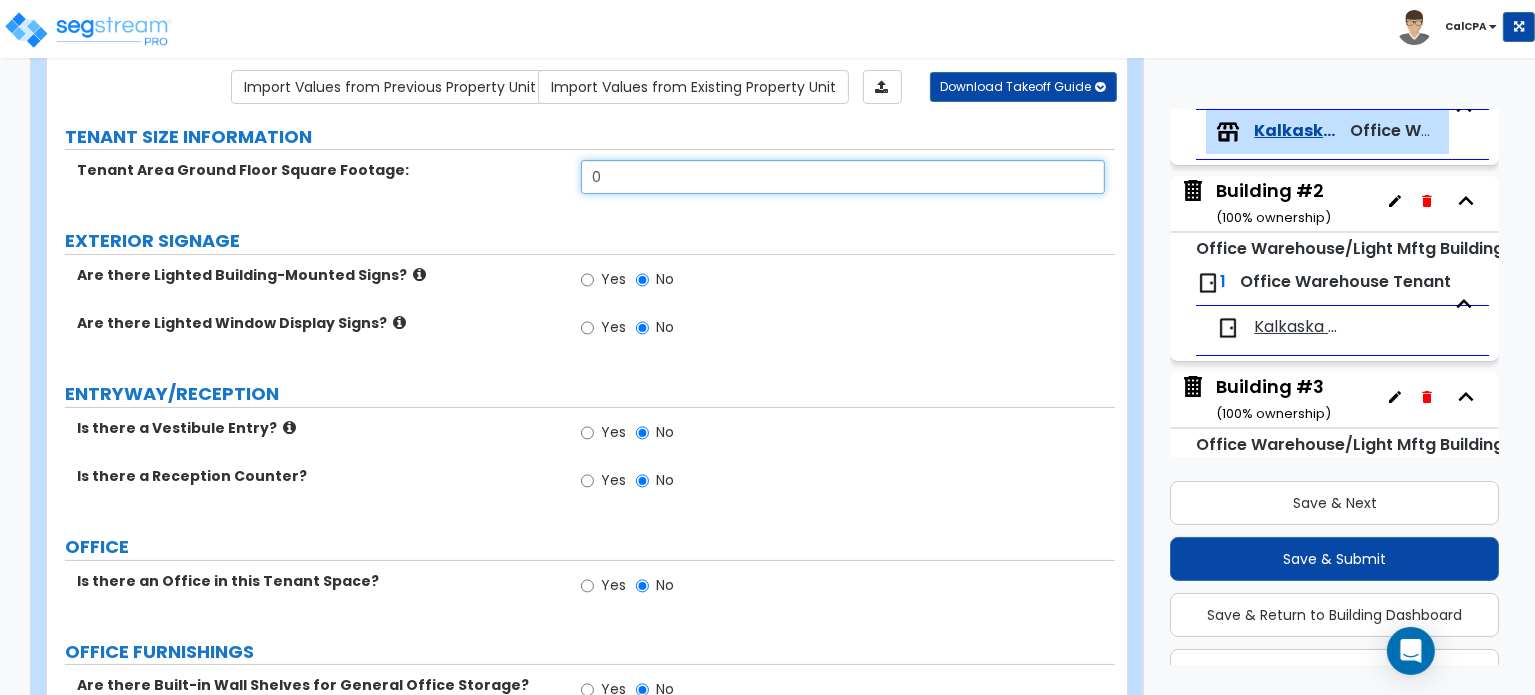 click on "0" at bounding box center (843, 177) 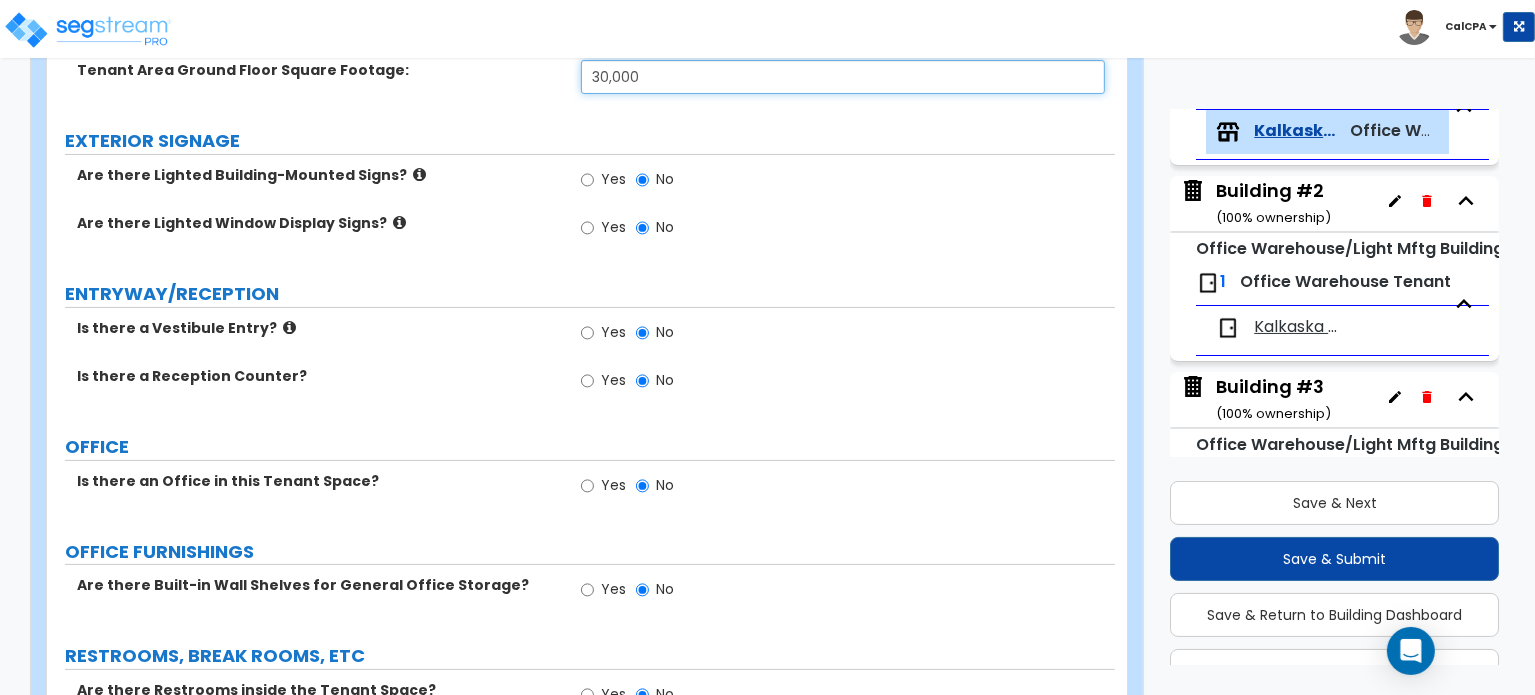 scroll, scrollTop: 264, scrollLeft: 0, axis: vertical 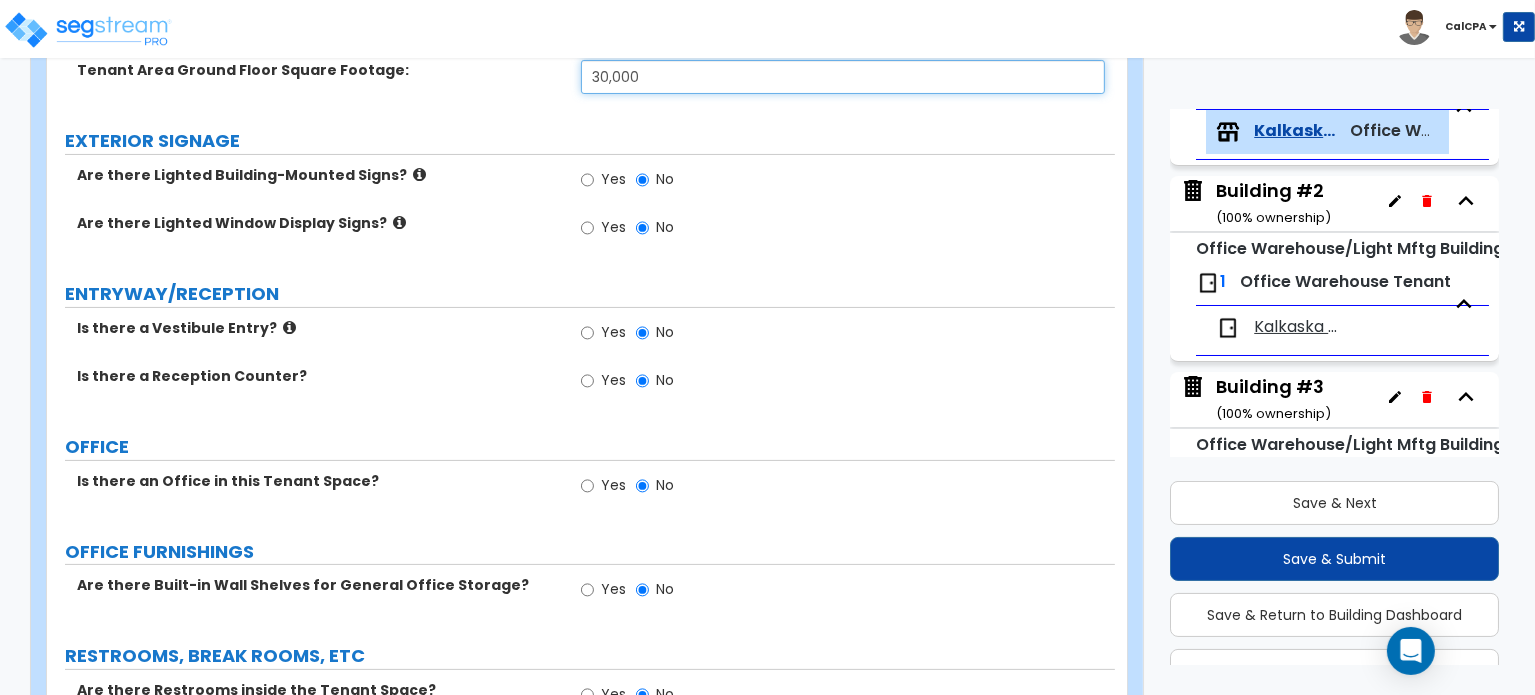 type on "30,000" 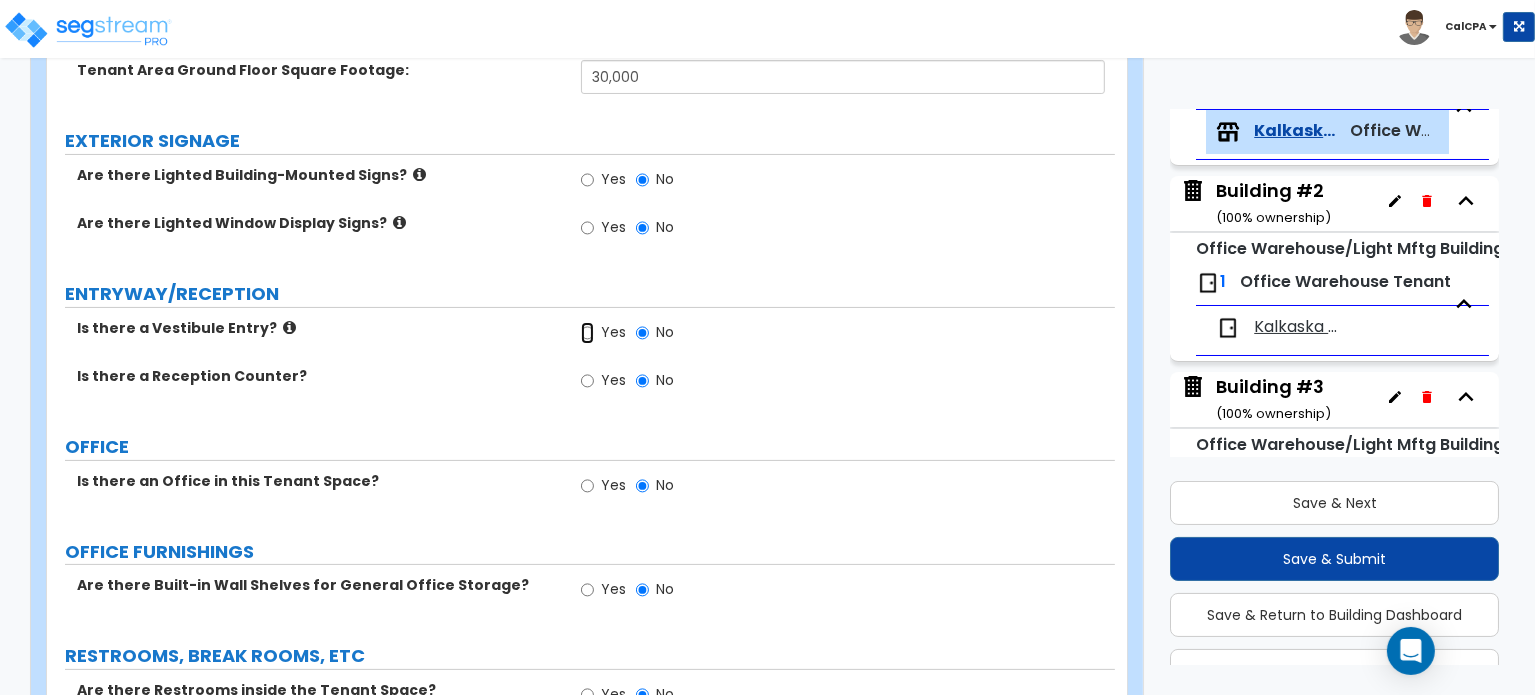click on "Yes" at bounding box center (587, 333) 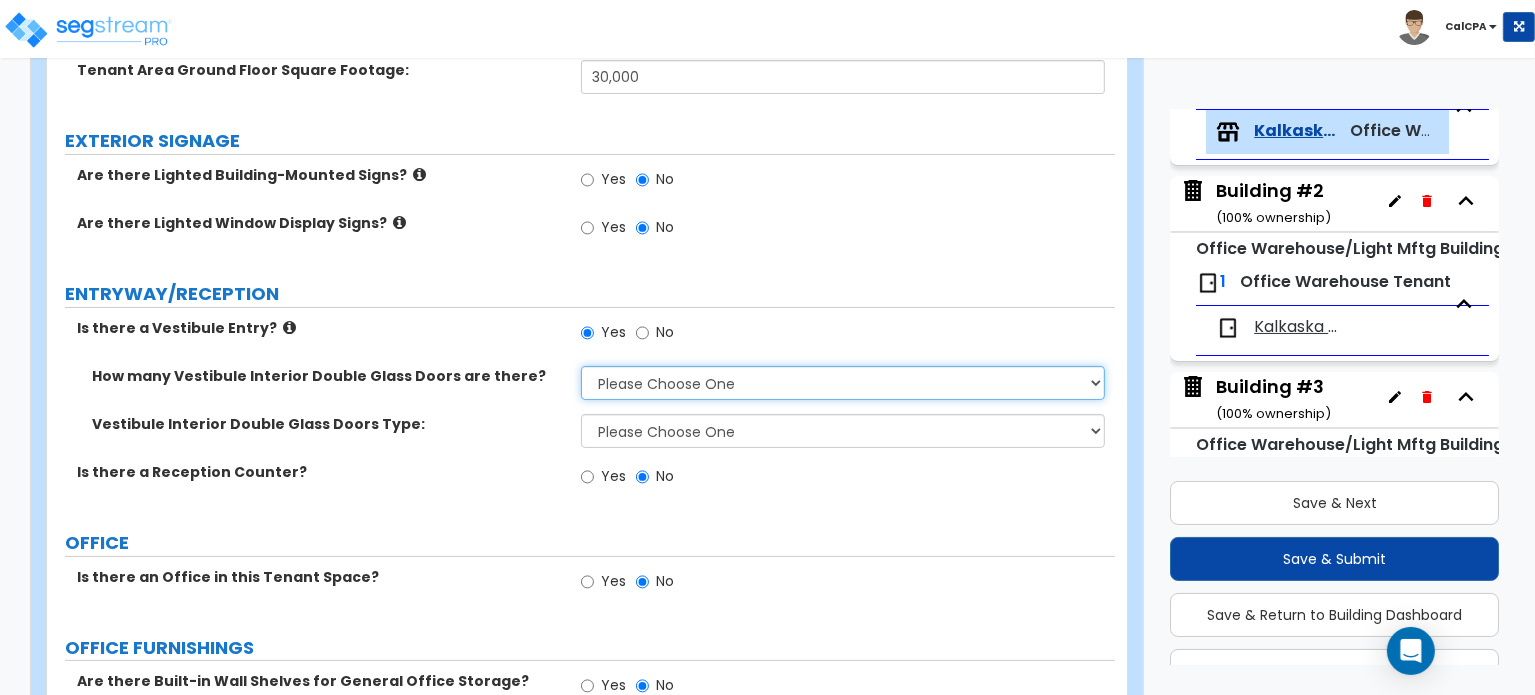 click on "Please Choose One 1 2 3" at bounding box center (843, 383) 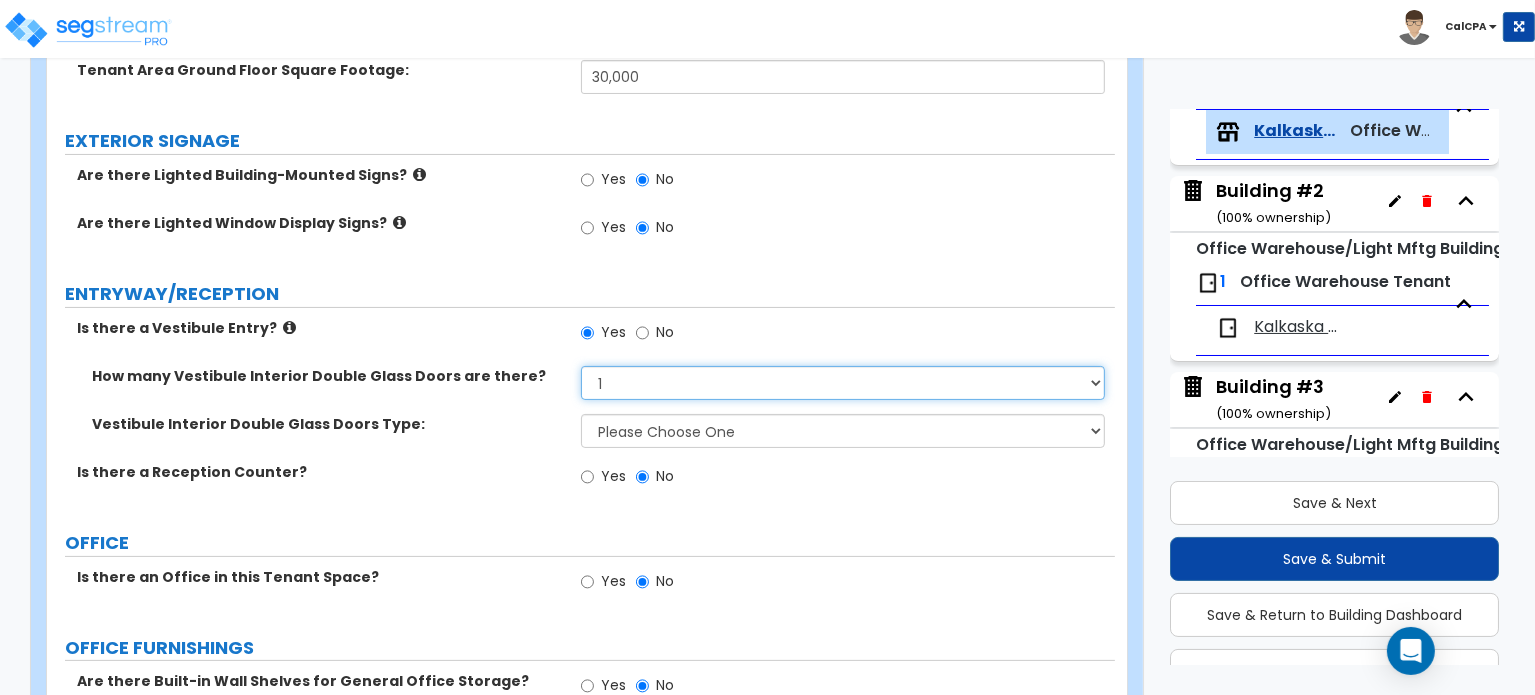 click on "Please Choose One 1 2 3" at bounding box center (843, 383) 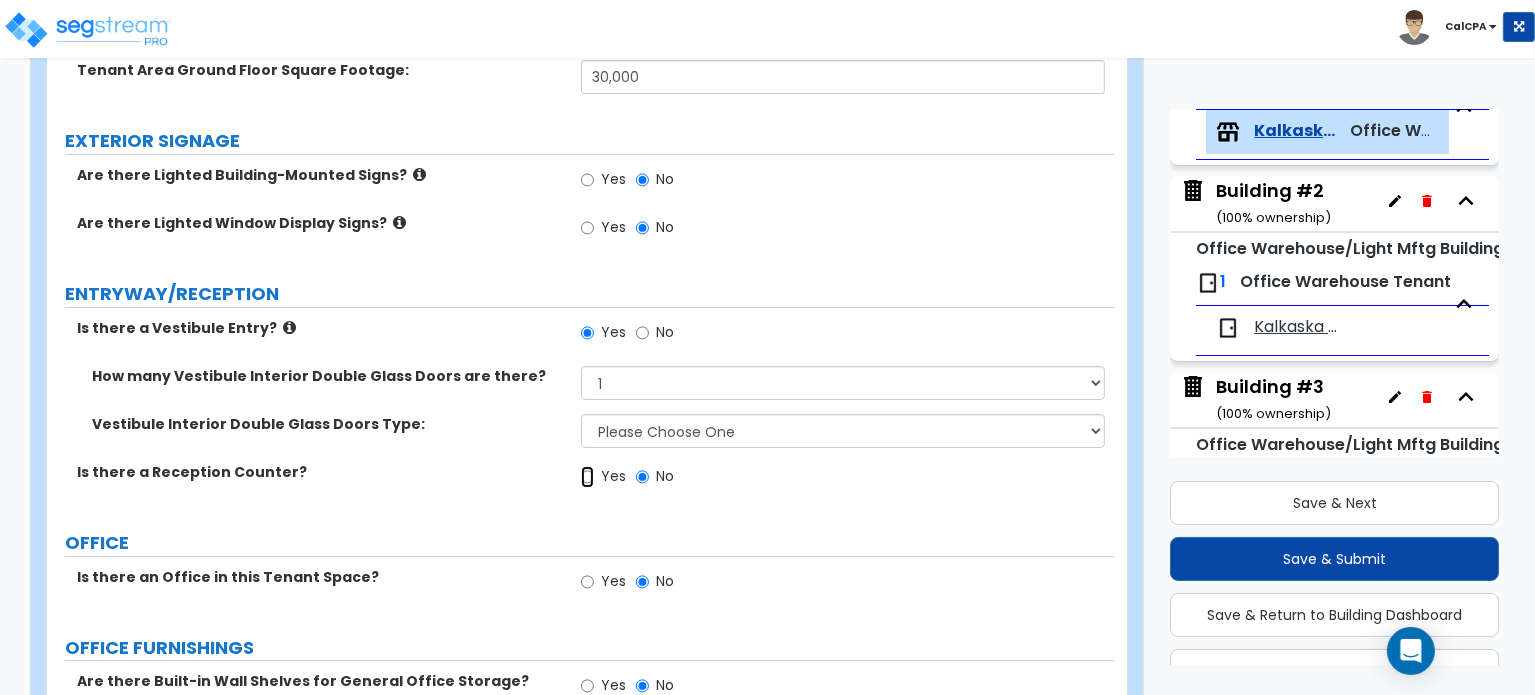 click on "Yes" at bounding box center (587, 477) 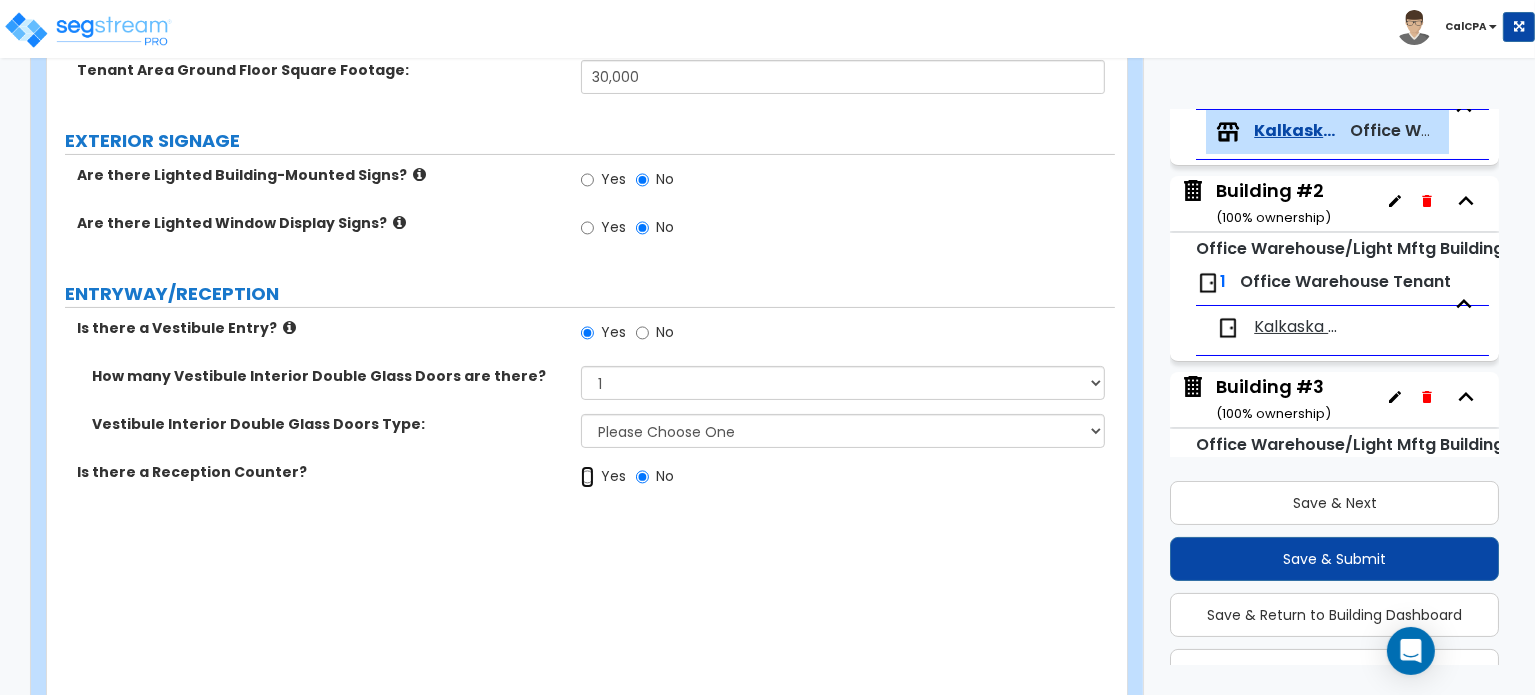 radio on "true" 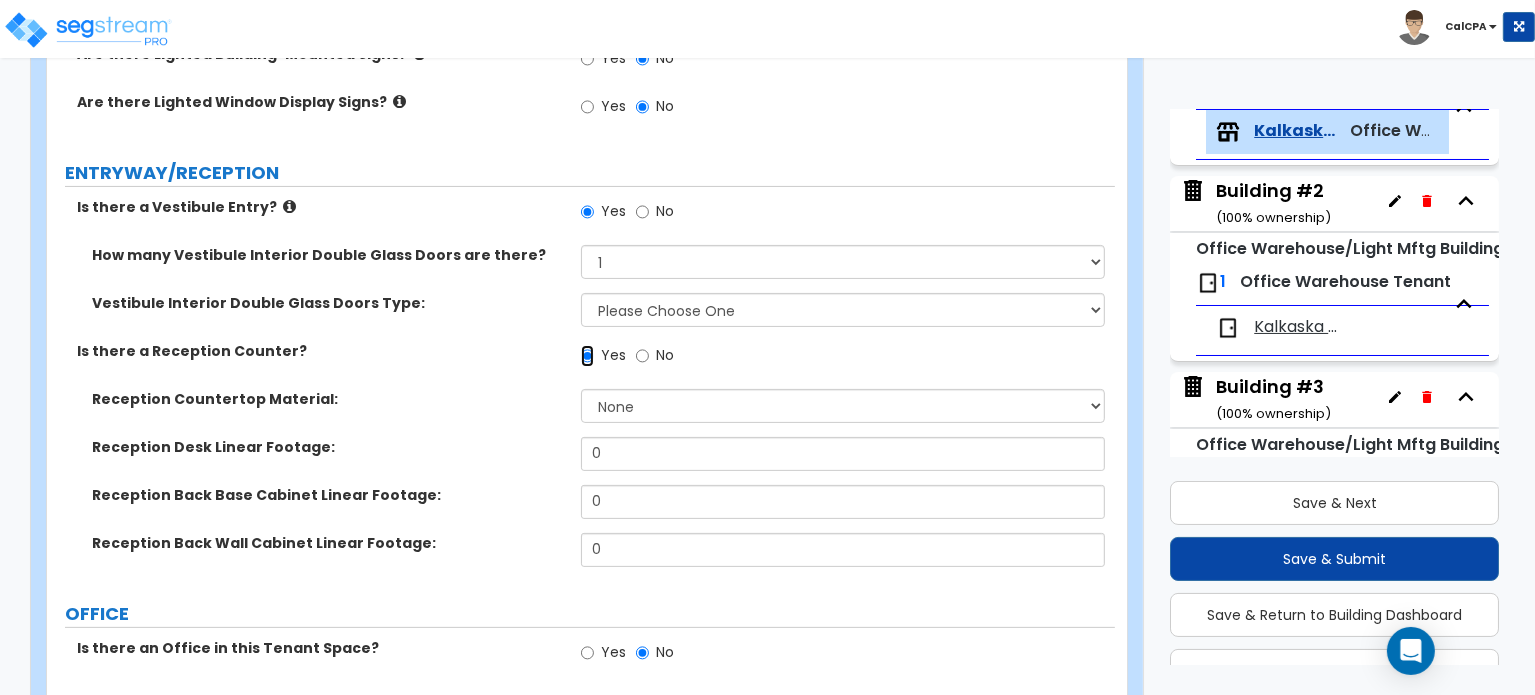 scroll, scrollTop: 464, scrollLeft: 0, axis: vertical 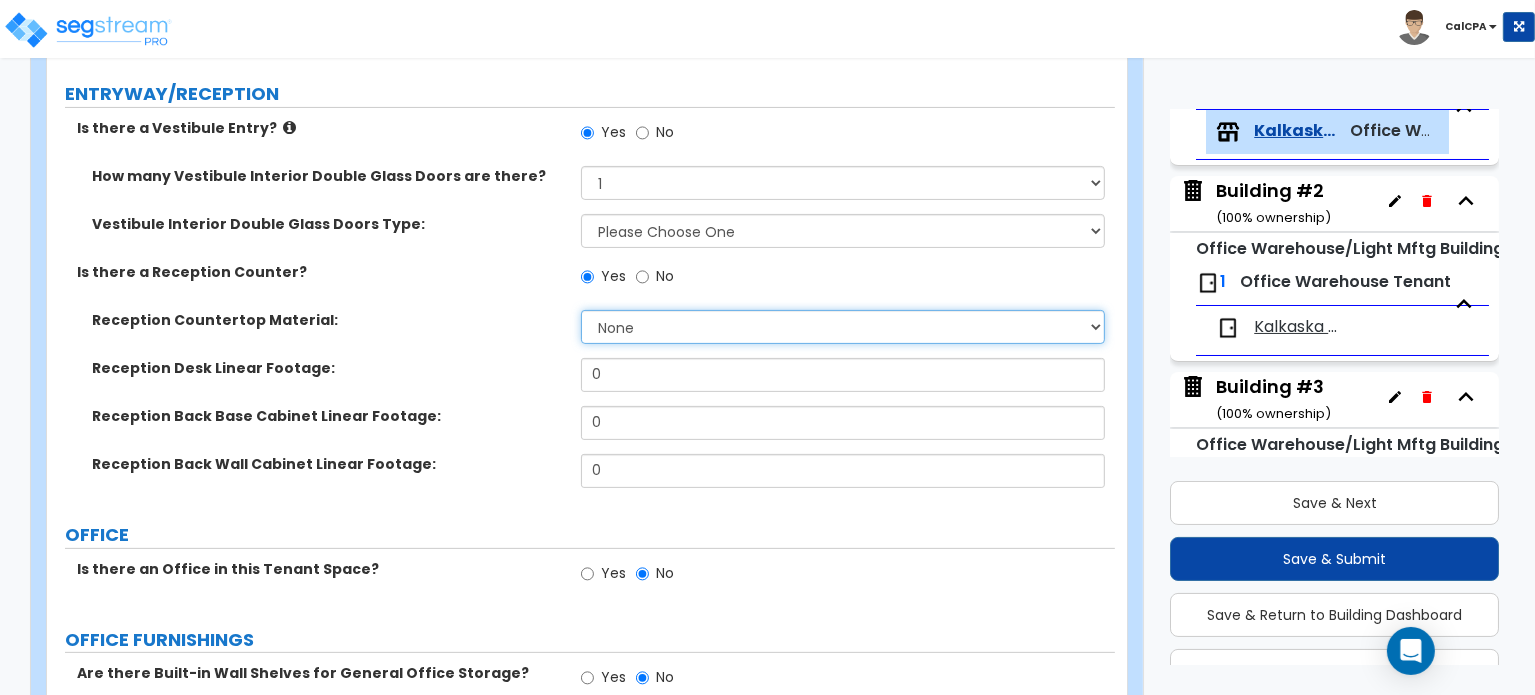 click on "None Plastic Laminate Solid Surface Stone Quartz Marble Tile Wood Stainless Steel" at bounding box center [843, 327] 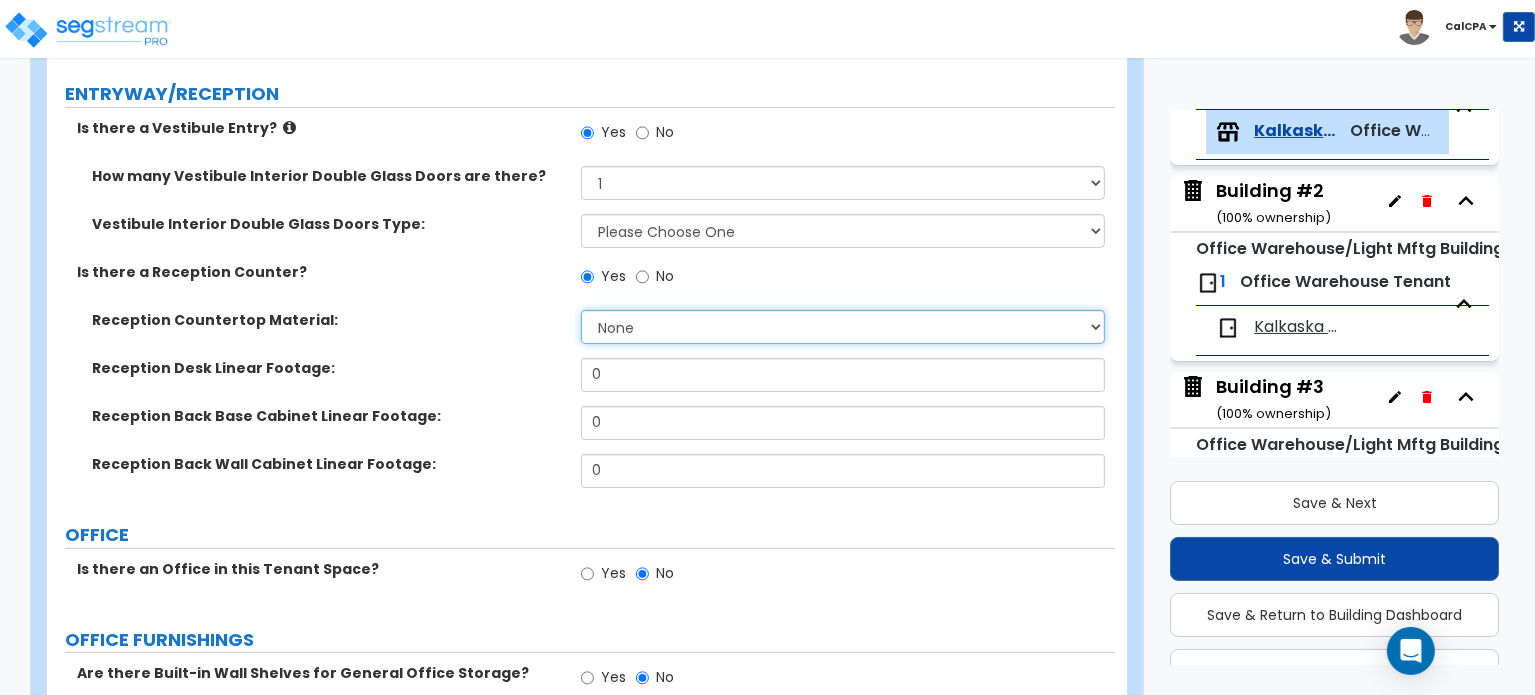 select on "1" 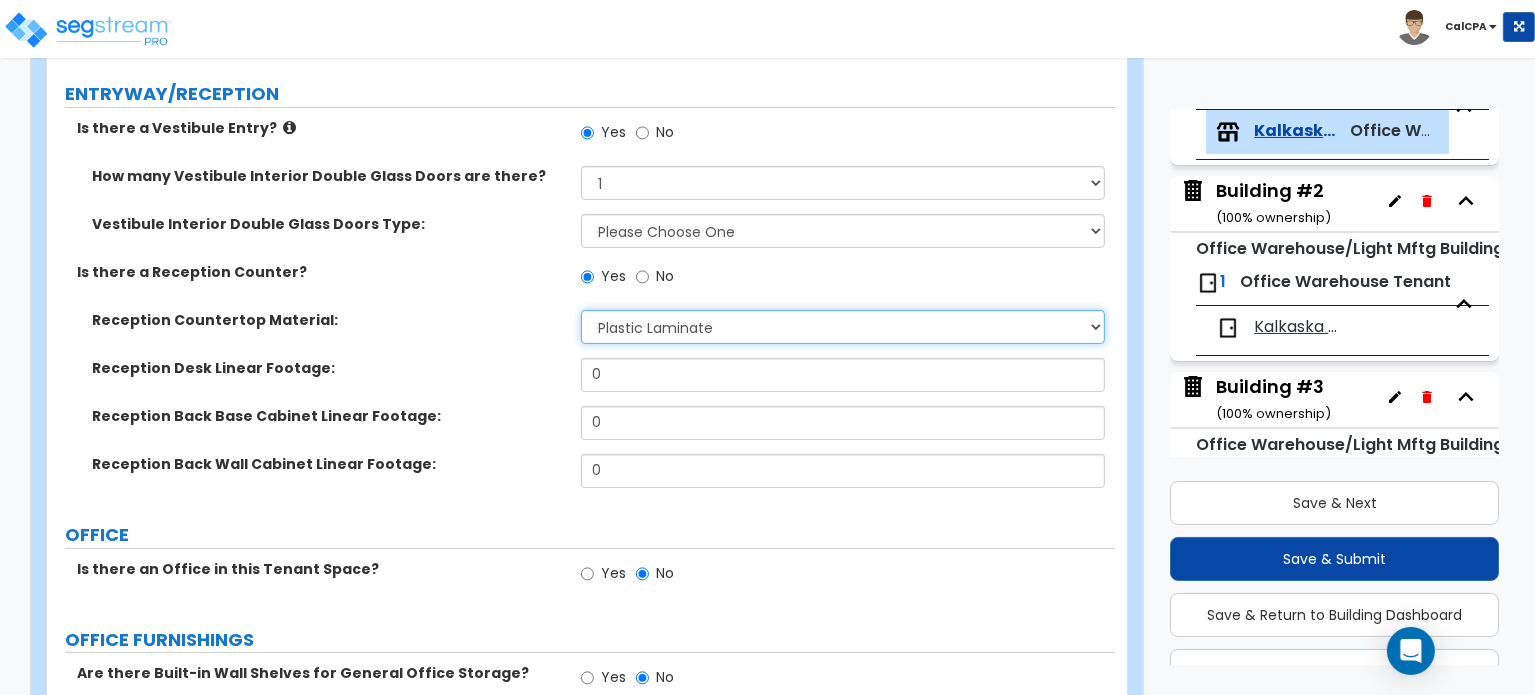 click on "None Plastic Laminate Solid Surface Stone Quartz Marble Tile Wood Stainless Steel" at bounding box center [843, 327] 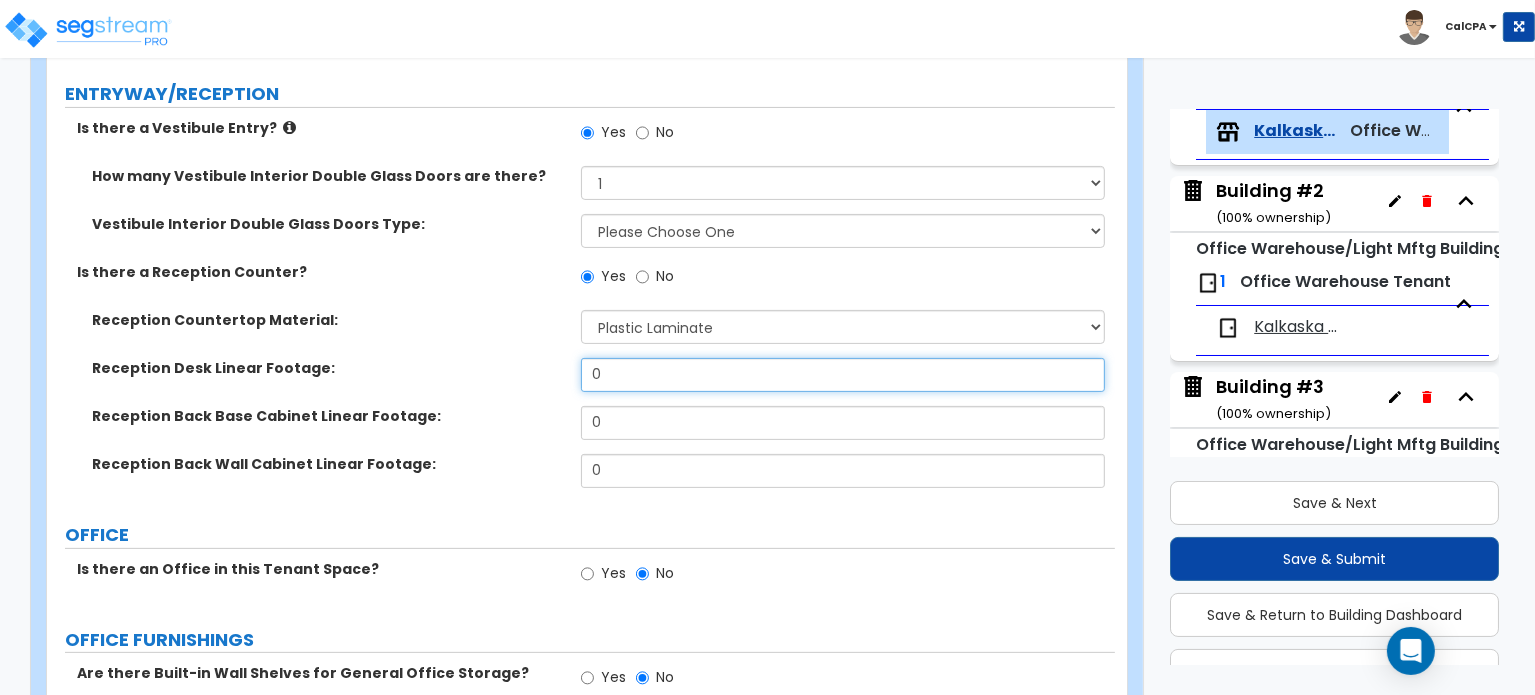 click on "0" at bounding box center (843, 375) 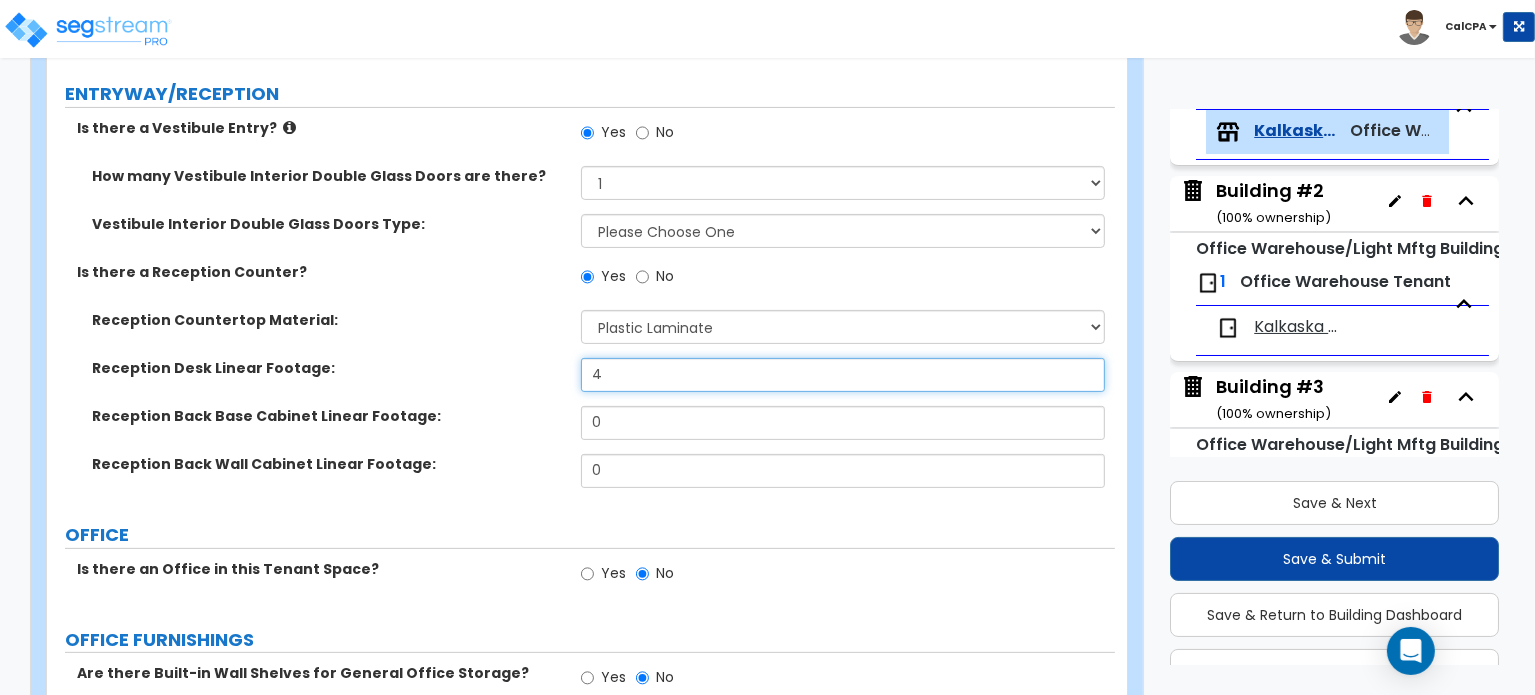 type on "4" 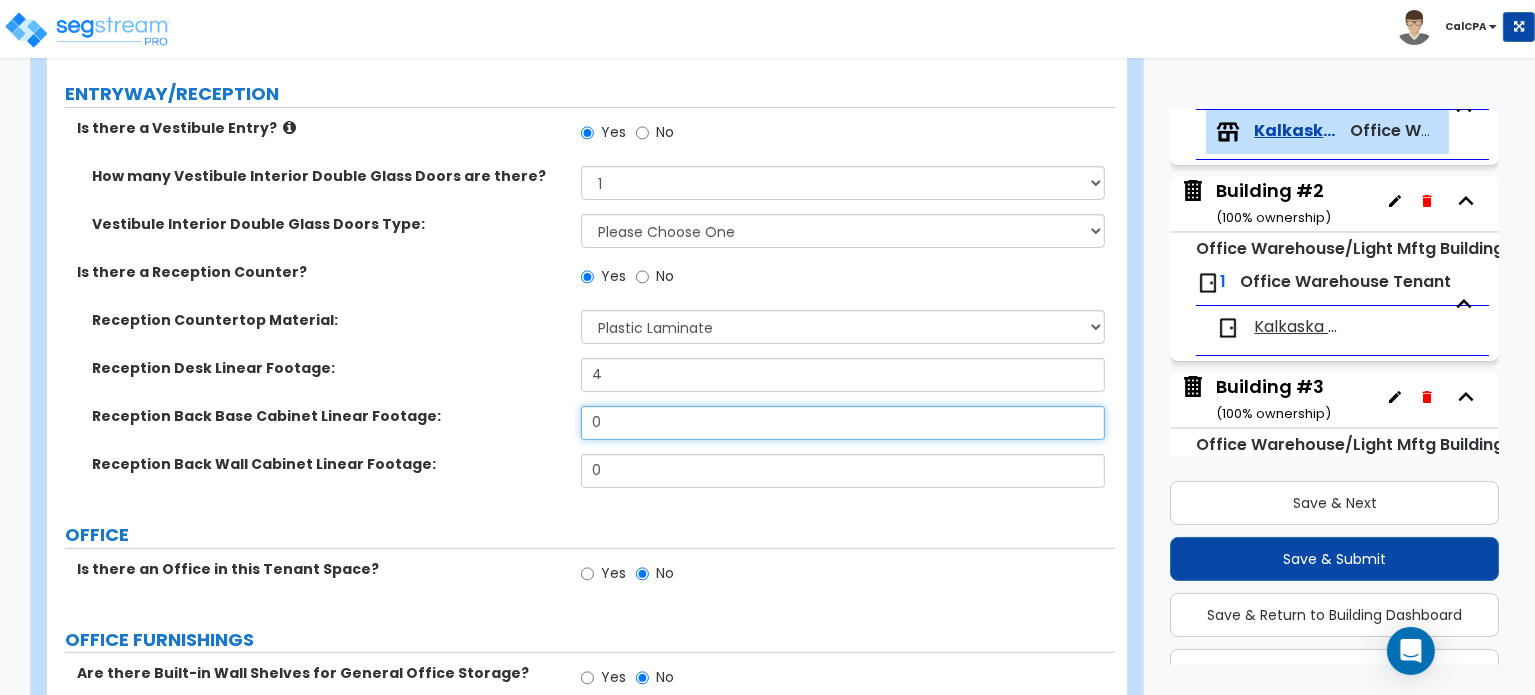 drag, startPoint x: 632, startPoint y: 422, endPoint x: 538, endPoint y: 426, distance: 94.08507 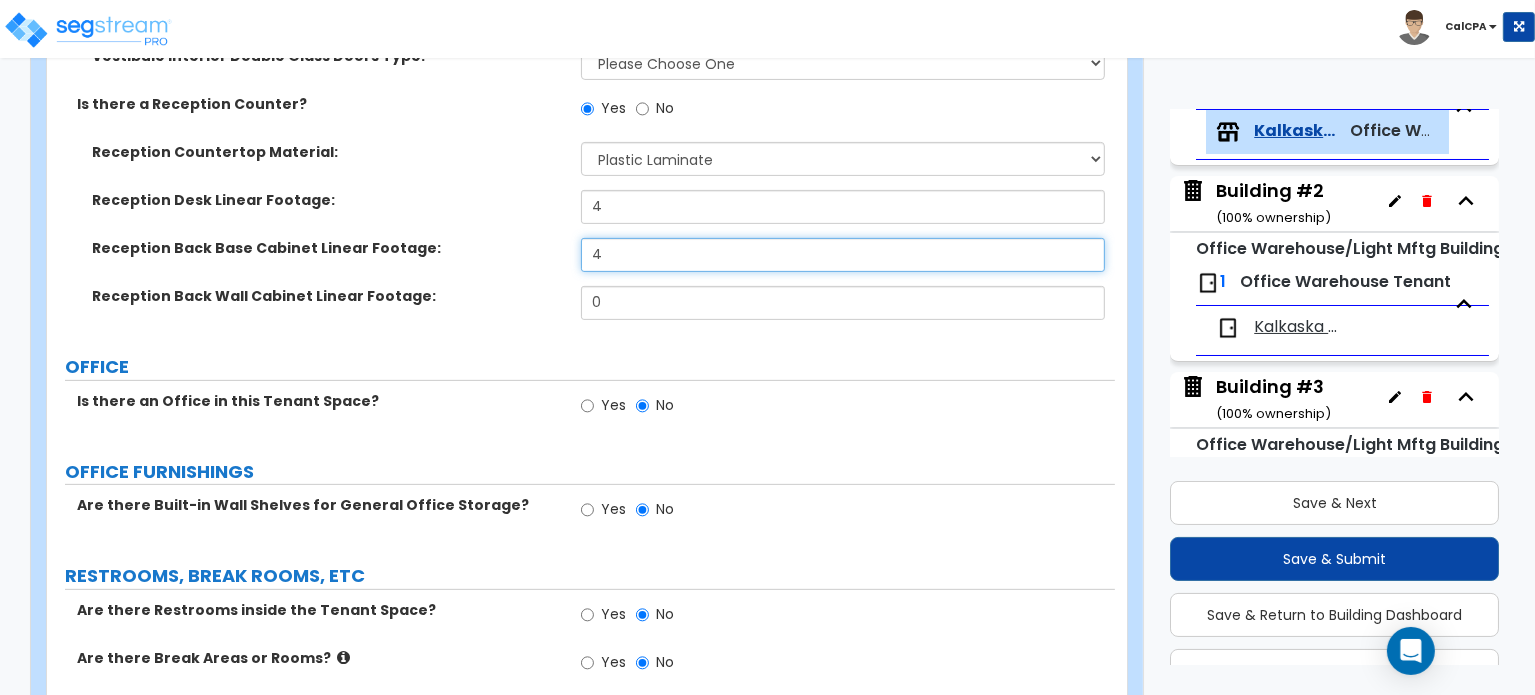 scroll, scrollTop: 664, scrollLeft: 0, axis: vertical 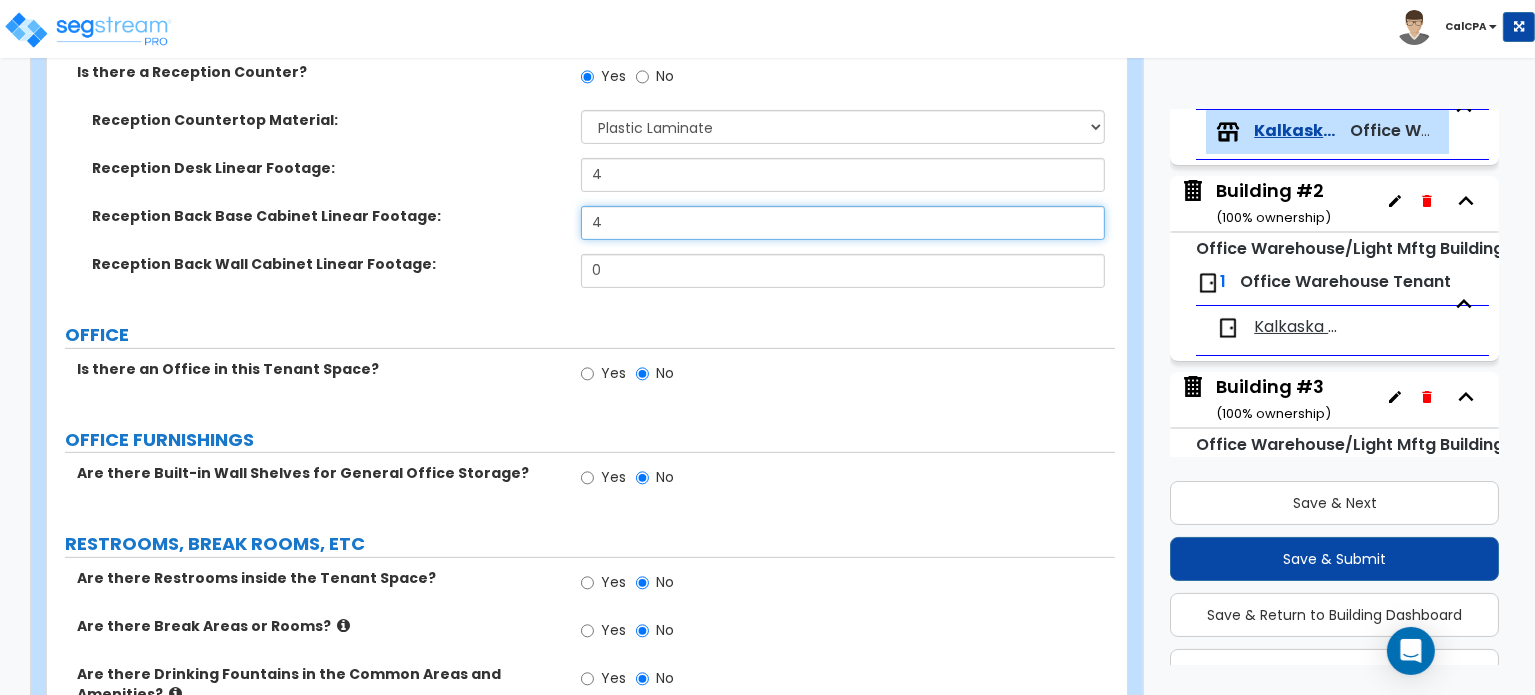 type on "4" 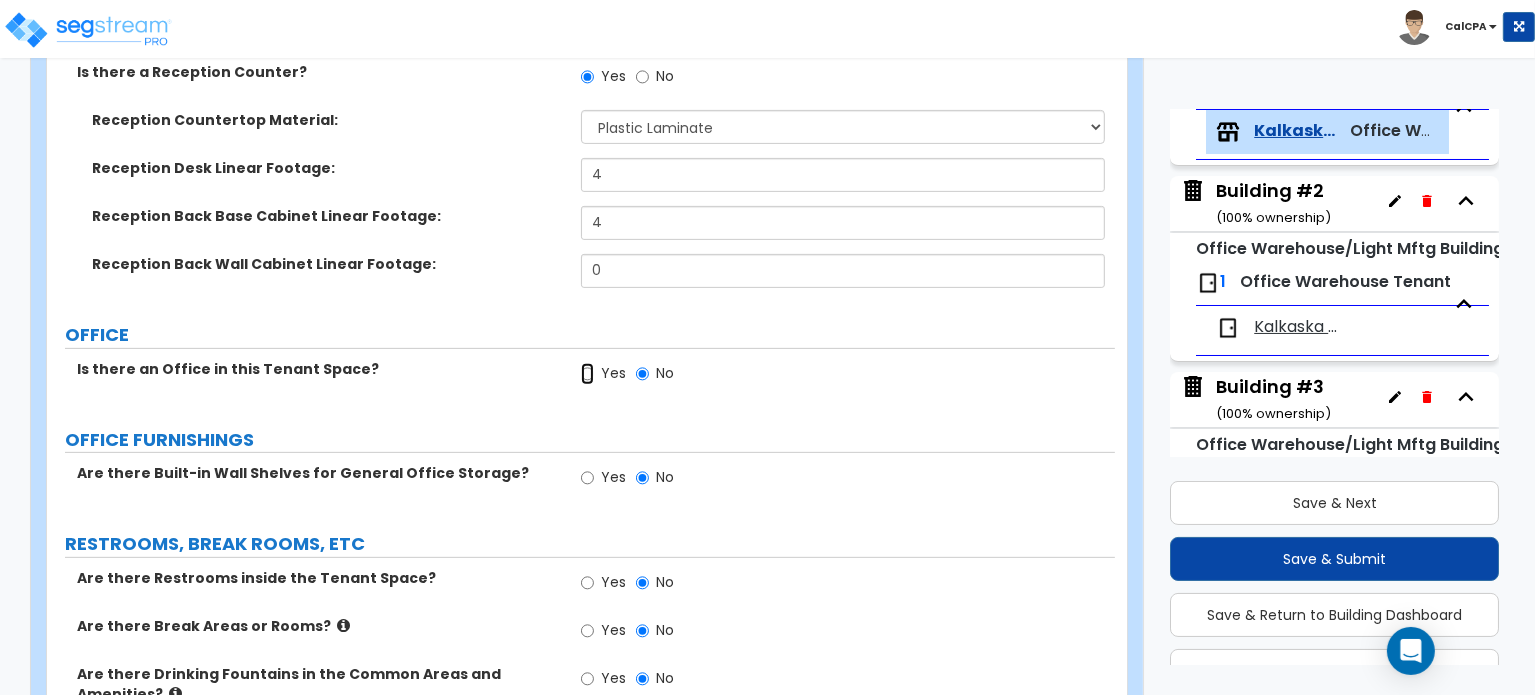 click on "Yes" at bounding box center (587, 374) 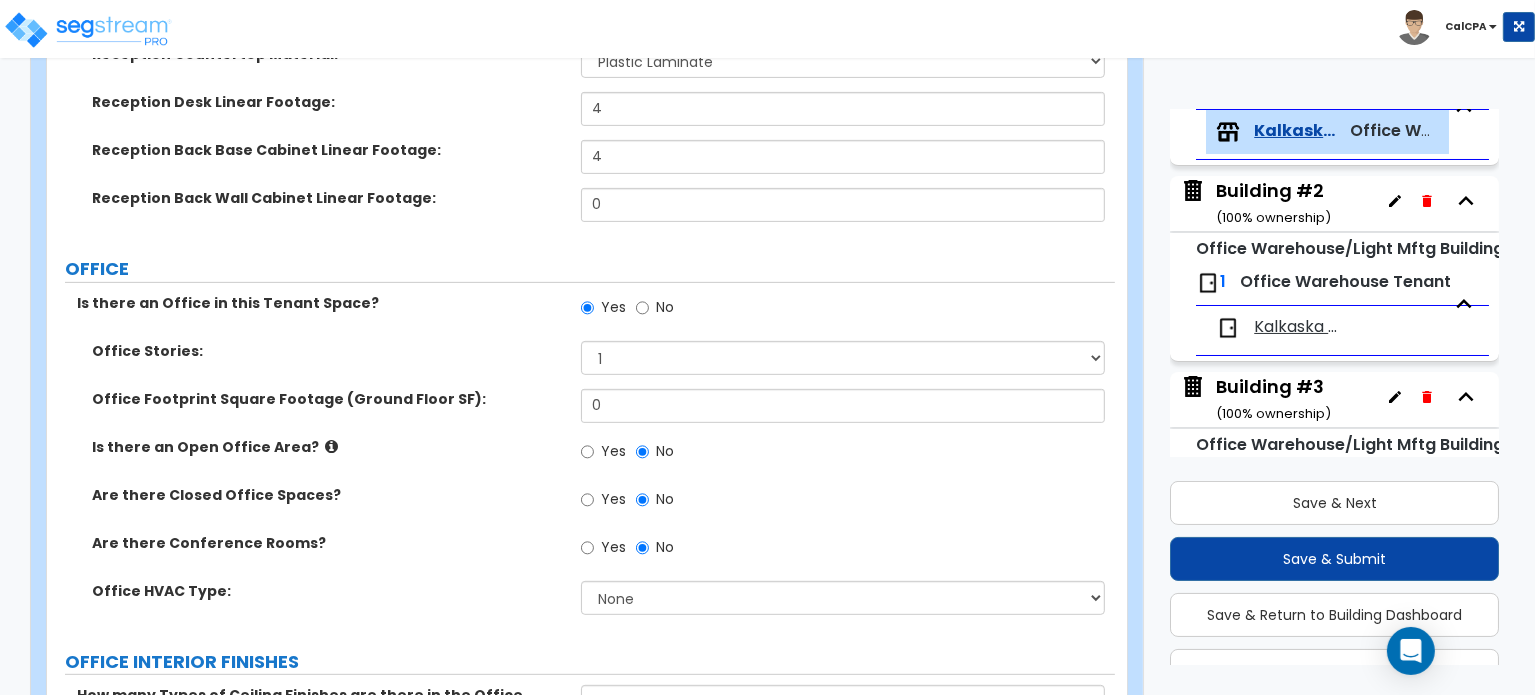scroll, scrollTop: 764, scrollLeft: 0, axis: vertical 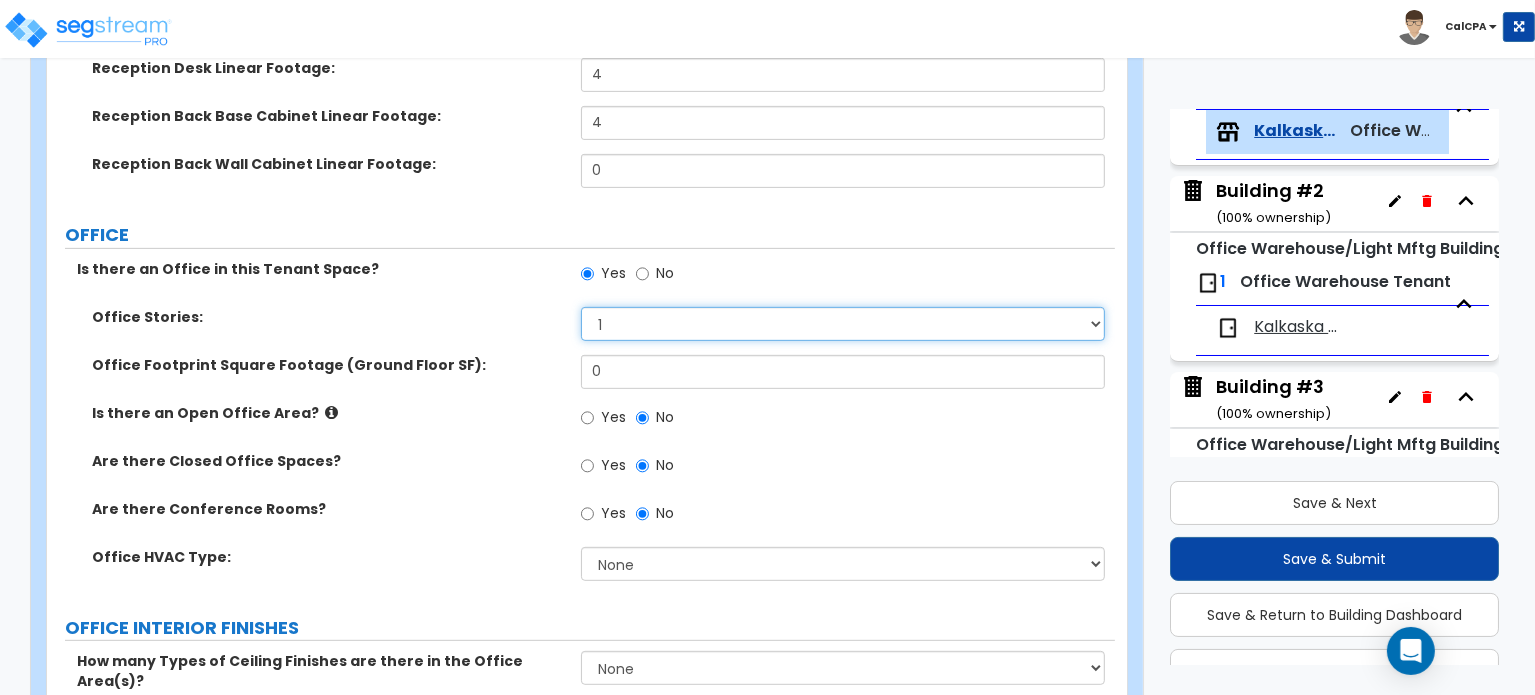 click on "1 2 3" at bounding box center [843, 324] 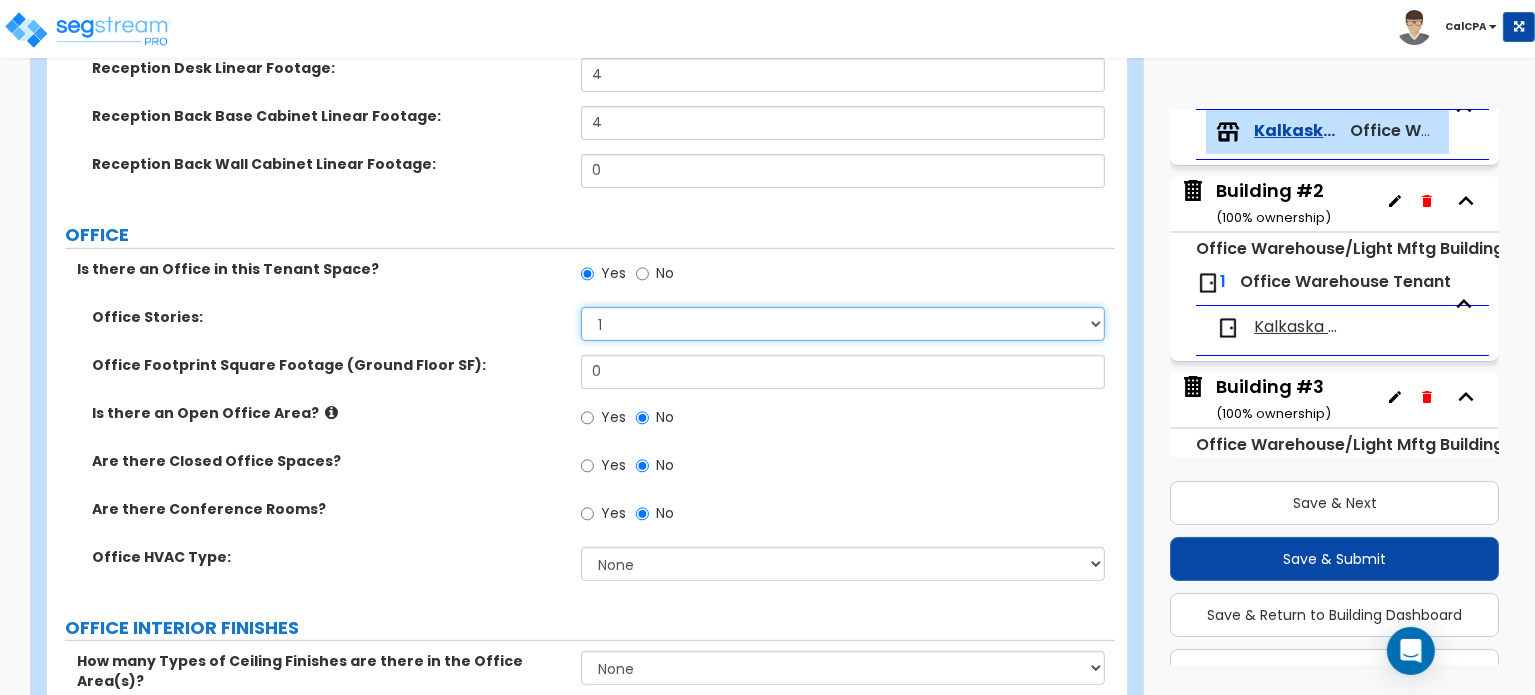 select on "2" 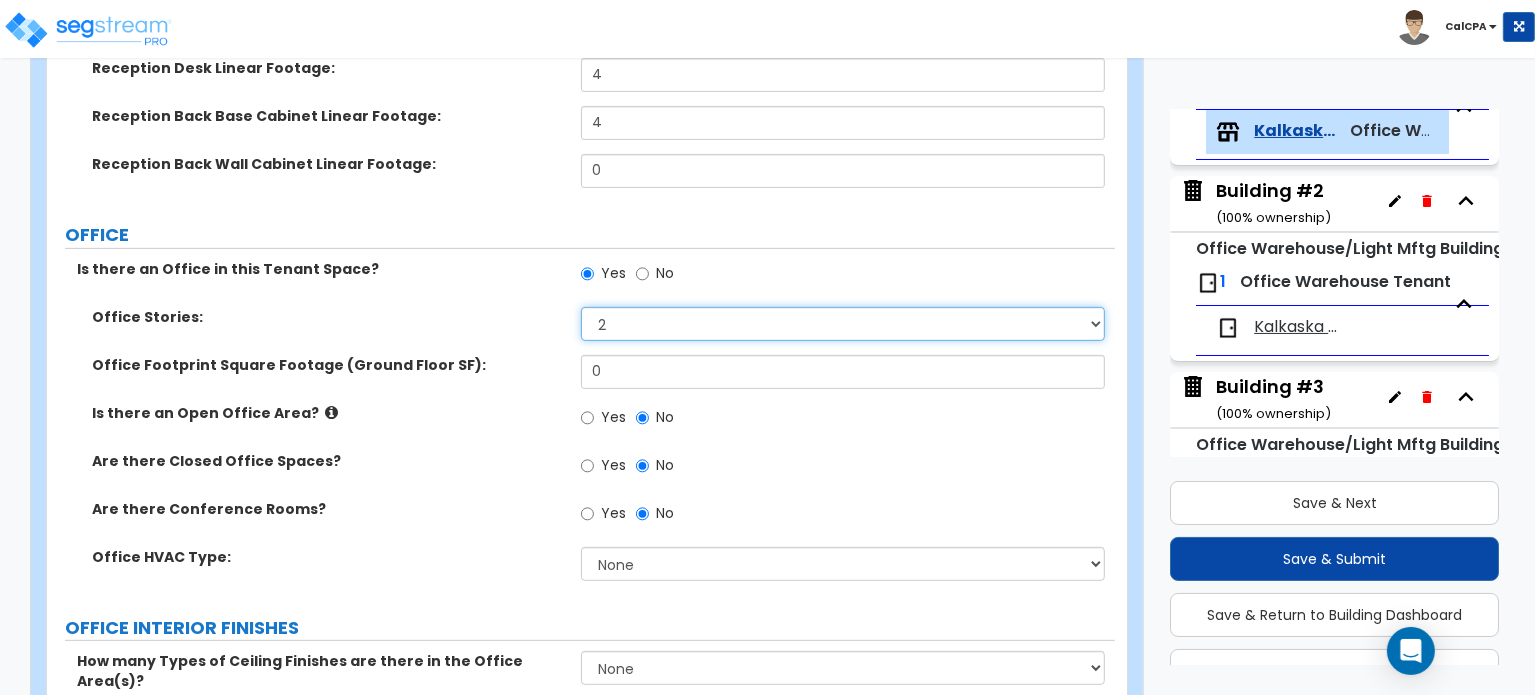 click on "1 2 3" at bounding box center (843, 324) 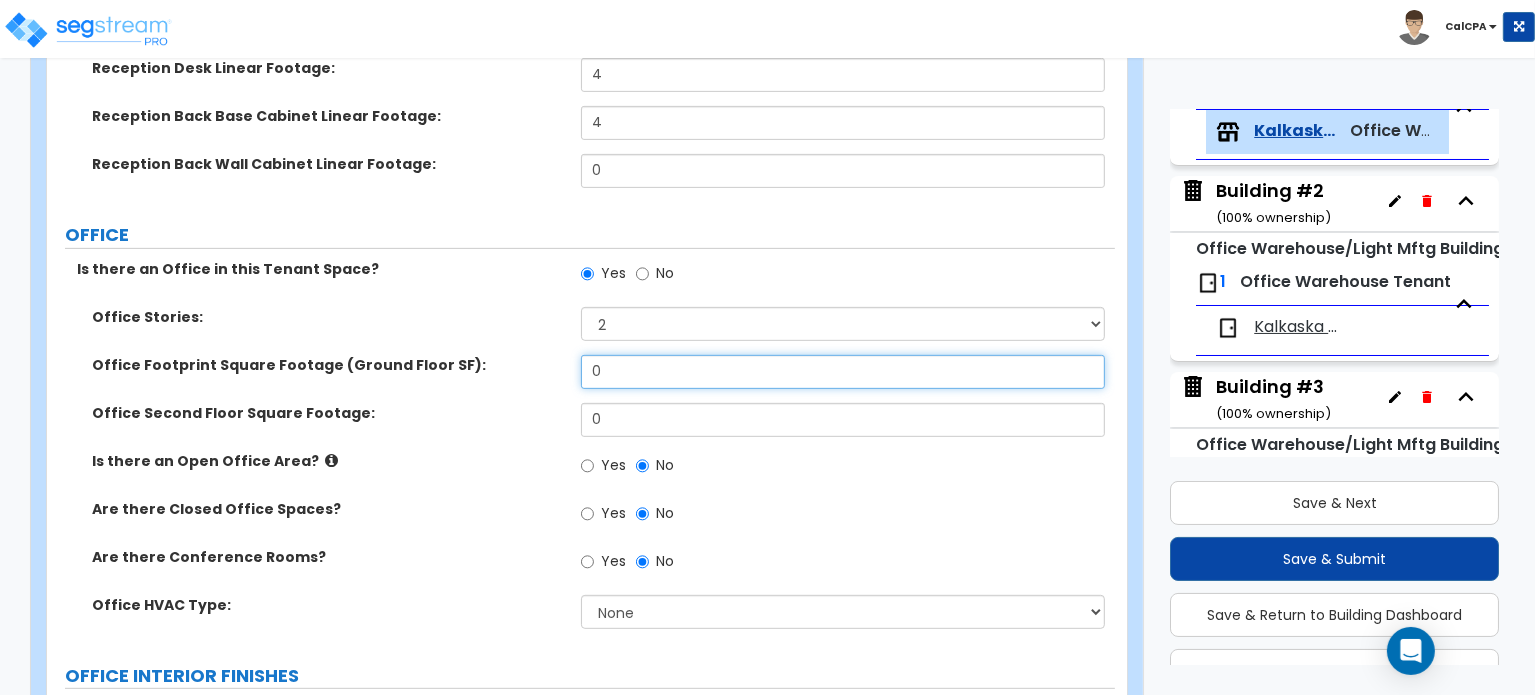 click on "0" at bounding box center [843, 372] 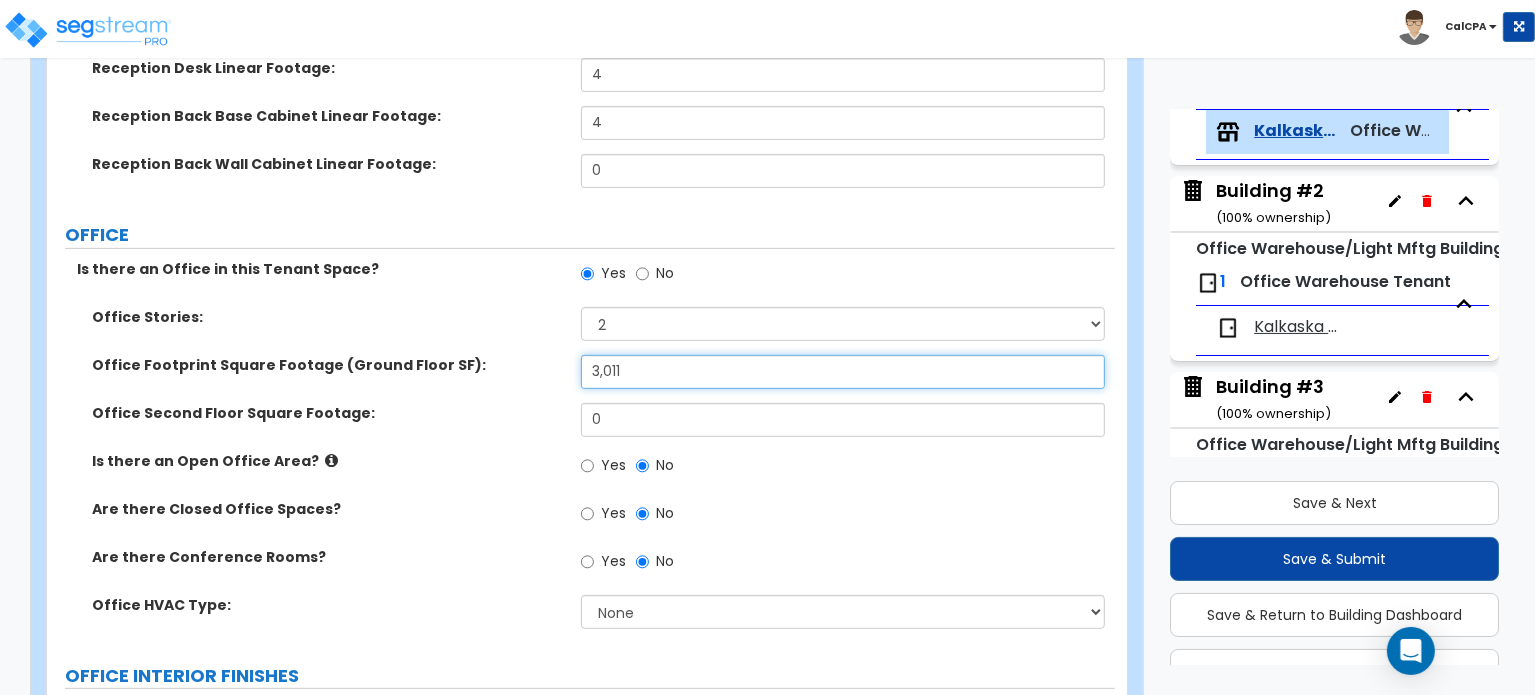 type on "3,011" 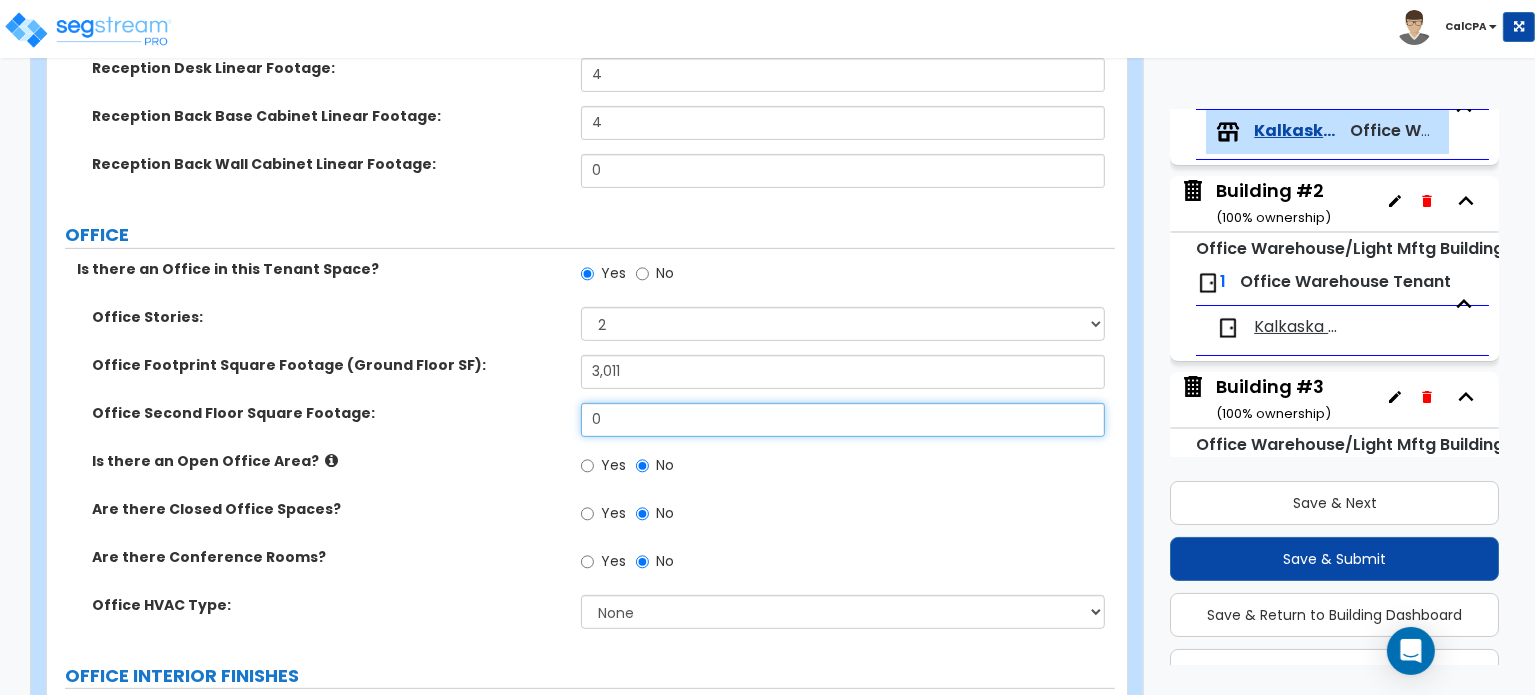 click on "0" at bounding box center (843, 420) 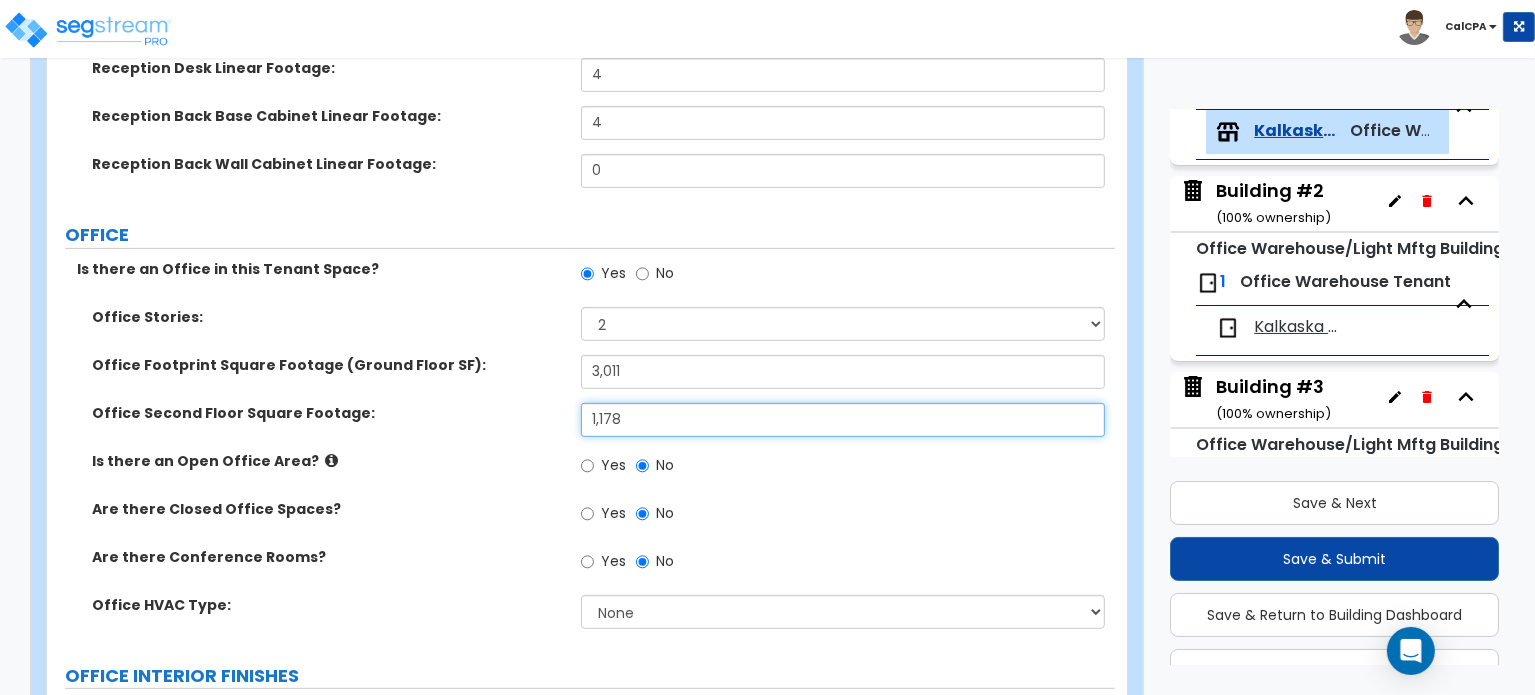 type on "1,178" 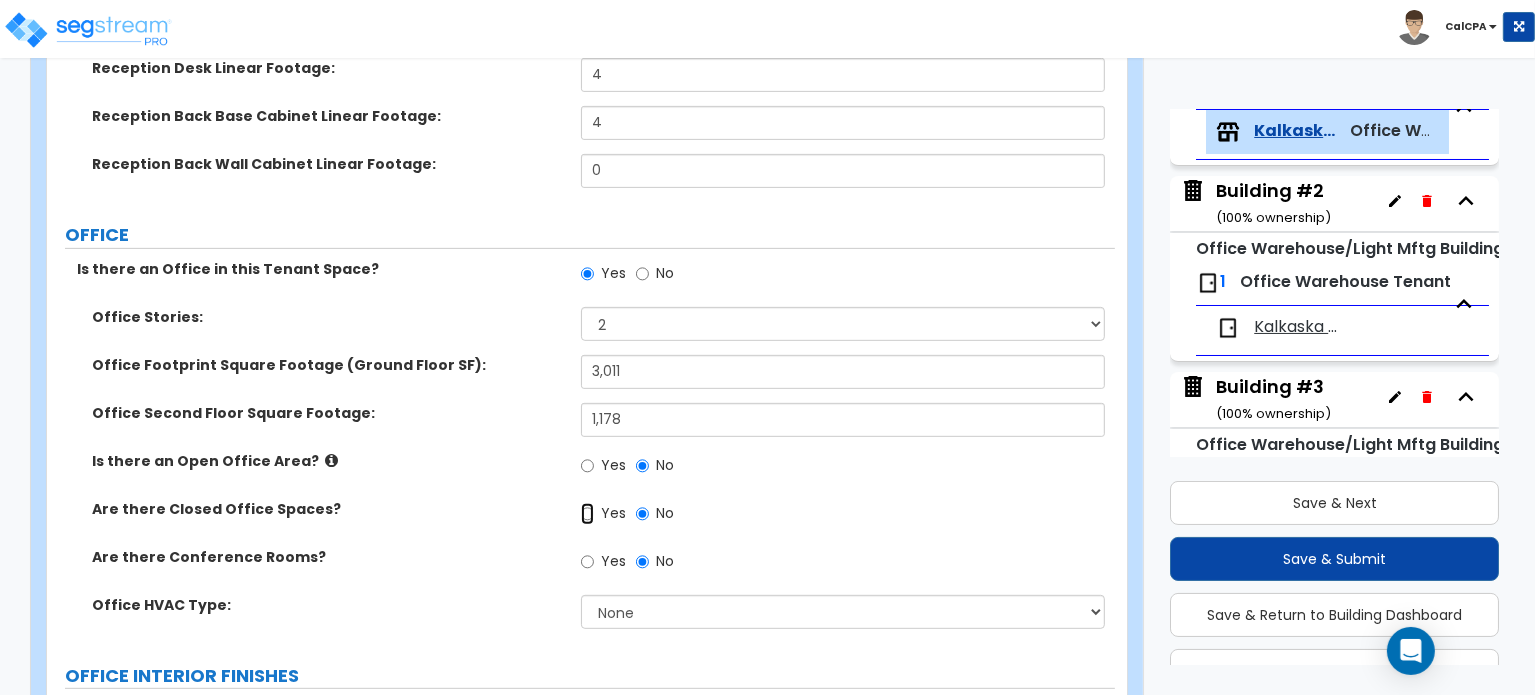 click on "Yes" at bounding box center (587, 514) 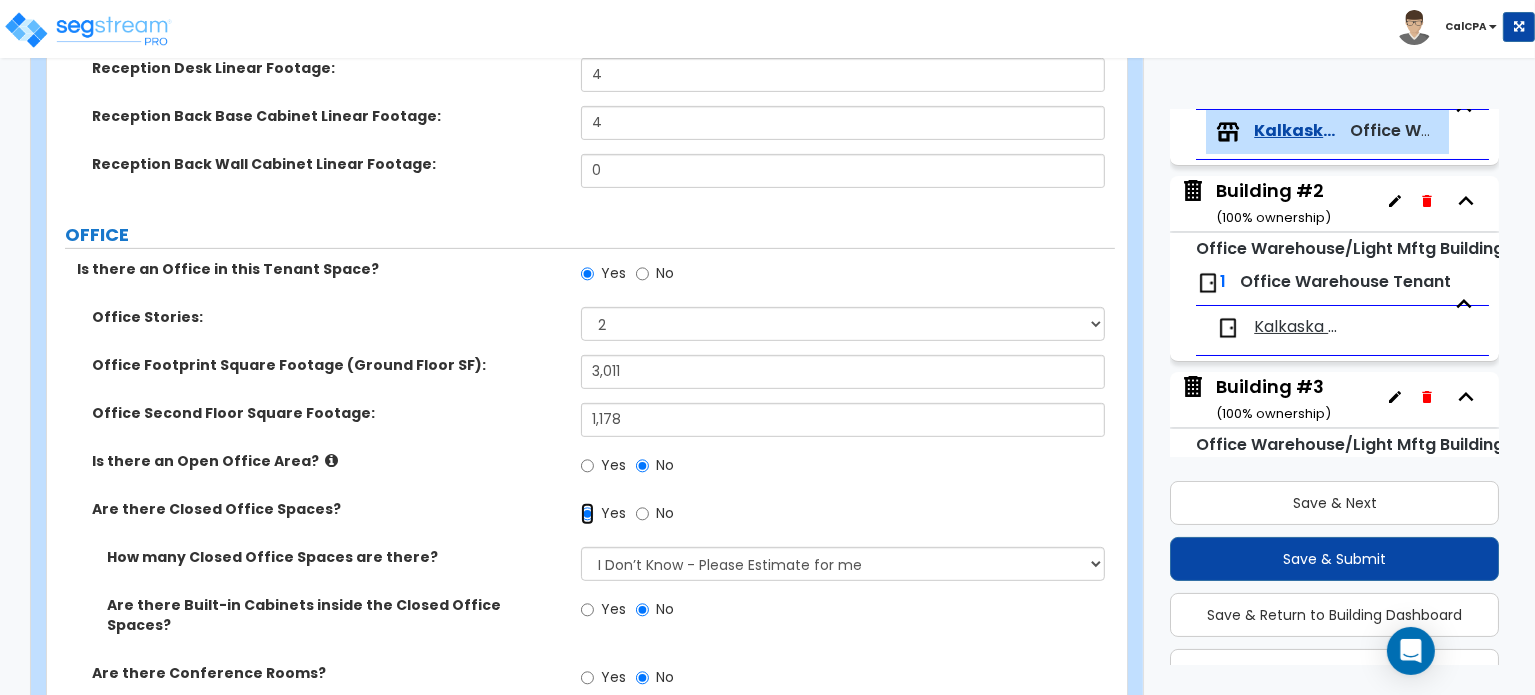 scroll, scrollTop: 864, scrollLeft: 0, axis: vertical 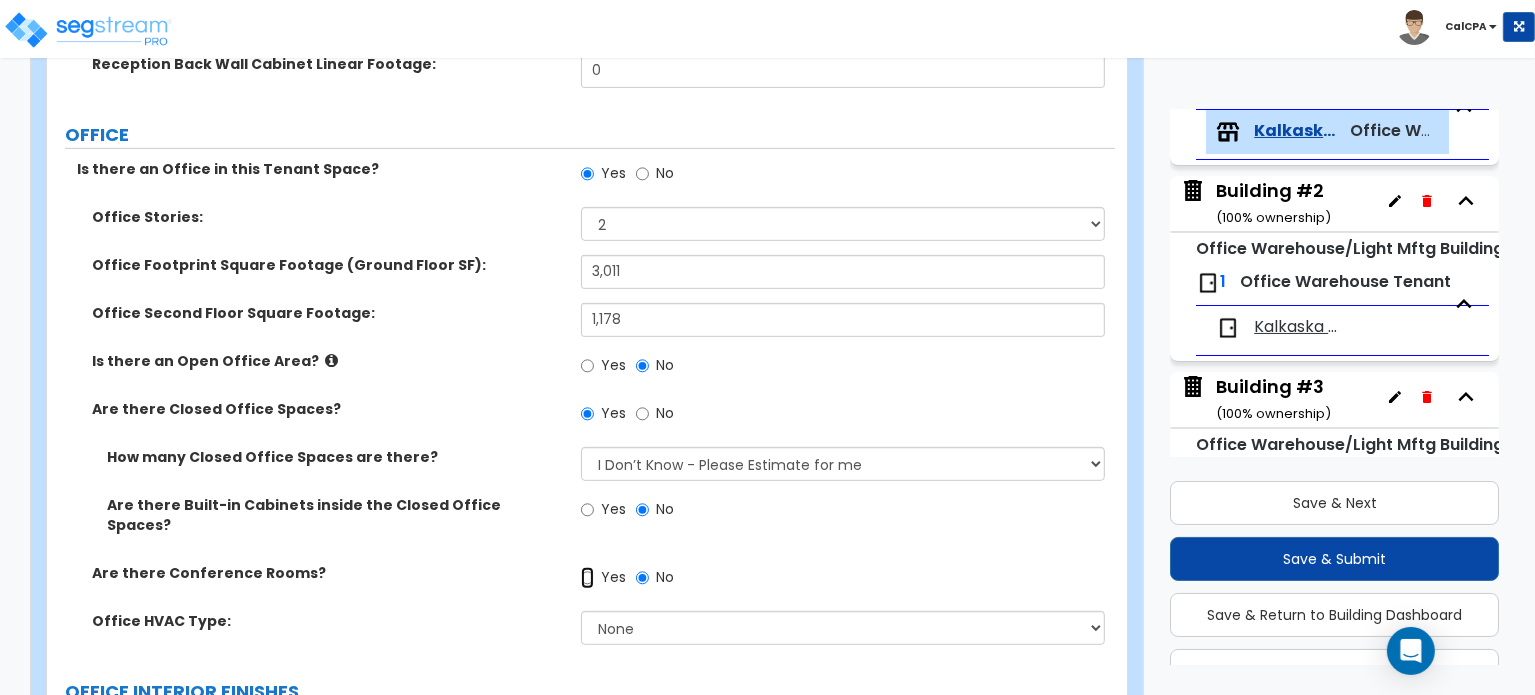 click on "Yes" at bounding box center (587, 578) 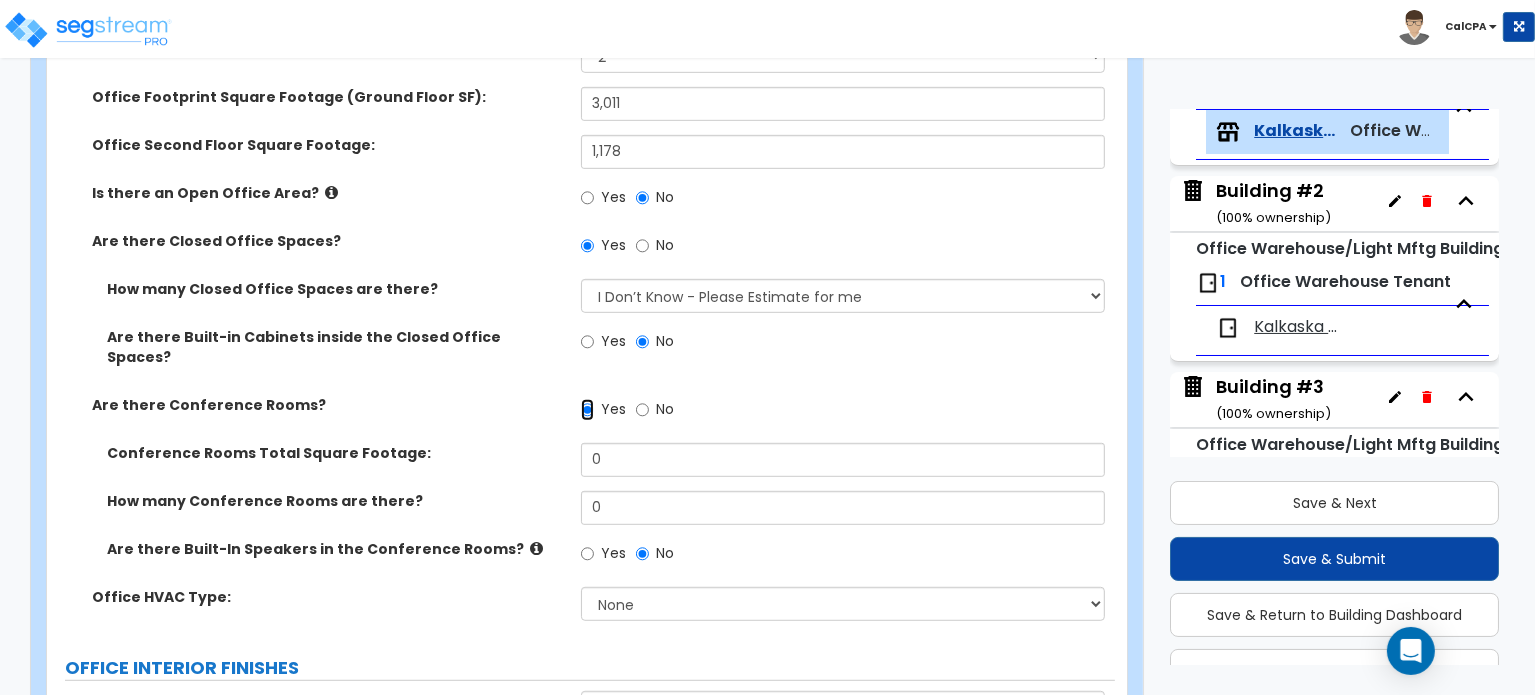 scroll, scrollTop: 1064, scrollLeft: 0, axis: vertical 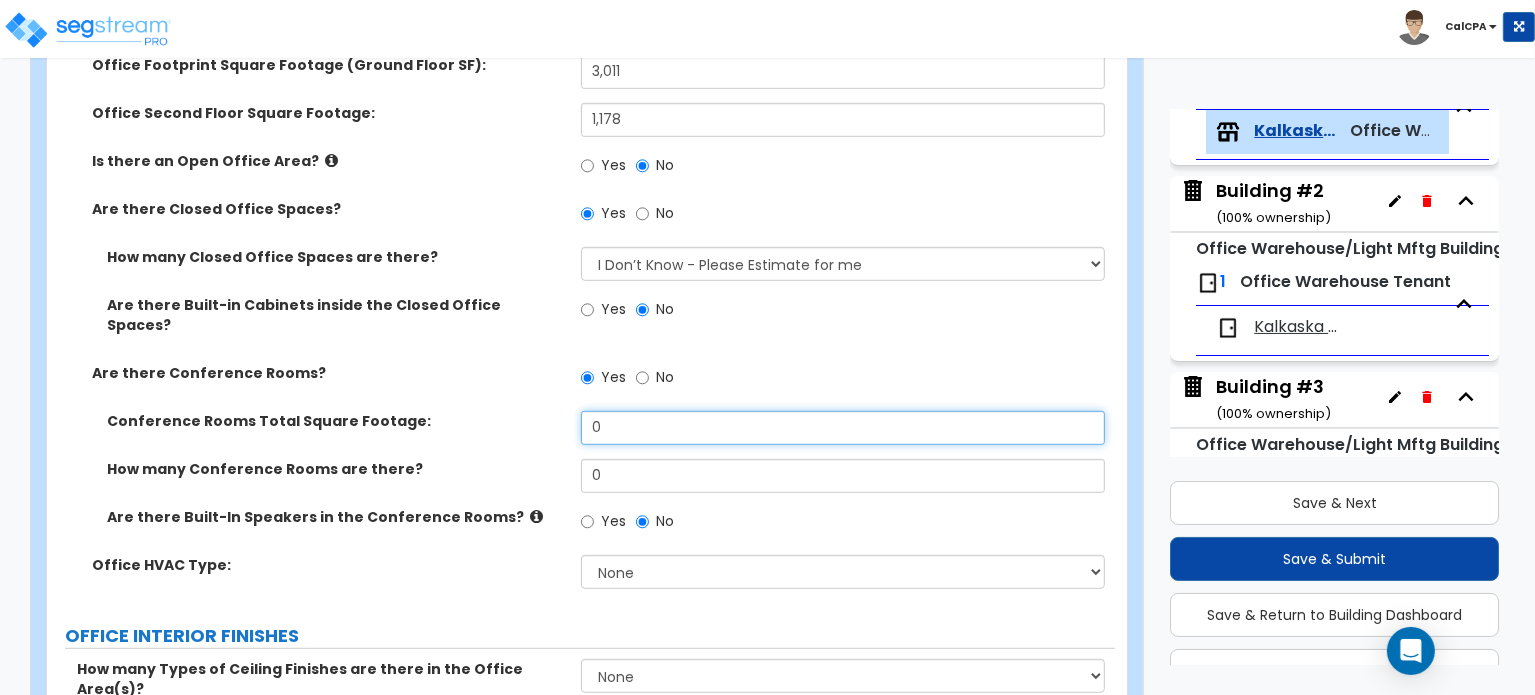 drag, startPoint x: 620, startPoint y: 399, endPoint x: 568, endPoint y: 399, distance: 52 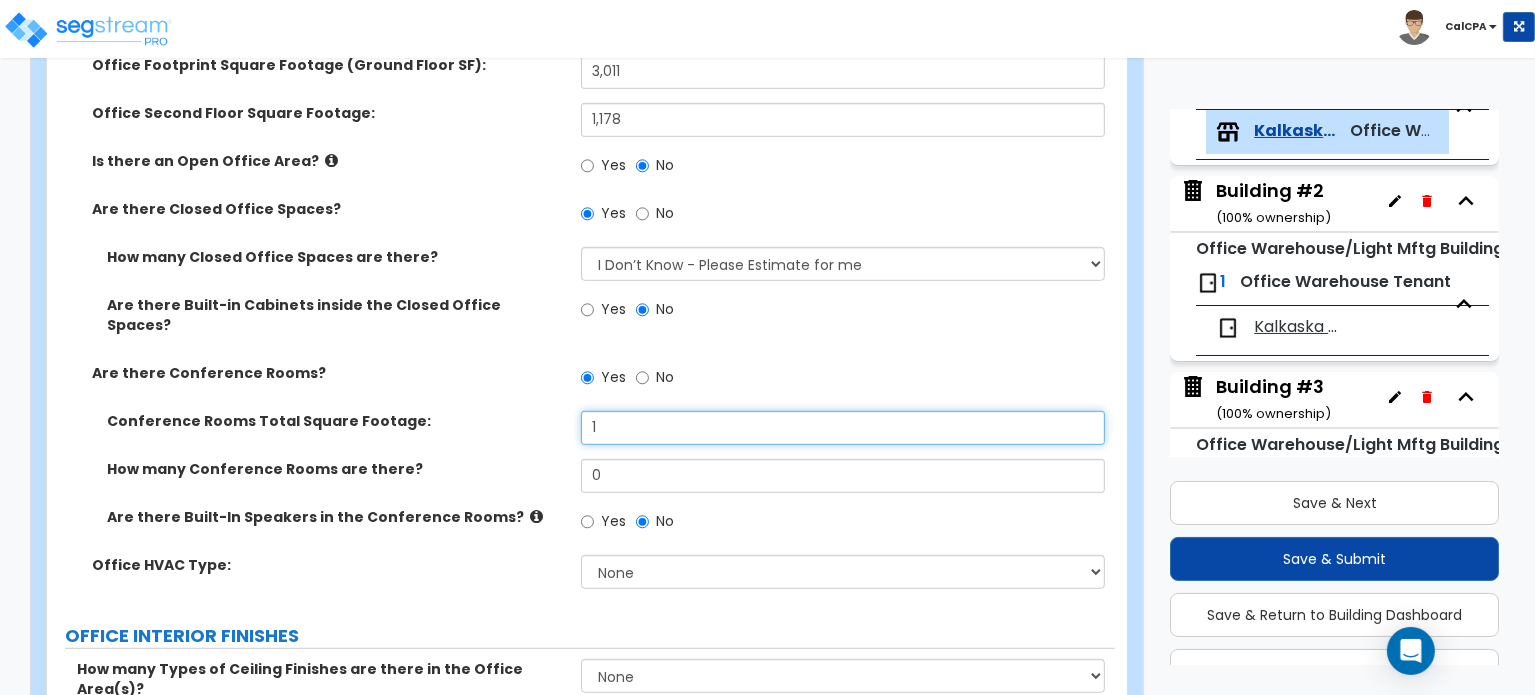 drag, startPoint x: 633, startPoint y: 403, endPoint x: 496, endPoint y: 405, distance: 137.0146 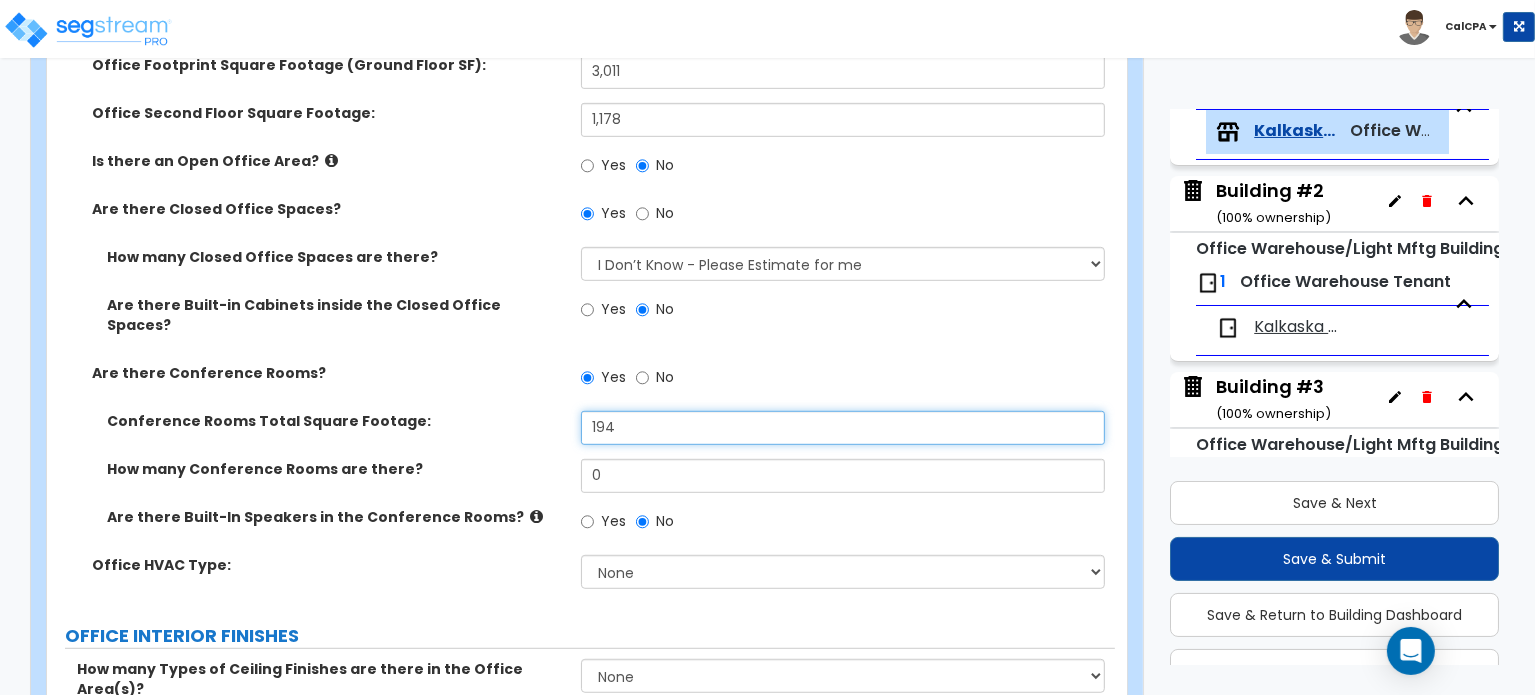 type on "194" 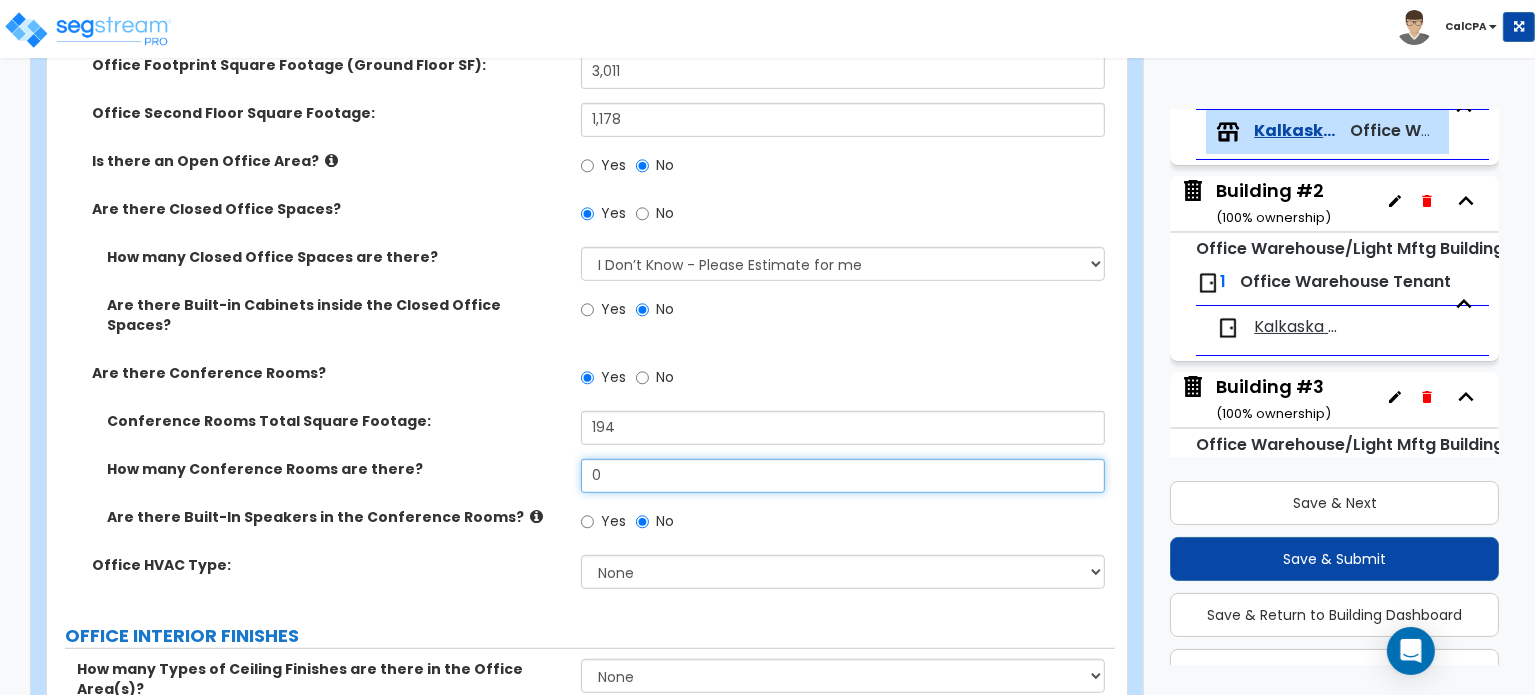 drag, startPoint x: 659, startPoint y: 457, endPoint x: 564, endPoint y: 459, distance: 95.02105 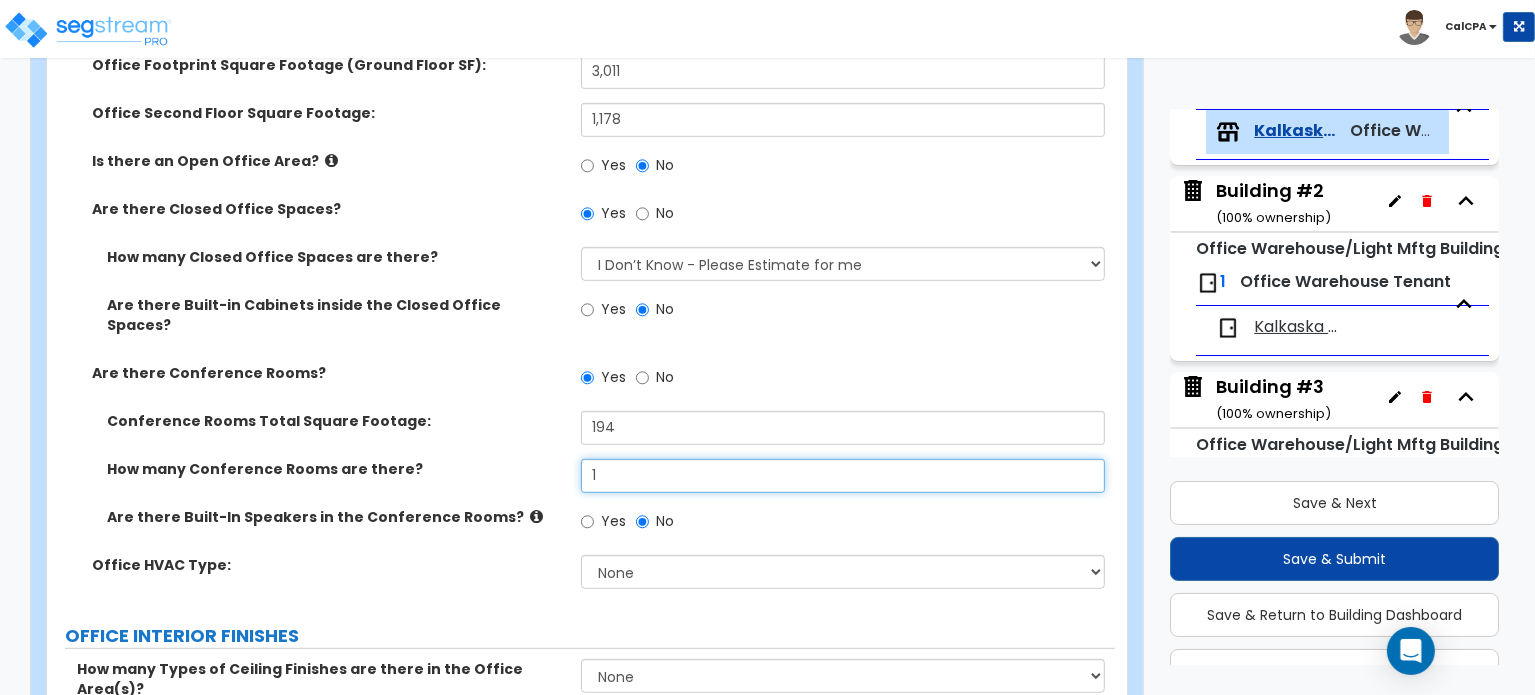 scroll, scrollTop: 1164, scrollLeft: 0, axis: vertical 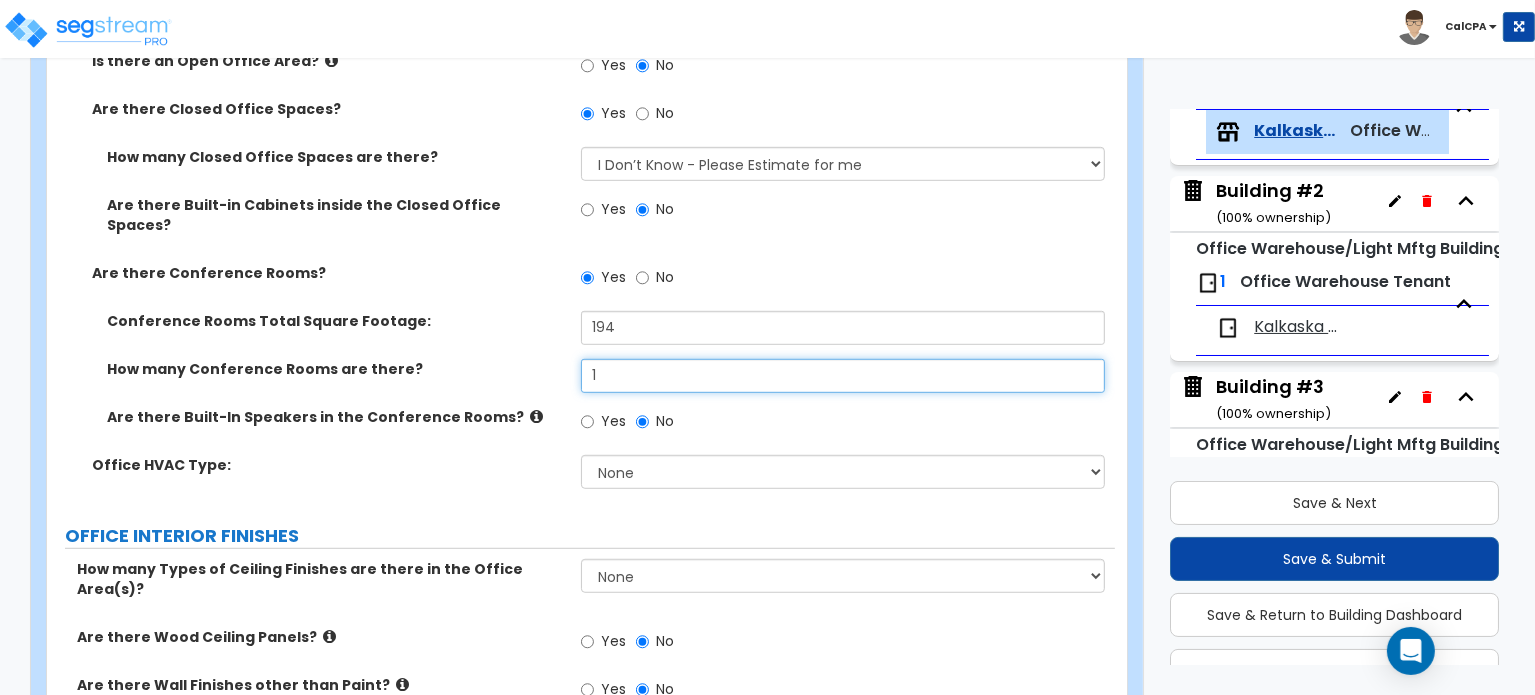 type on "1" 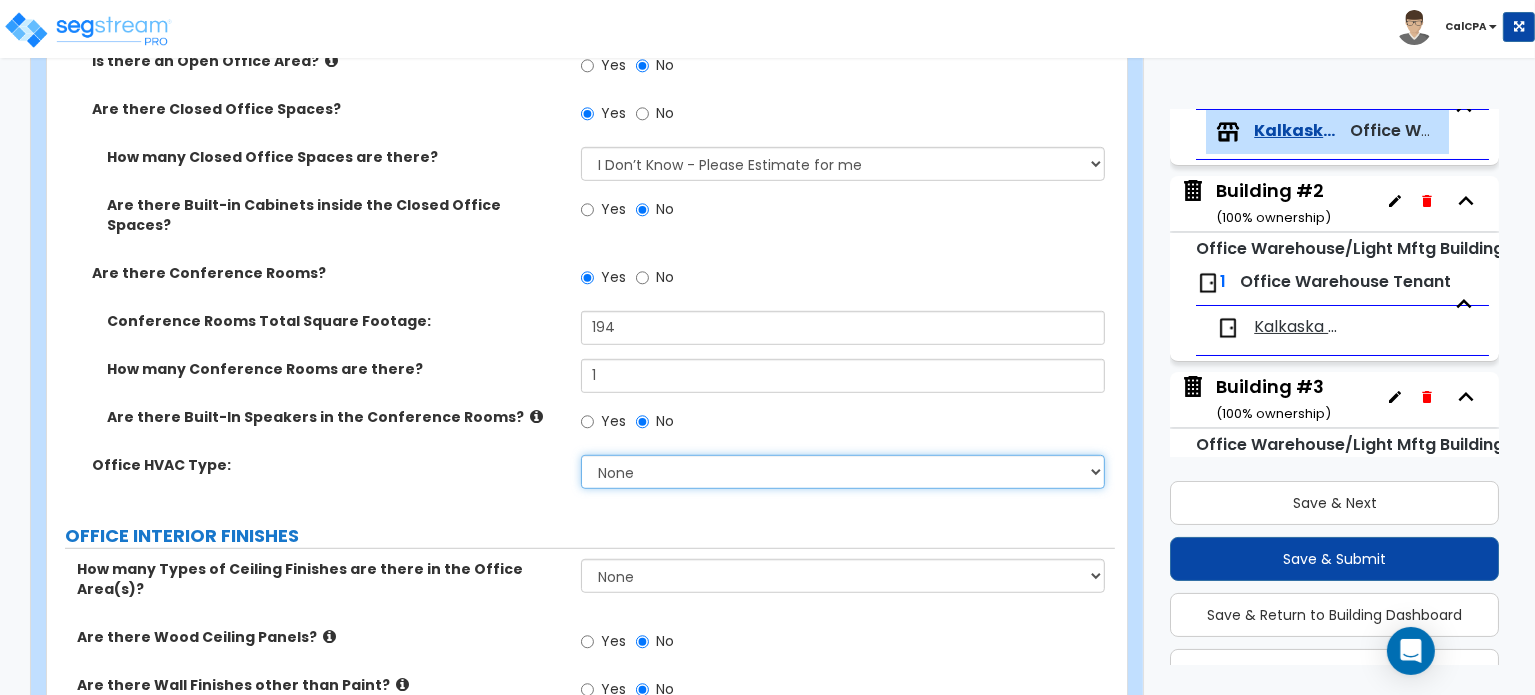 click on "None Rooftop Unit Furnace-Condenser Forced Air Split Heating/Cooling Systems Heat Pump Air to Air Split Heating/Cooling Systems" at bounding box center (843, 472) 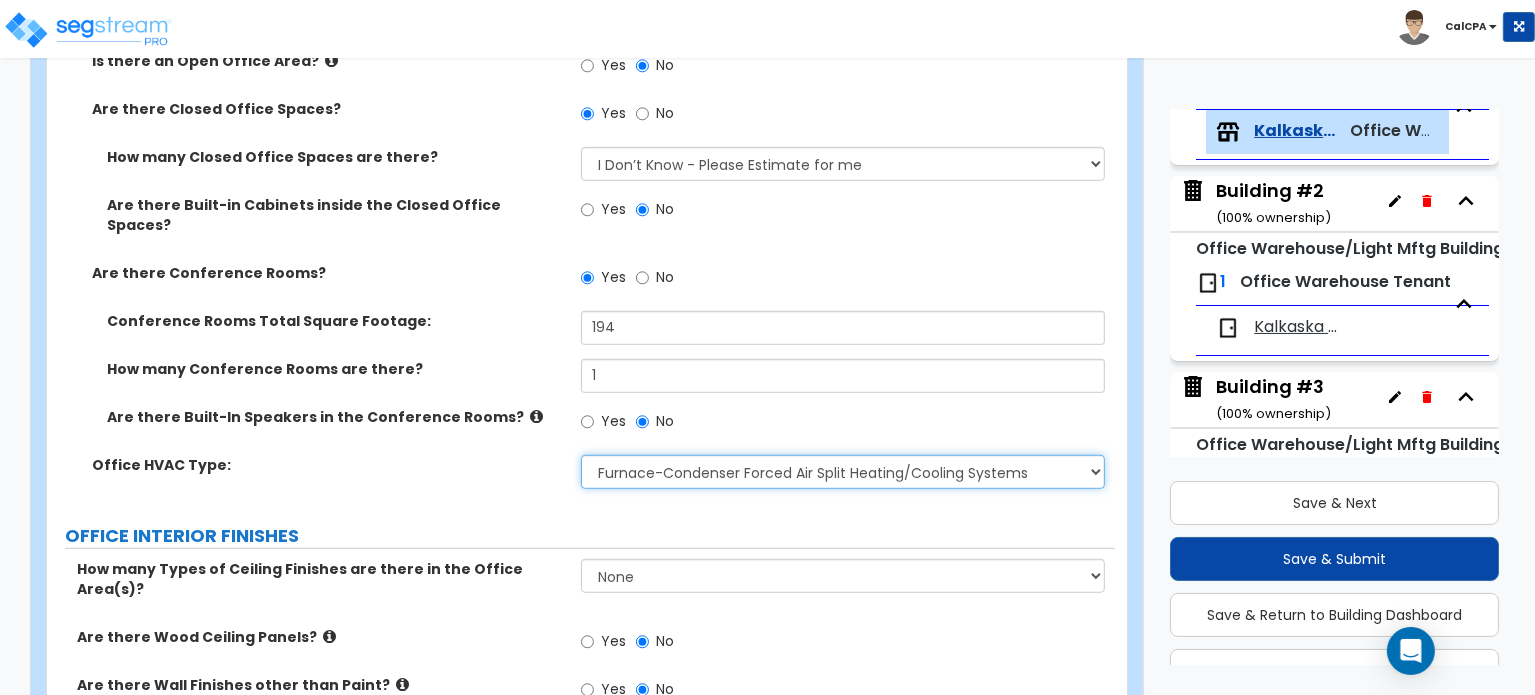 click on "None Rooftop Unit Furnace-Condenser Forced Air Split Heating/Cooling Systems Heat Pump Air to Air Split Heating/Cooling Systems" at bounding box center [843, 472] 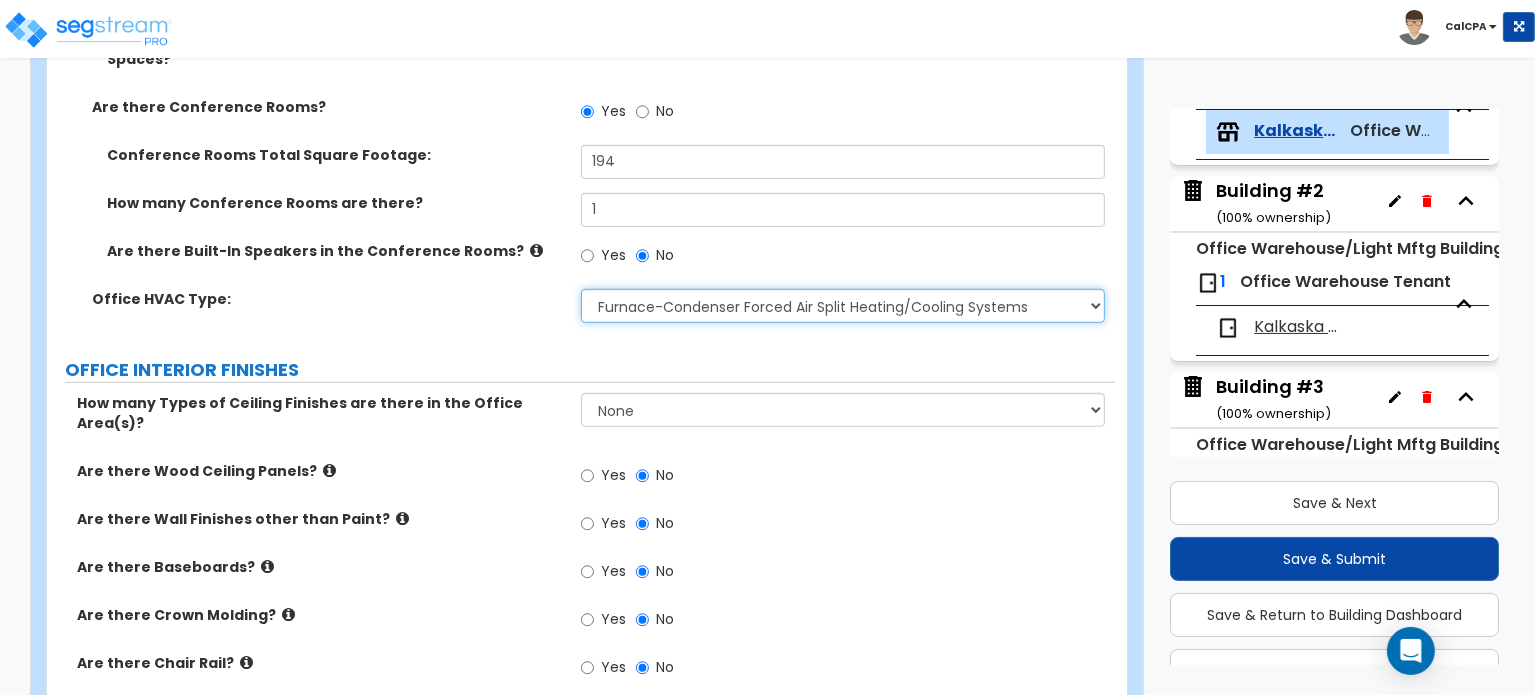 scroll, scrollTop: 1364, scrollLeft: 0, axis: vertical 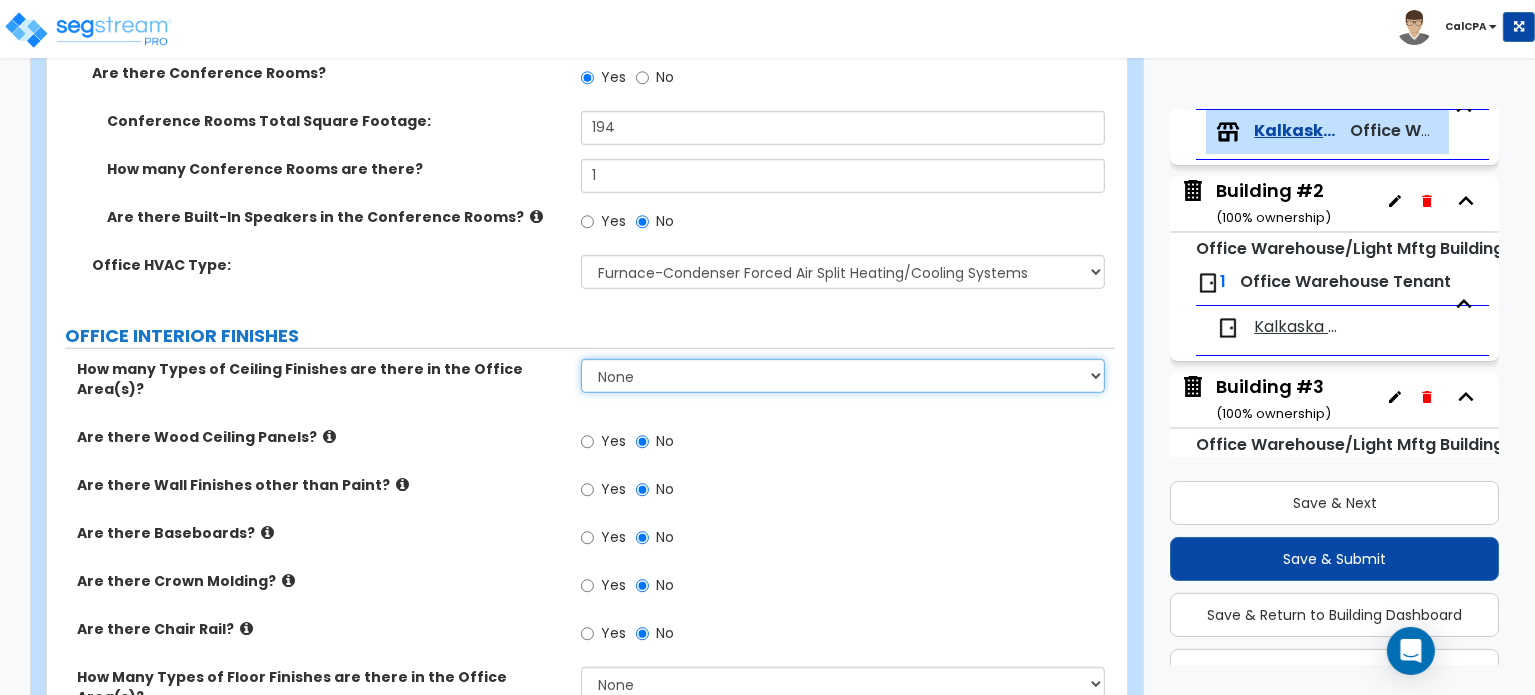 click on "None 1 2 3" at bounding box center [843, 376] 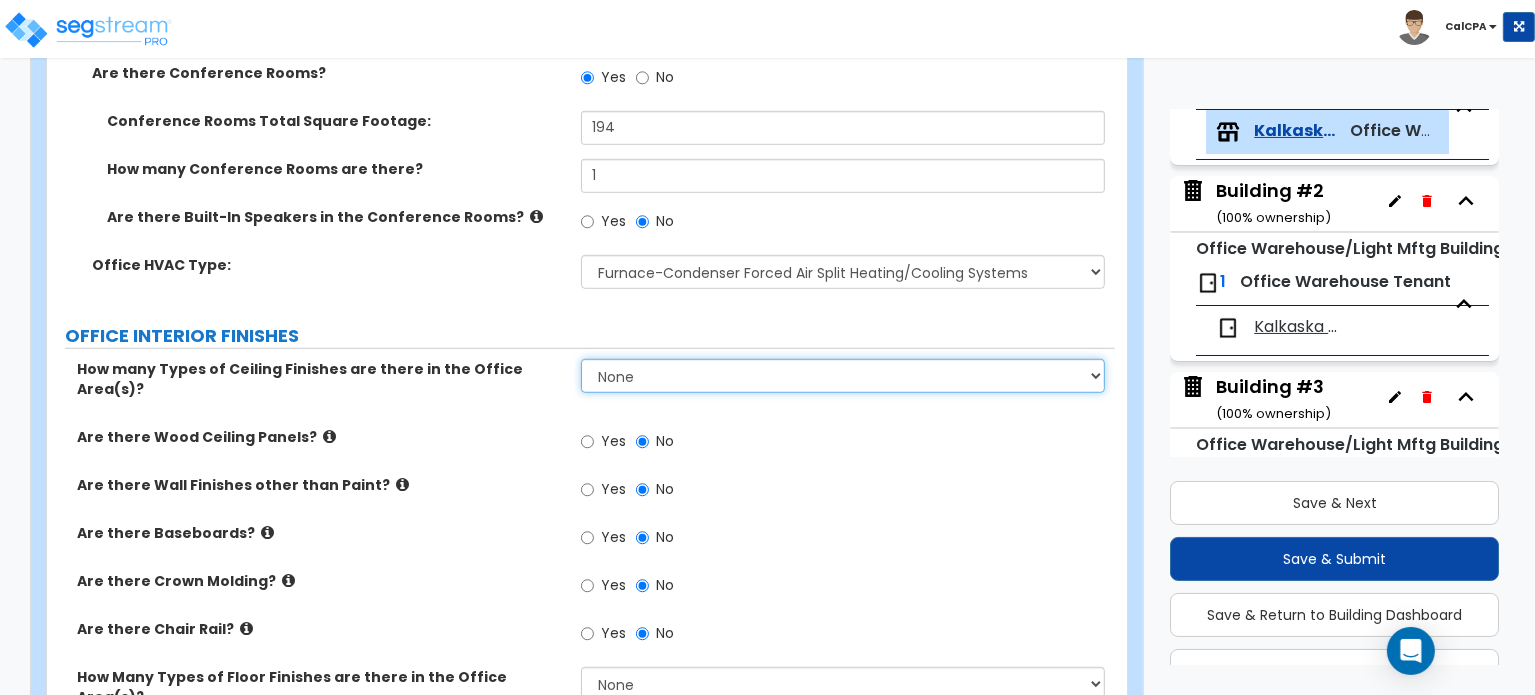 select on "1" 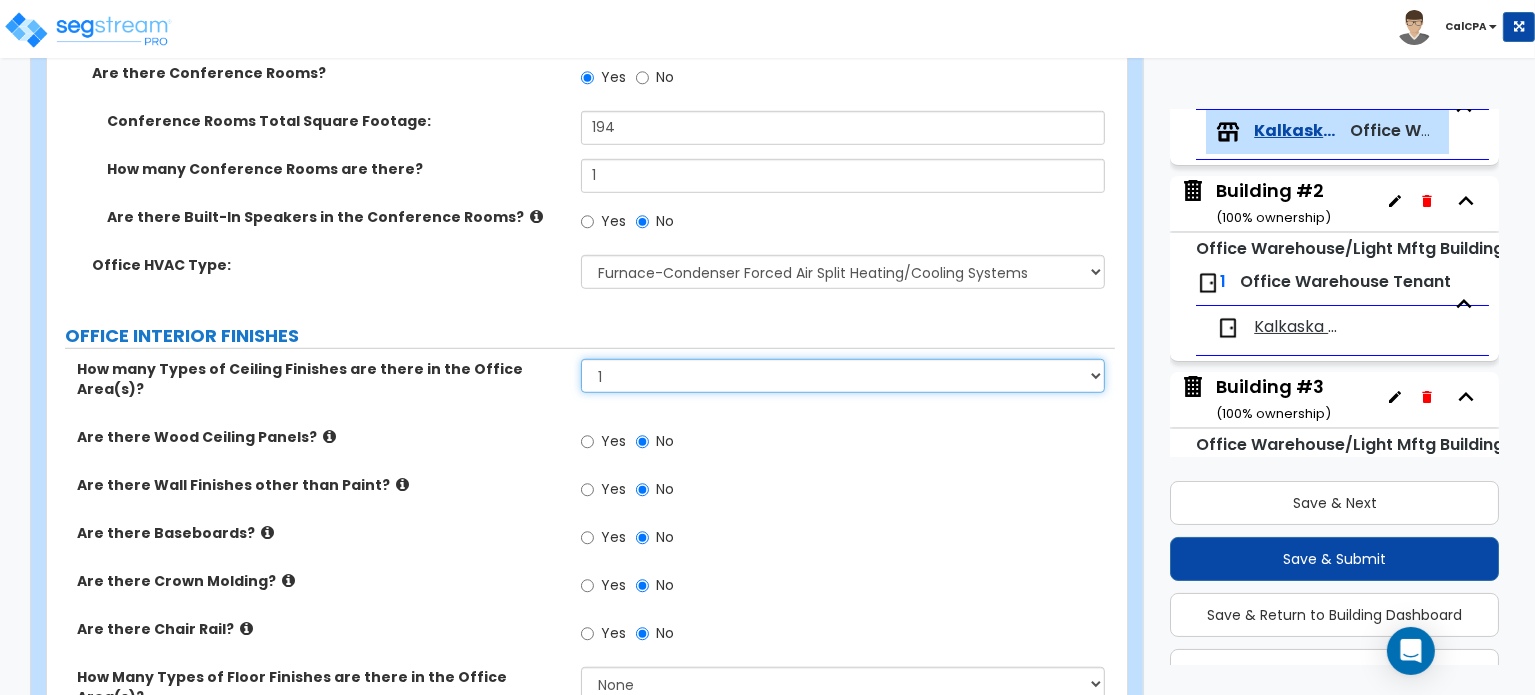 click on "None 1 2 3" at bounding box center [843, 376] 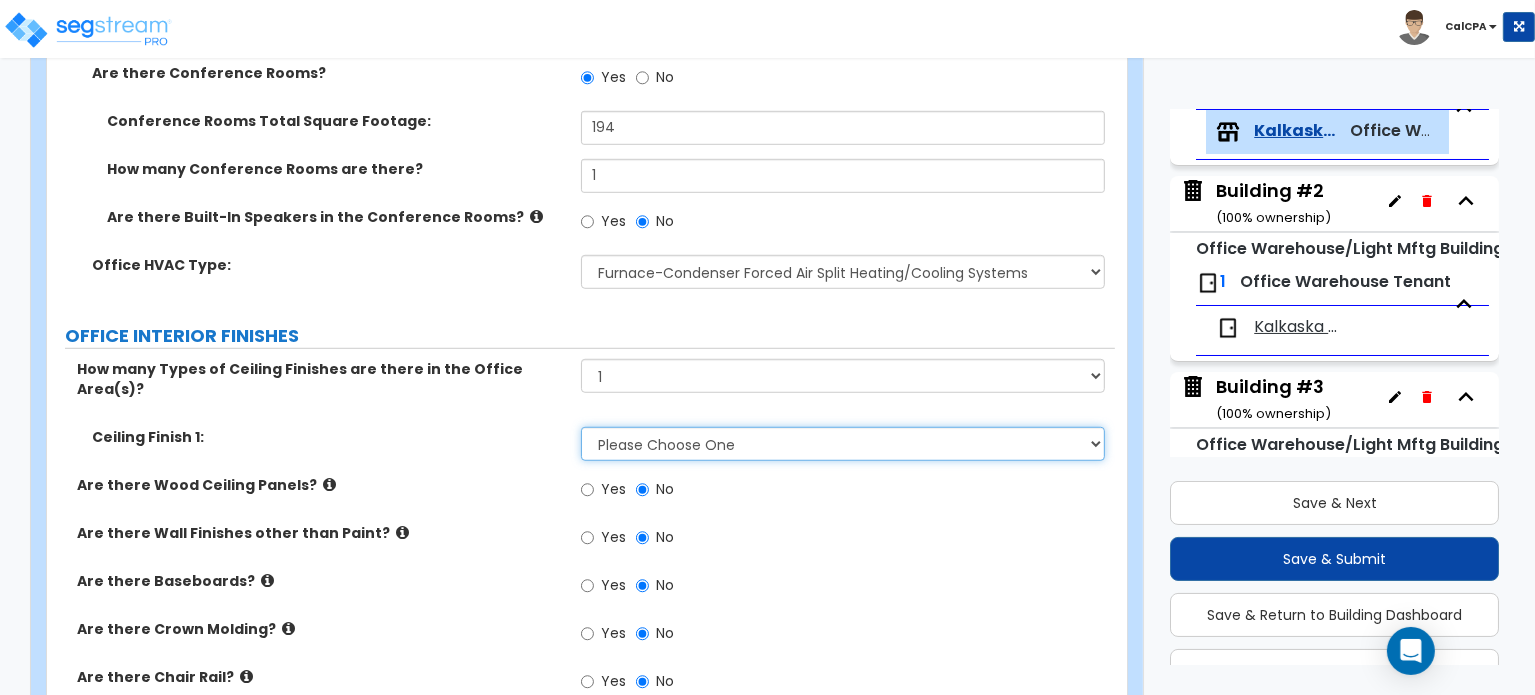 click on "Please Choose One Drop Ceiling Open Ceiling Drywall Ceiling" at bounding box center (843, 444) 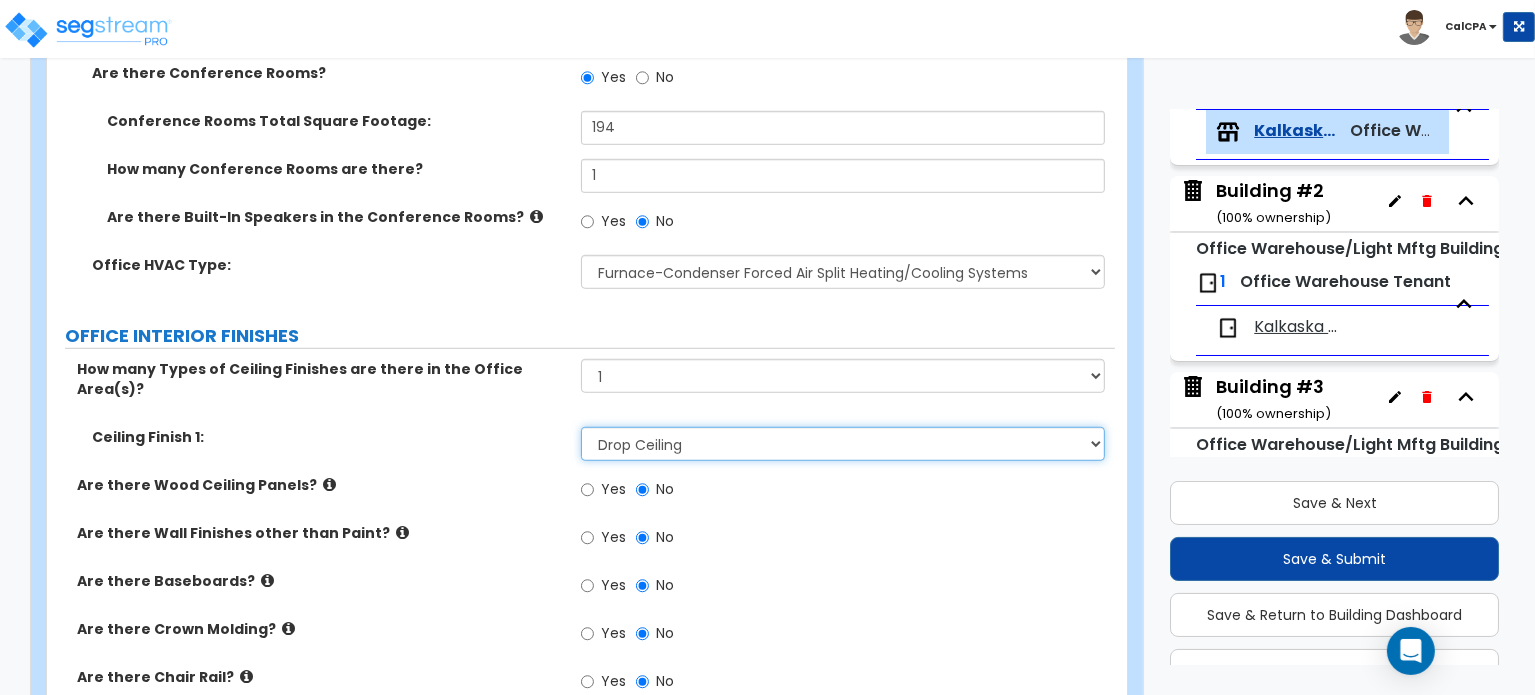 click on "Please Choose One Drop Ceiling Open Ceiling Drywall Ceiling" at bounding box center [843, 444] 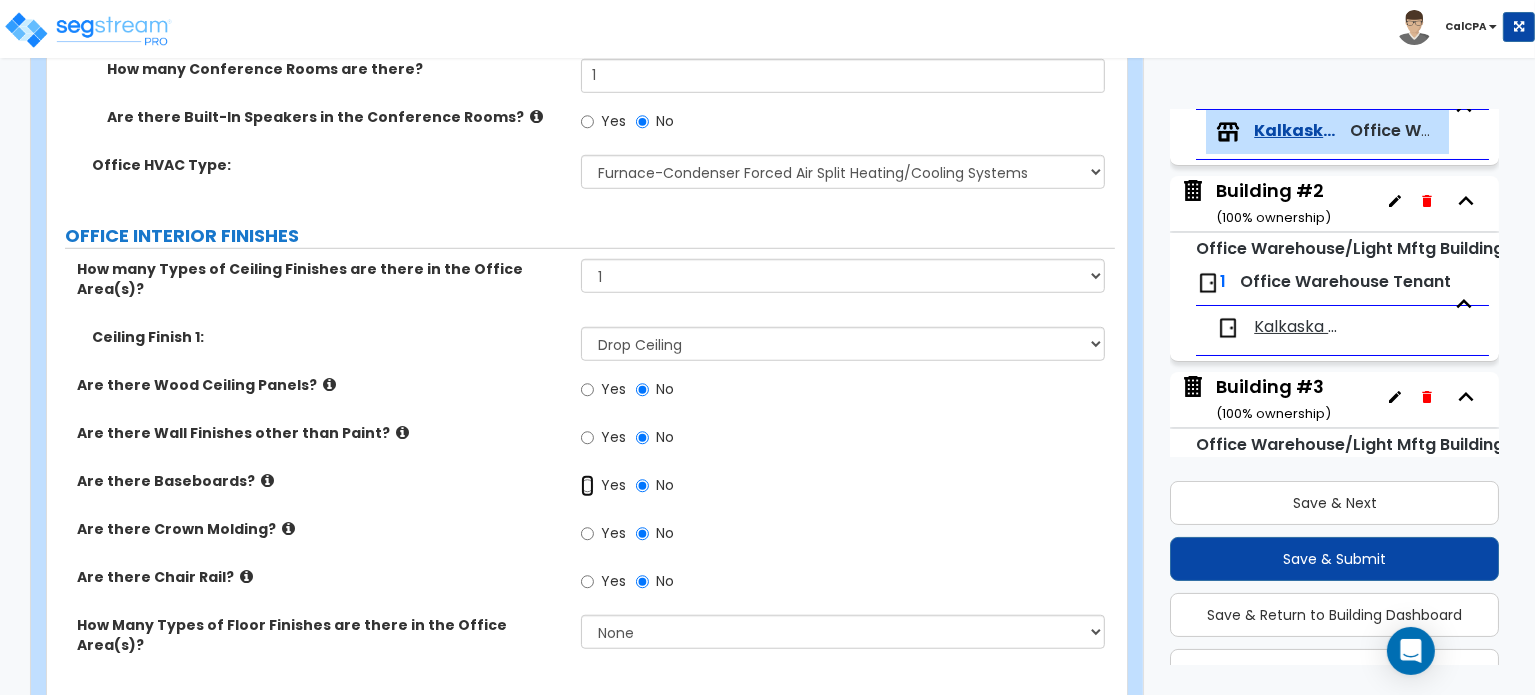 click on "Yes" at bounding box center [587, 486] 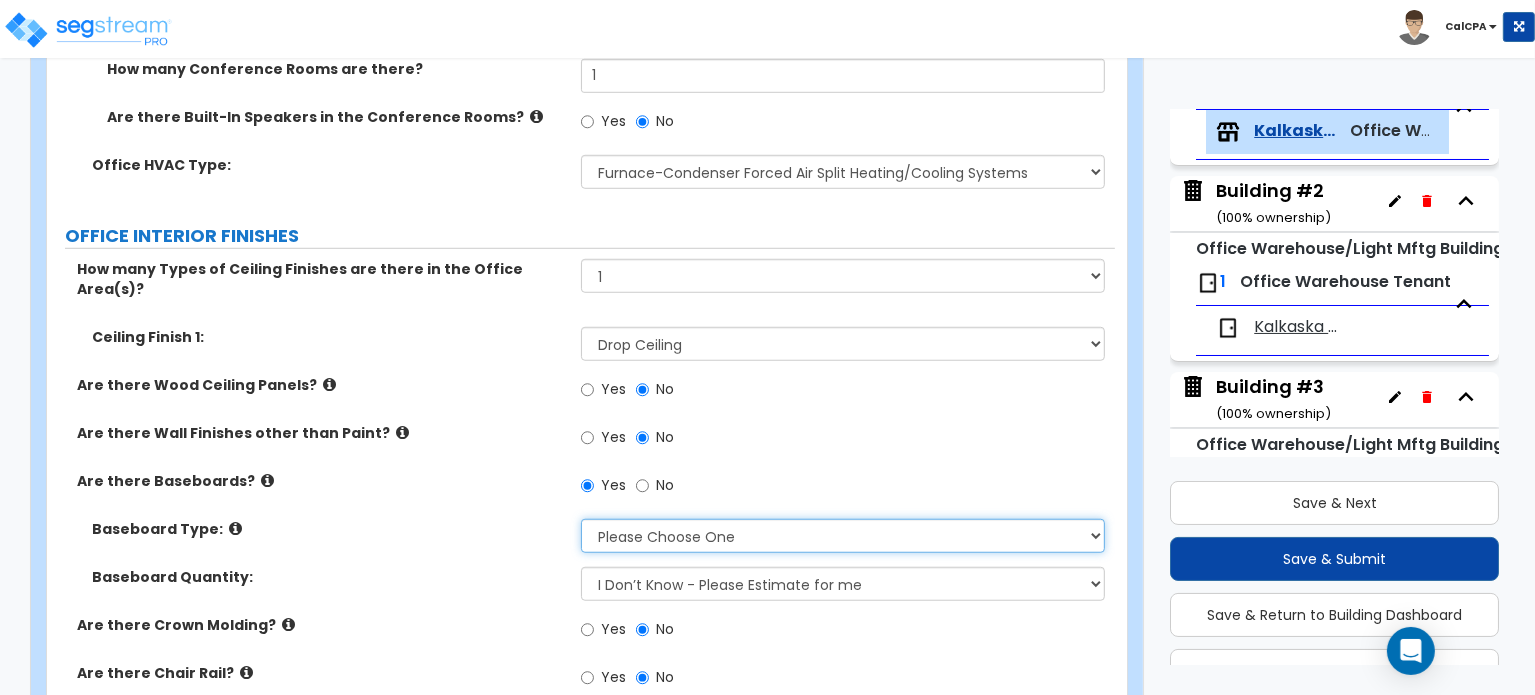 click on "Please Choose One Wood Vinyl Carpet Tile" at bounding box center (843, 536) 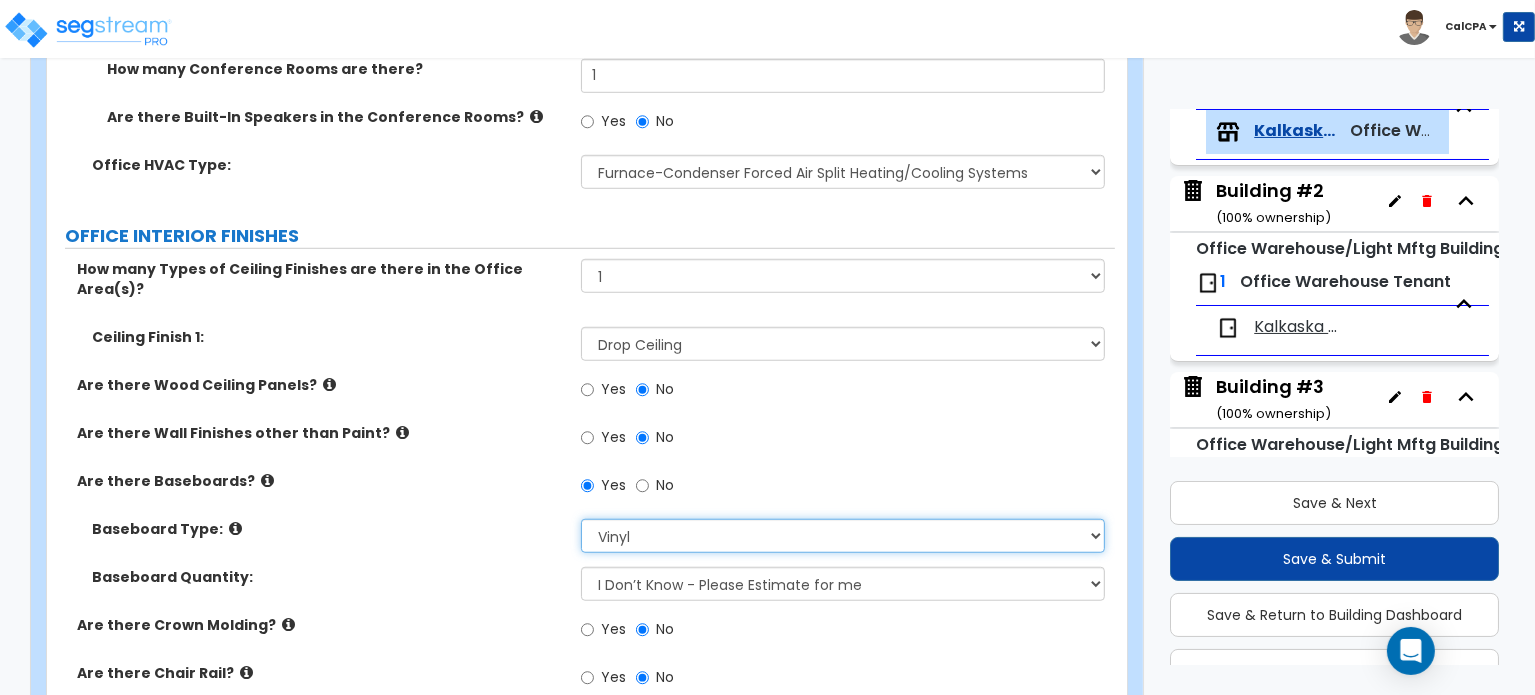 click on "Please Choose One Wood Vinyl Carpet Tile" at bounding box center (843, 536) 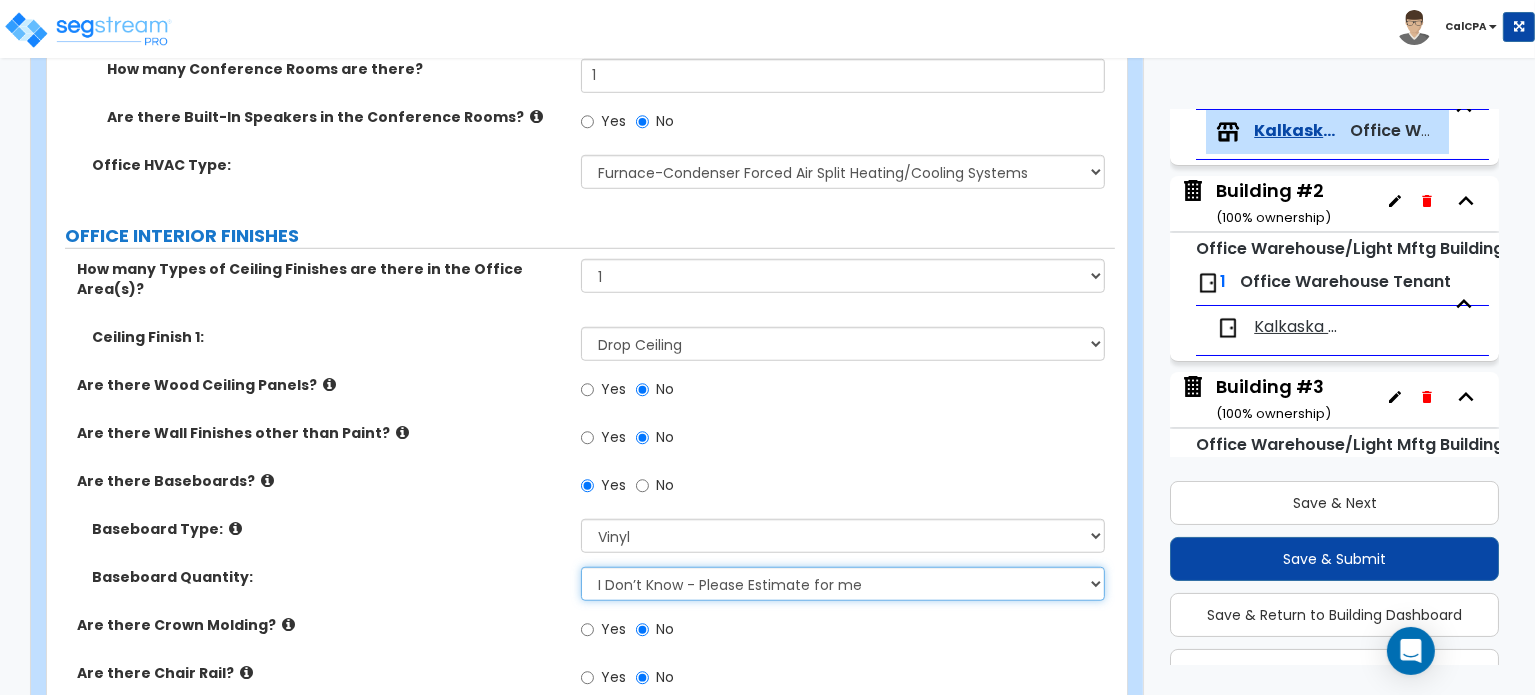 click on "I Don’t Know - Please Estimate for me I want to Enter the Linear Footage" at bounding box center [843, 584] 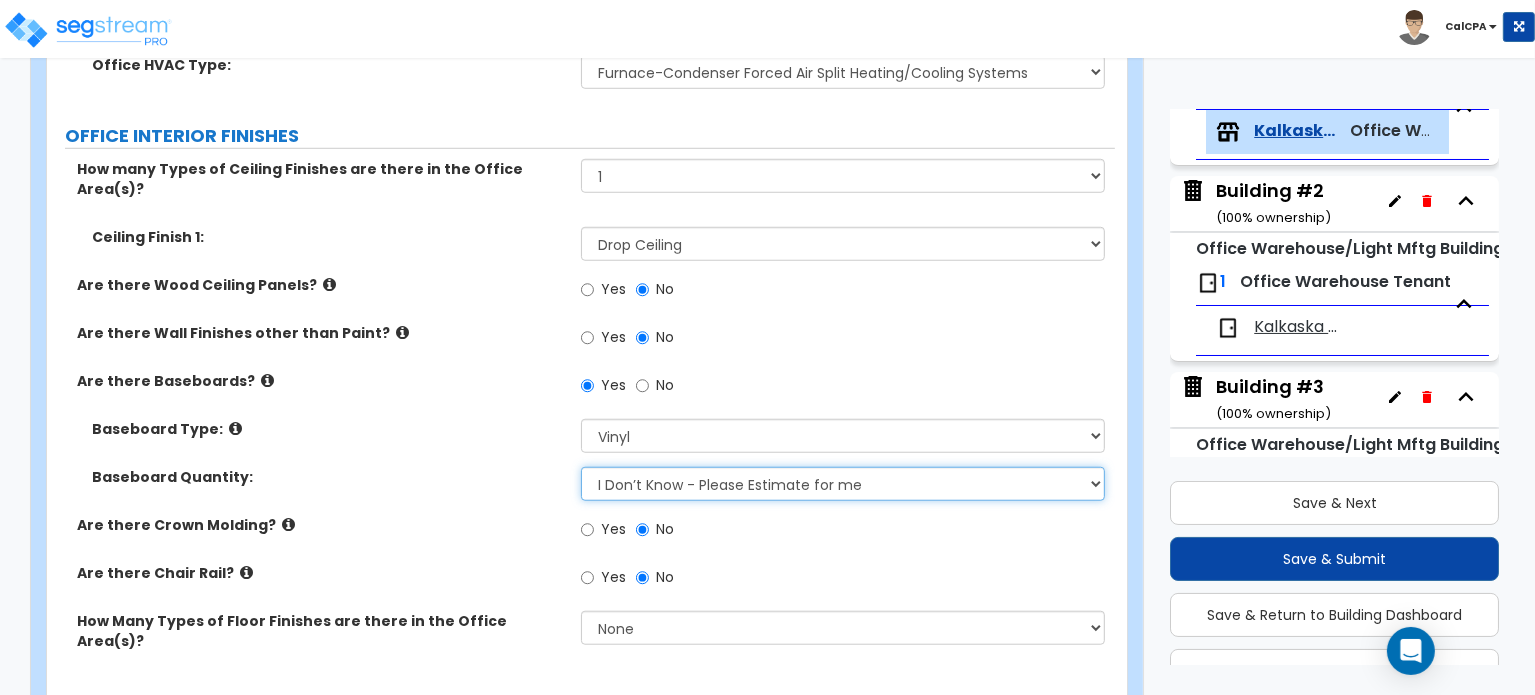 scroll, scrollTop: 1664, scrollLeft: 0, axis: vertical 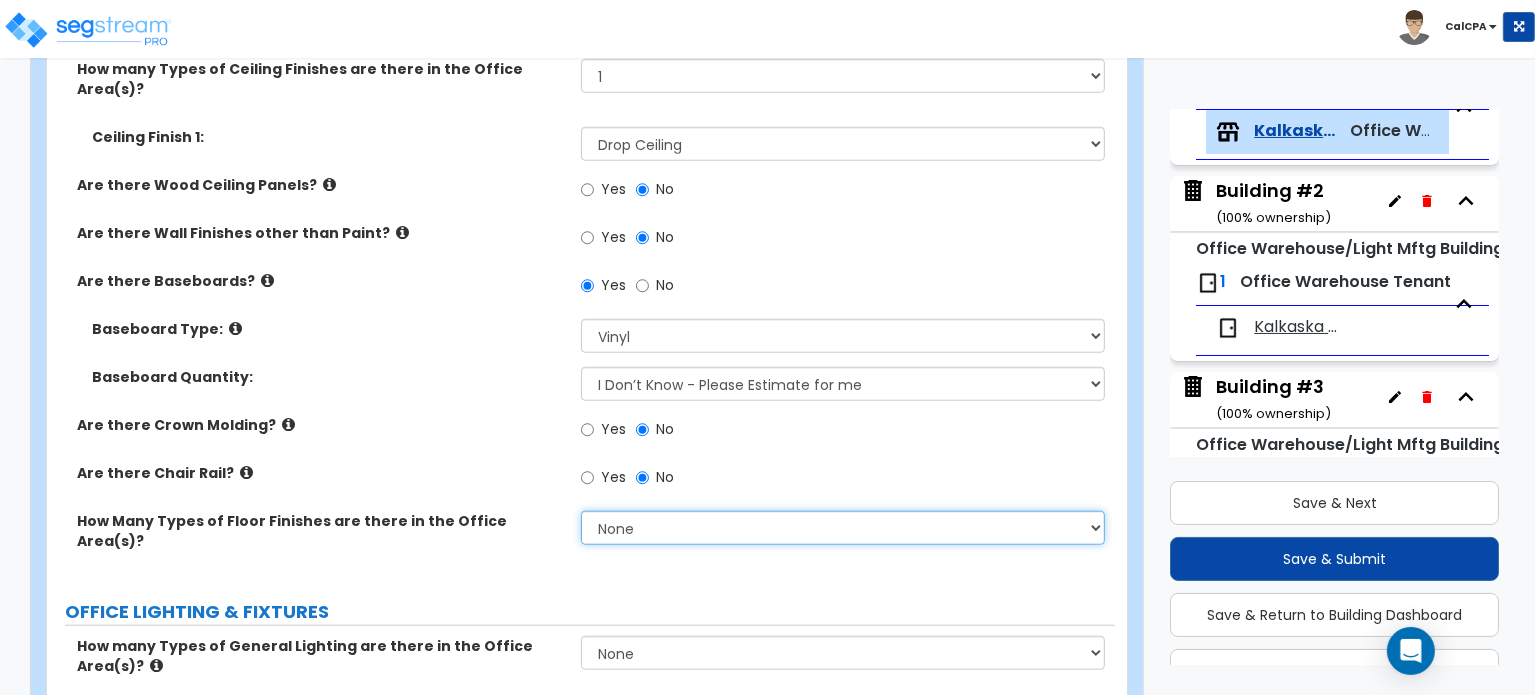 click on "None 1 2 3" at bounding box center (843, 528) 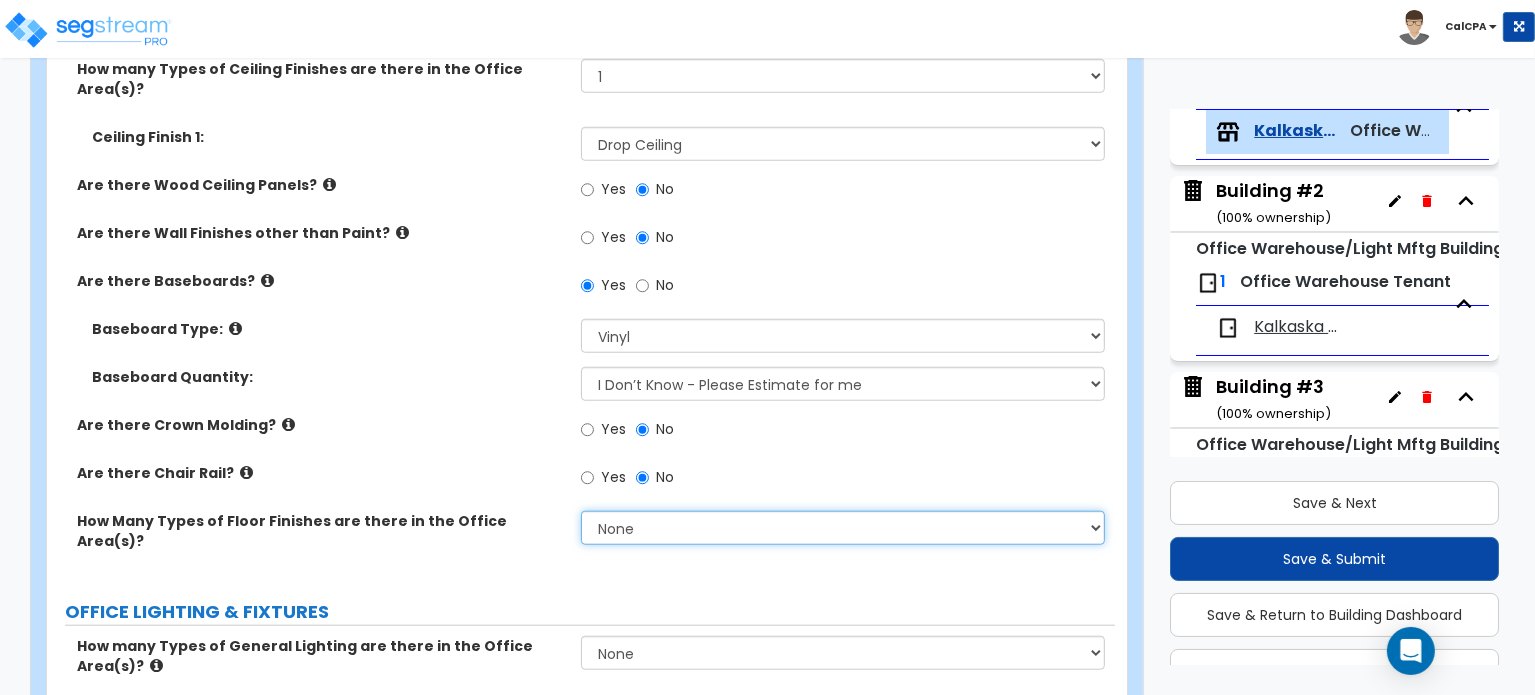select on "2" 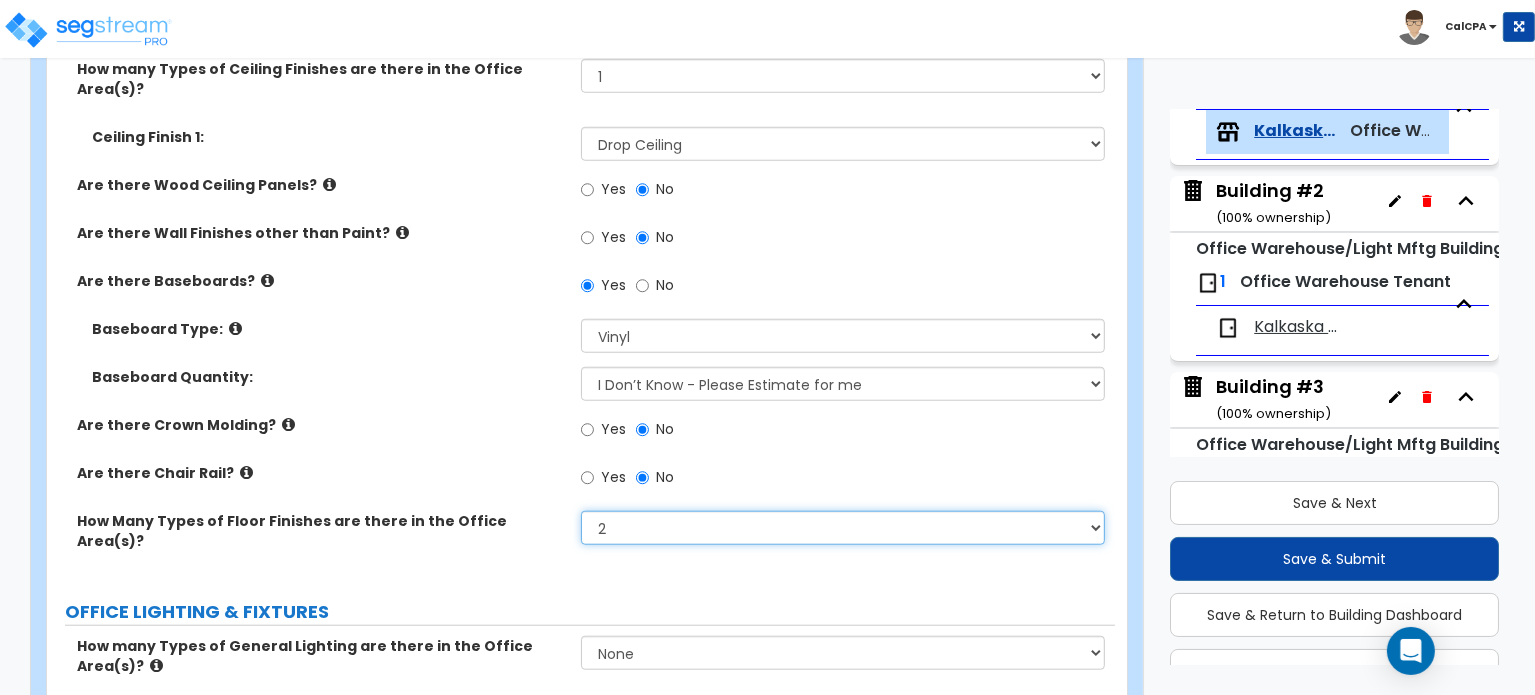 click on "None 1 2 3" at bounding box center [843, 528] 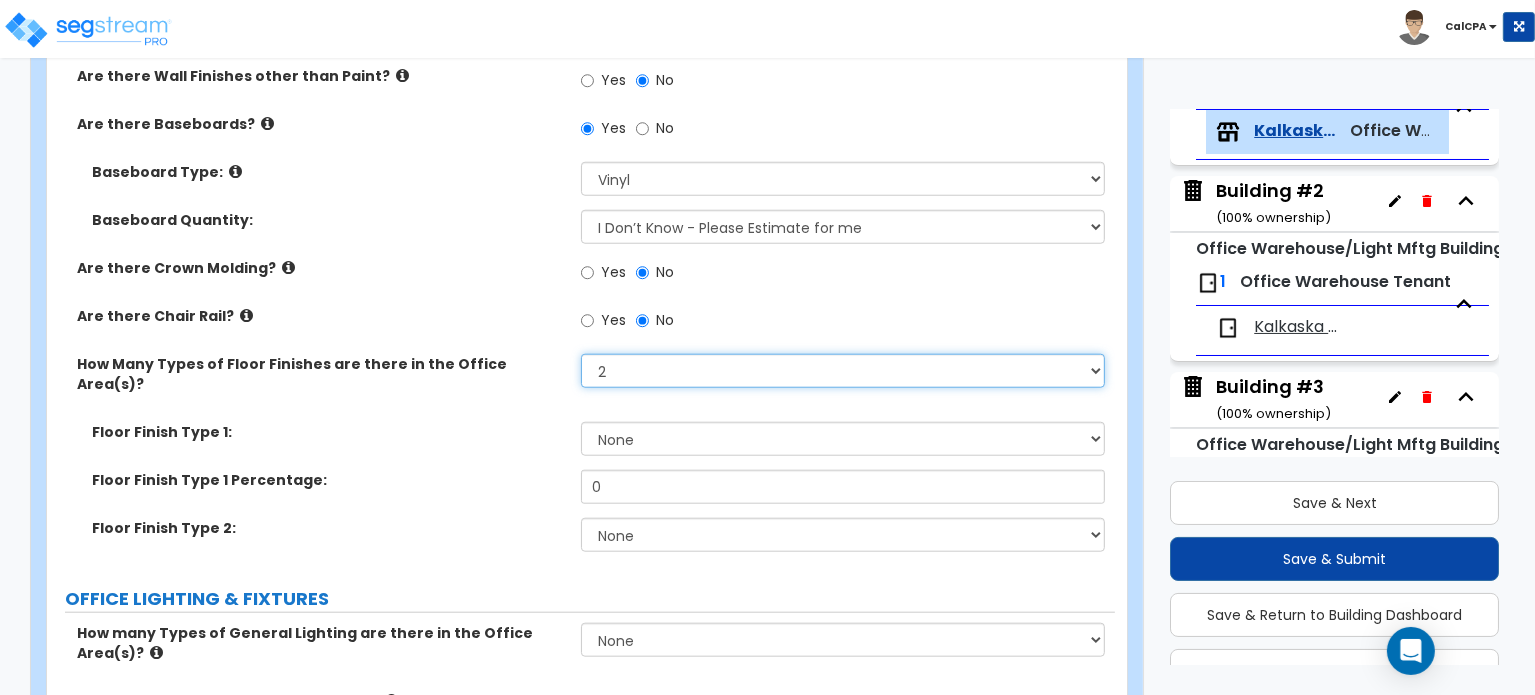 scroll, scrollTop: 1864, scrollLeft: 0, axis: vertical 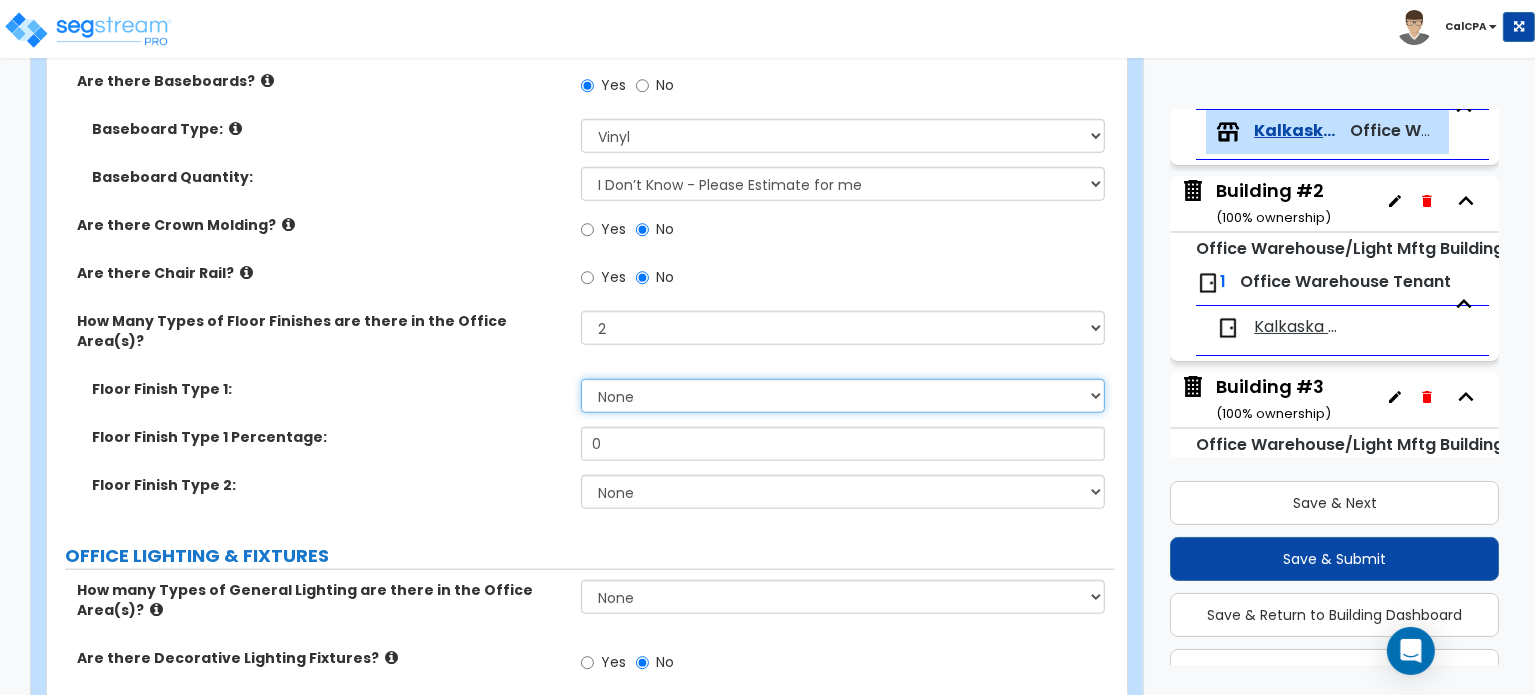 click on "None Tile Flooring Hardwood Flooring Resilient Laminate Flooring VCT Flooring Sheet Carpet Flooring Sheet Vinyl Flooring Carpet Tile Flooring" at bounding box center (843, 396) 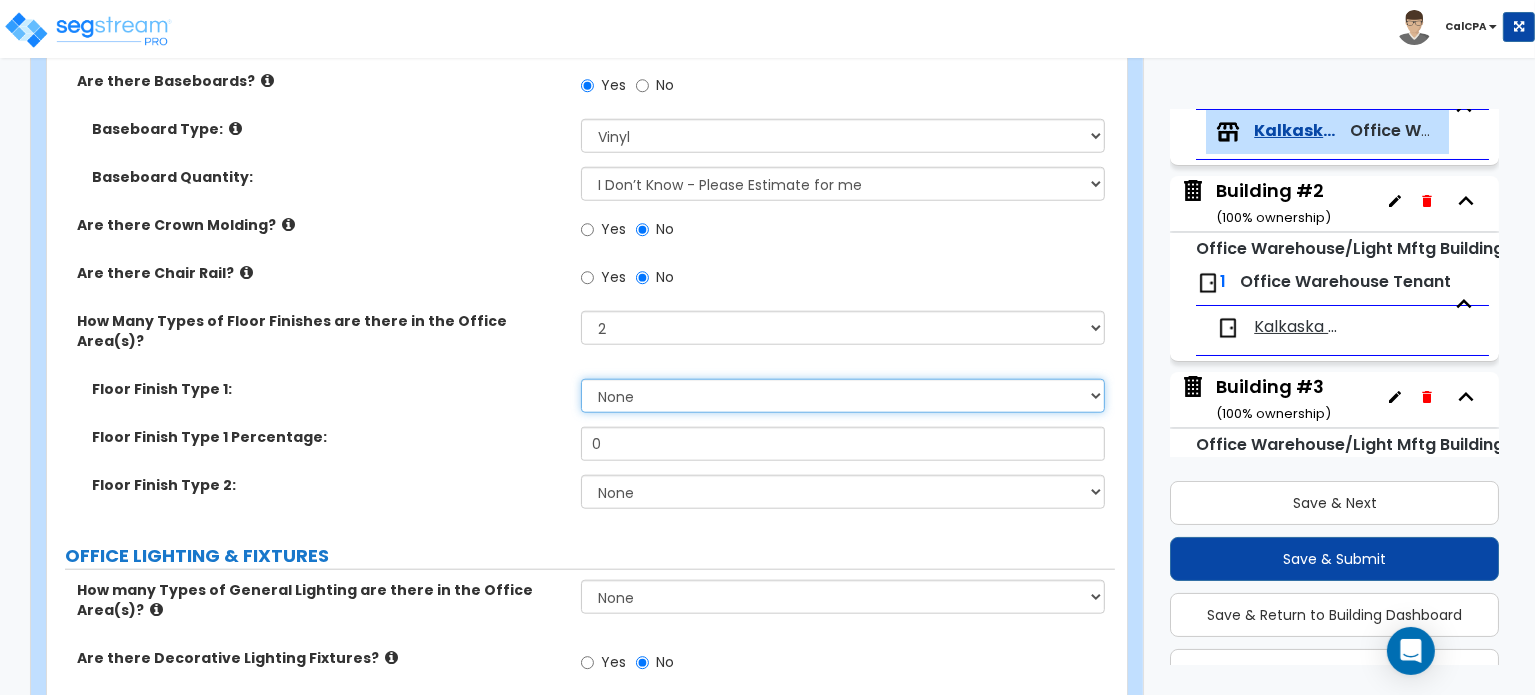 select on "5" 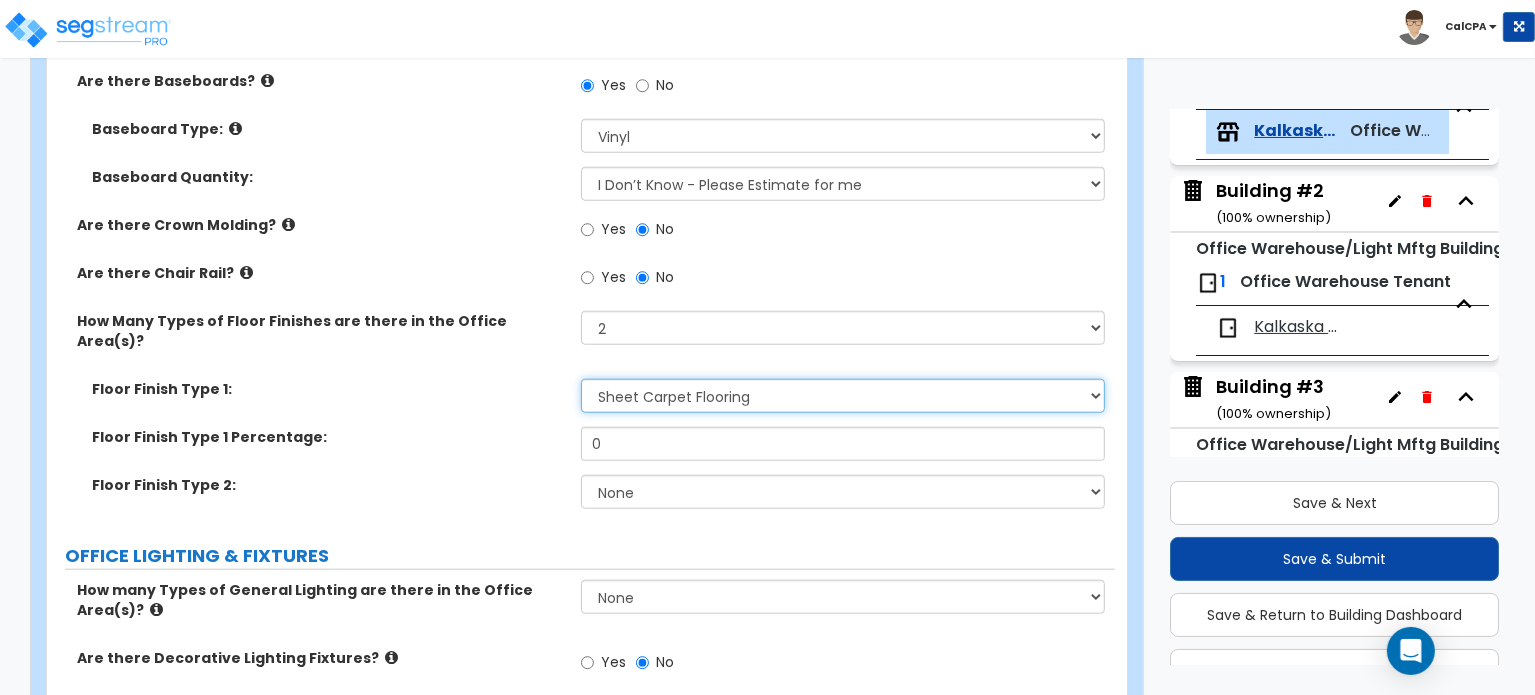click on "None Tile Flooring Hardwood Flooring Resilient Laminate Flooring VCT Flooring Sheet Carpet Flooring Sheet Vinyl Flooring Carpet Tile Flooring" at bounding box center [843, 396] 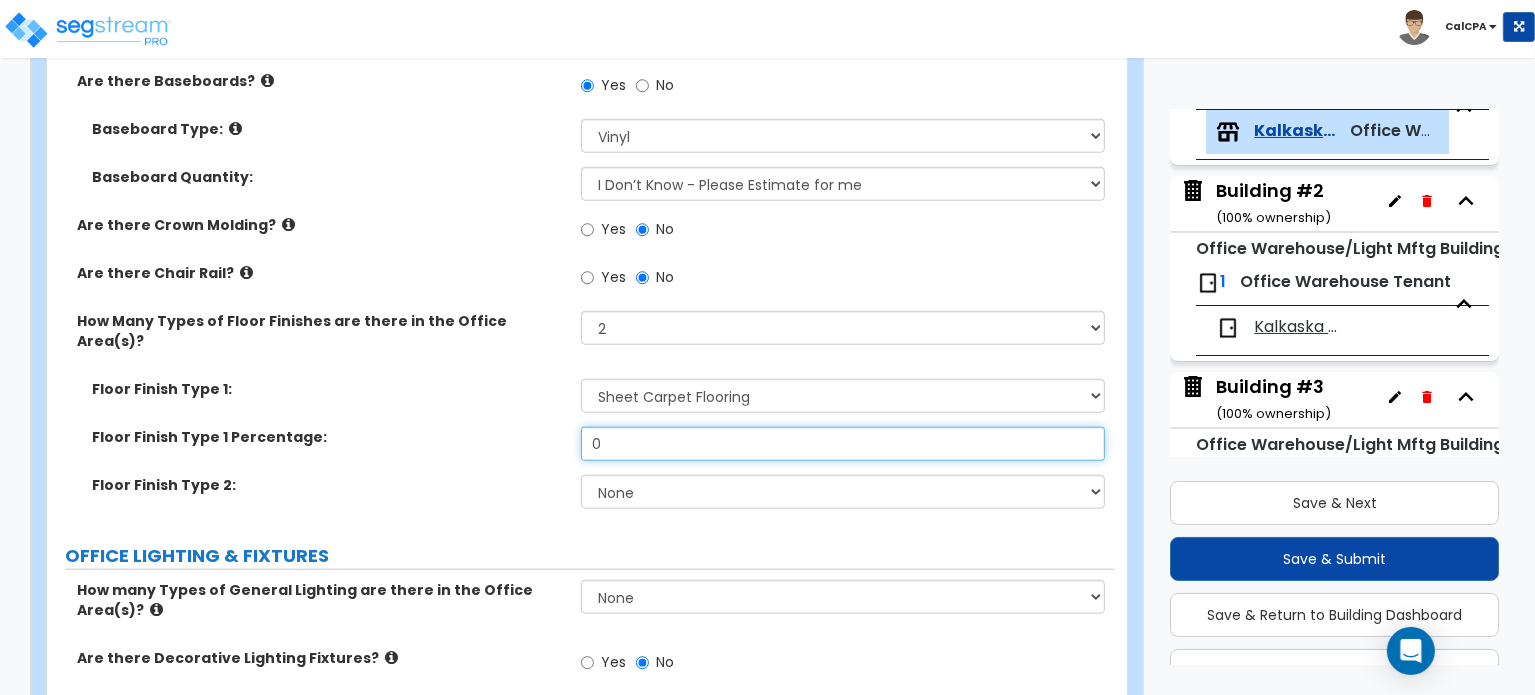 click on "0" at bounding box center (843, 444) 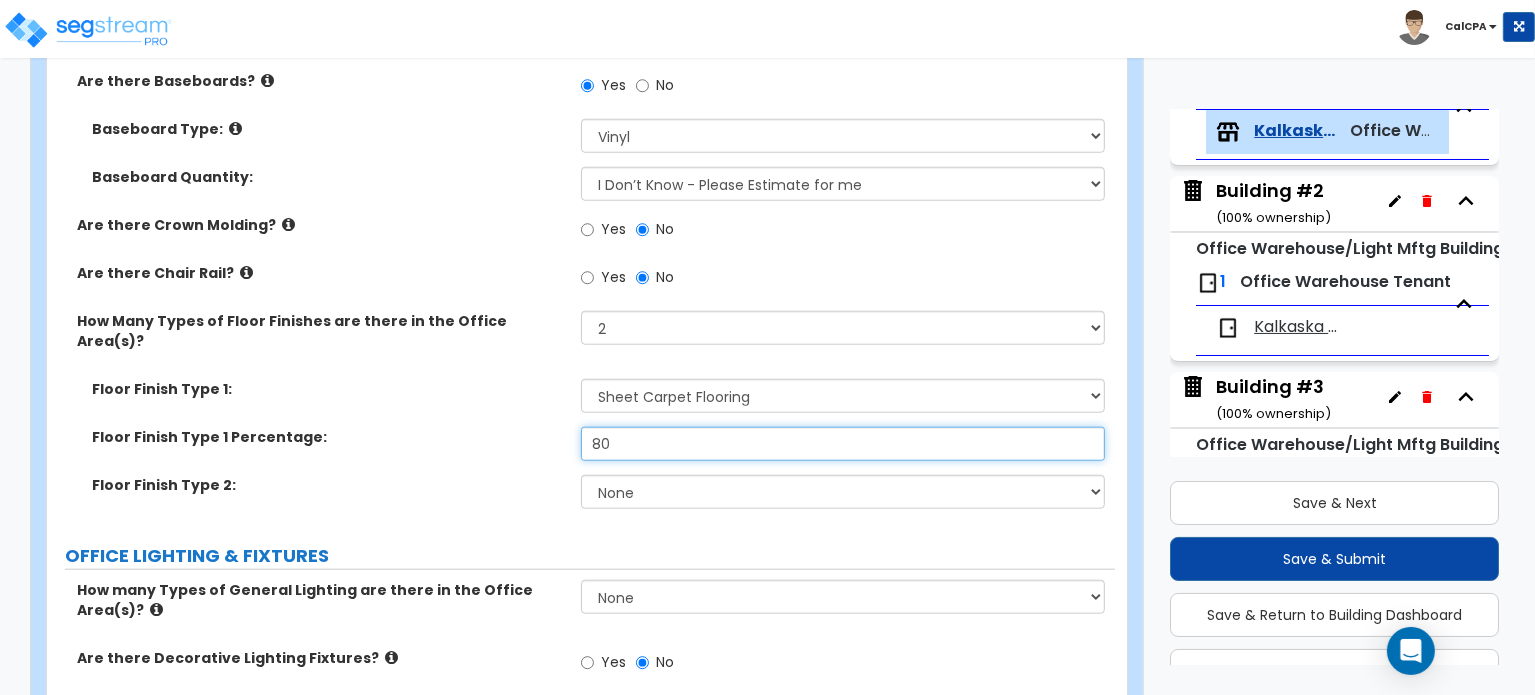 type on "80" 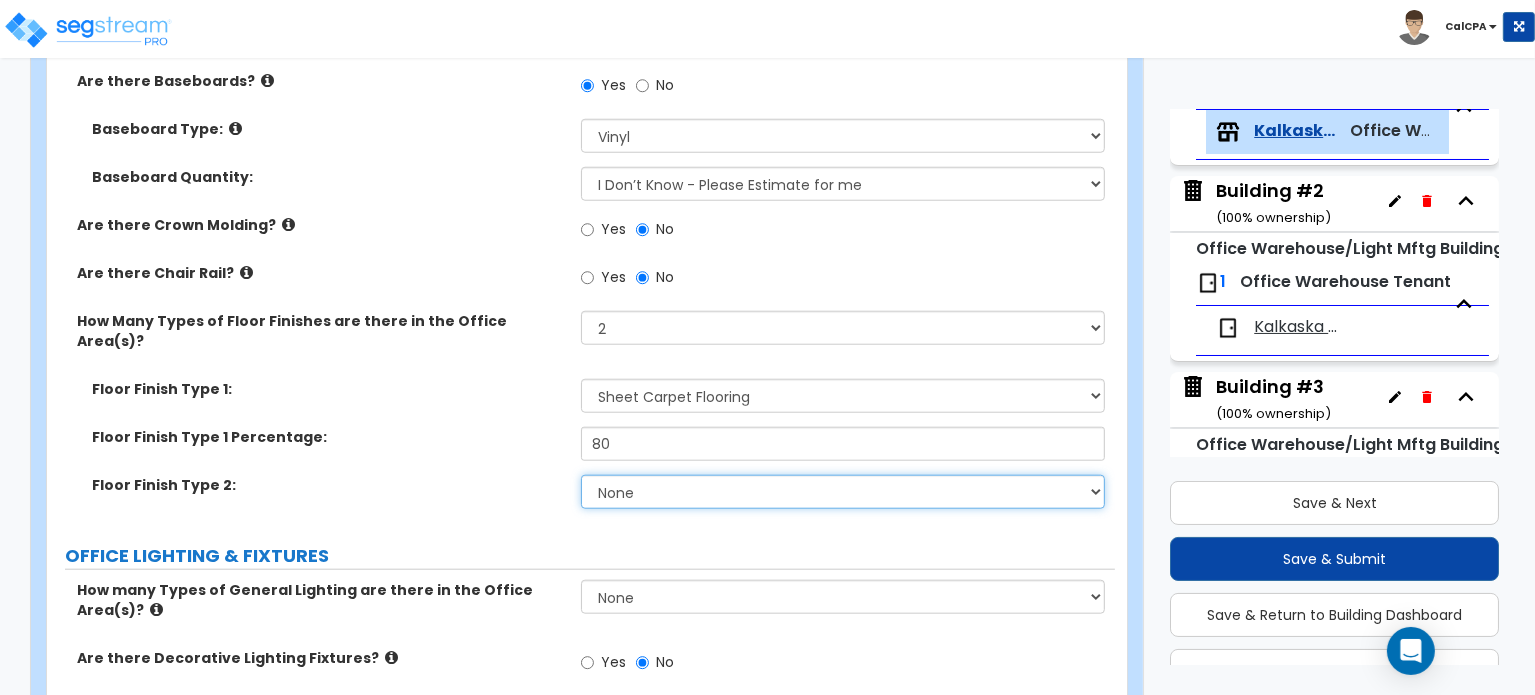 click on "None Tile Flooring Hardwood Flooring Resilient Laminate Flooring VCT Flooring Sheet Carpet Flooring Sheet Vinyl Flooring Carpet Tile Flooring" at bounding box center [843, 492] 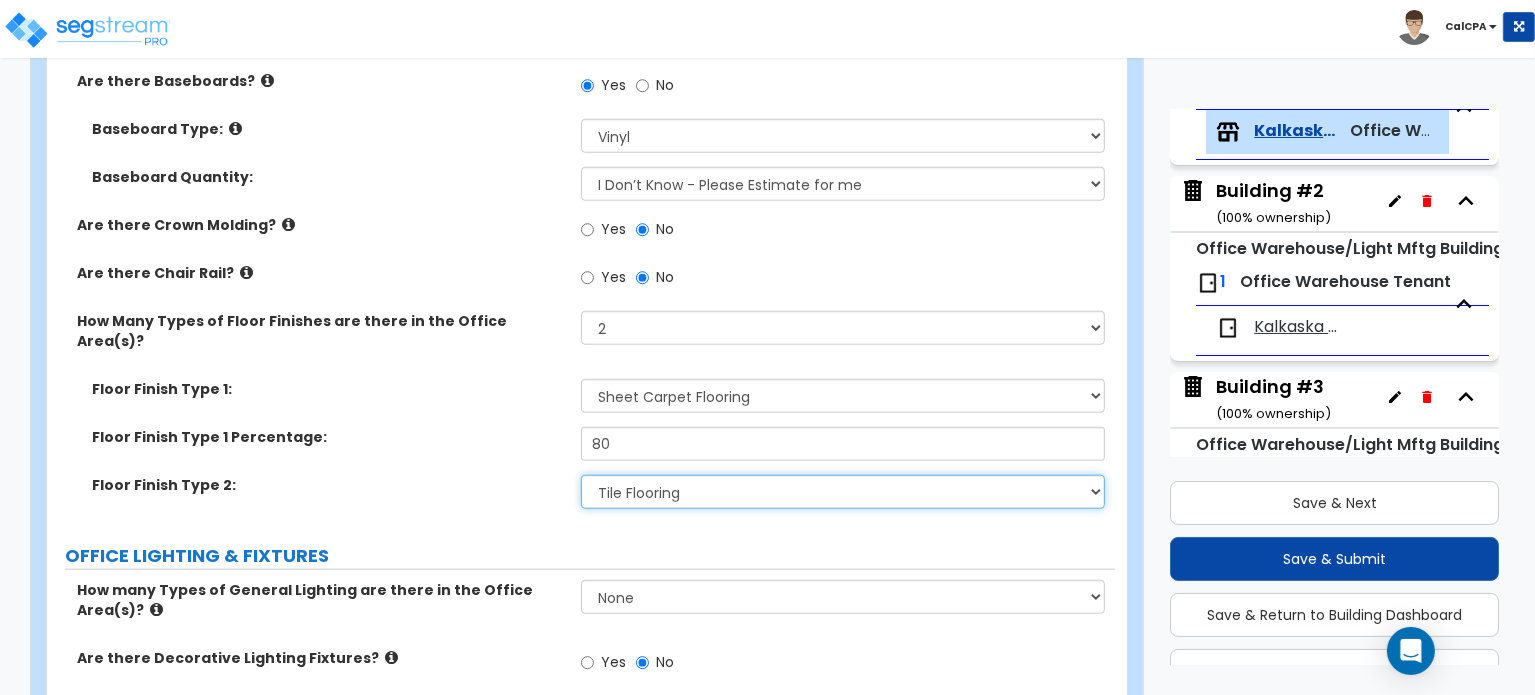 click on "None Tile Flooring Hardwood Flooring Resilient Laminate Flooring VCT Flooring Sheet Carpet Flooring Sheet Vinyl Flooring Carpet Tile Flooring" at bounding box center [843, 492] 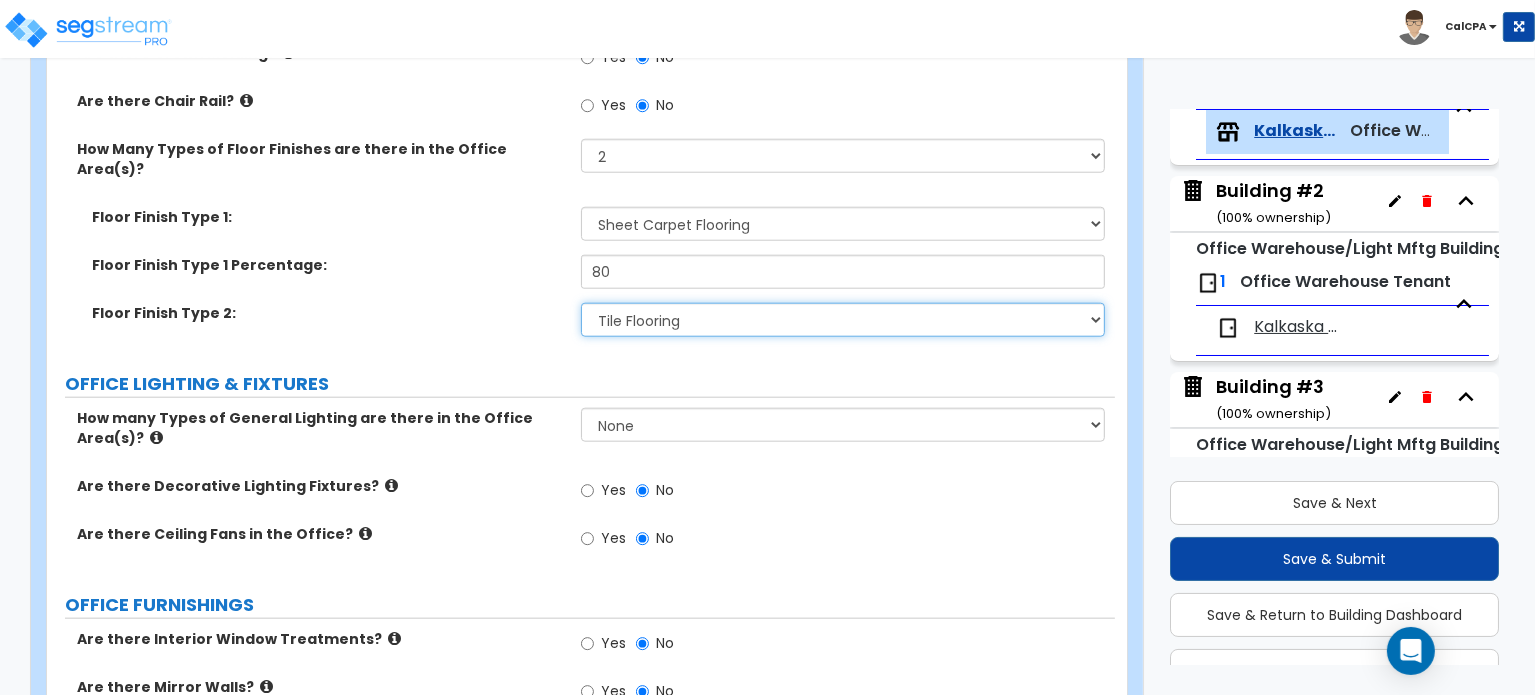 scroll, scrollTop: 2064, scrollLeft: 0, axis: vertical 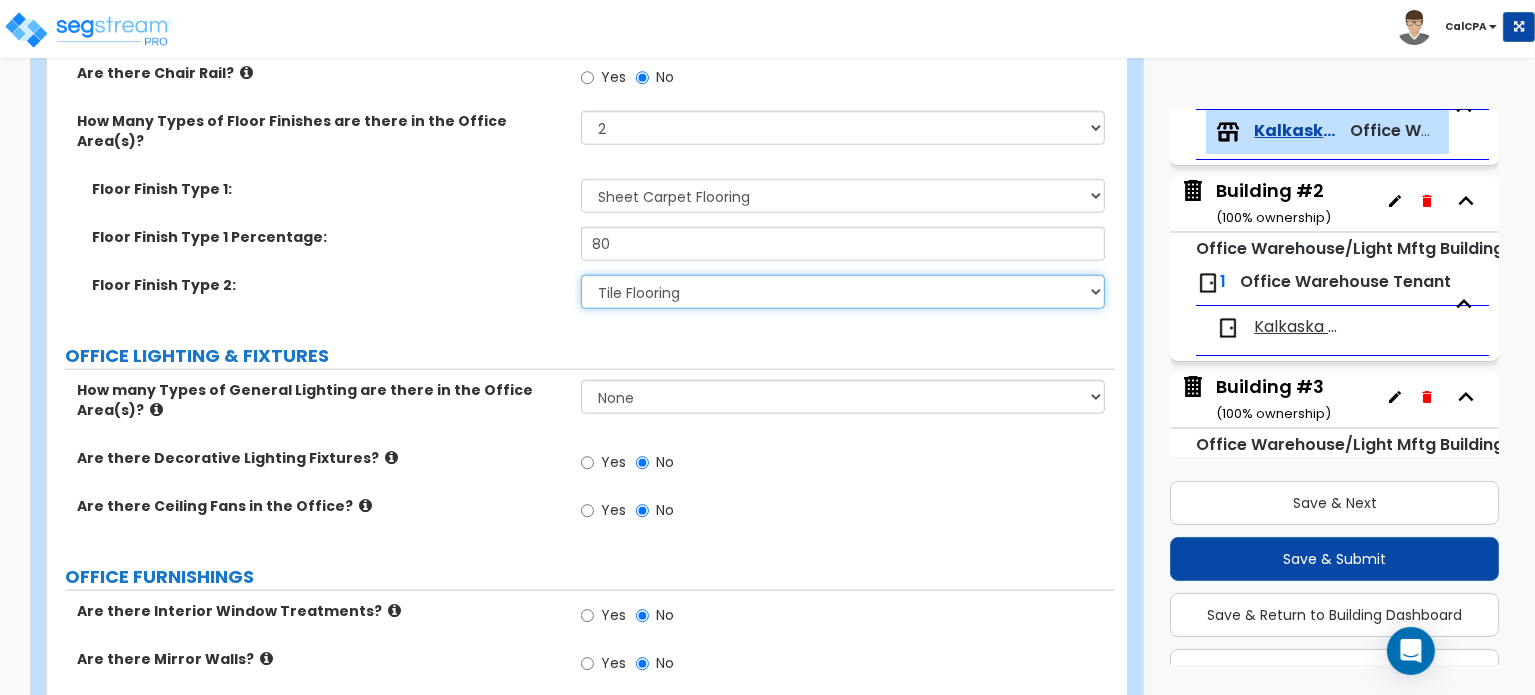 click on "None Tile Flooring Hardwood Flooring Resilient Laminate Flooring VCT Flooring Sheet Carpet Flooring Sheet Vinyl Flooring Carpet Tile Flooring" at bounding box center (843, 292) 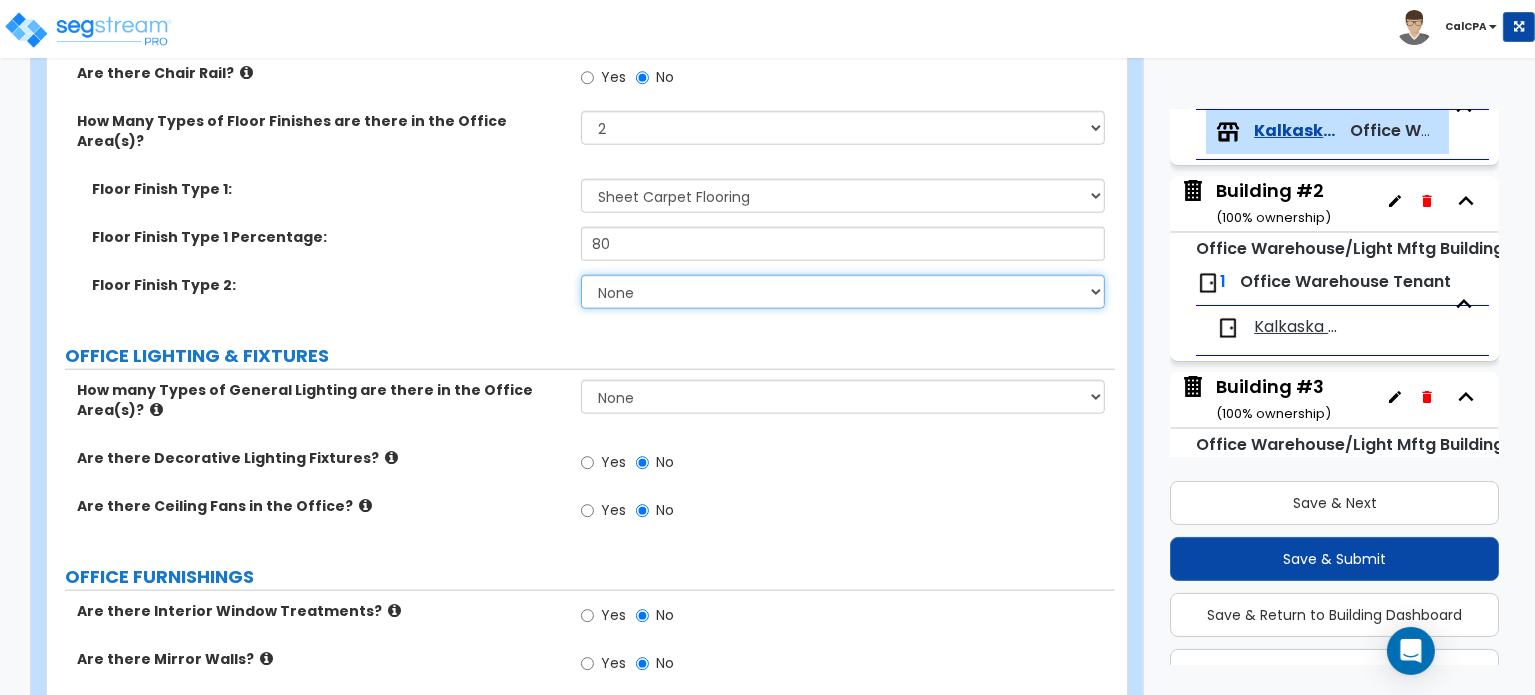 click on "None Tile Flooring Hardwood Flooring Resilient Laminate Flooring VCT Flooring Sheet Carpet Flooring Sheet Vinyl Flooring Carpet Tile Flooring" at bounding box center [843, 292] 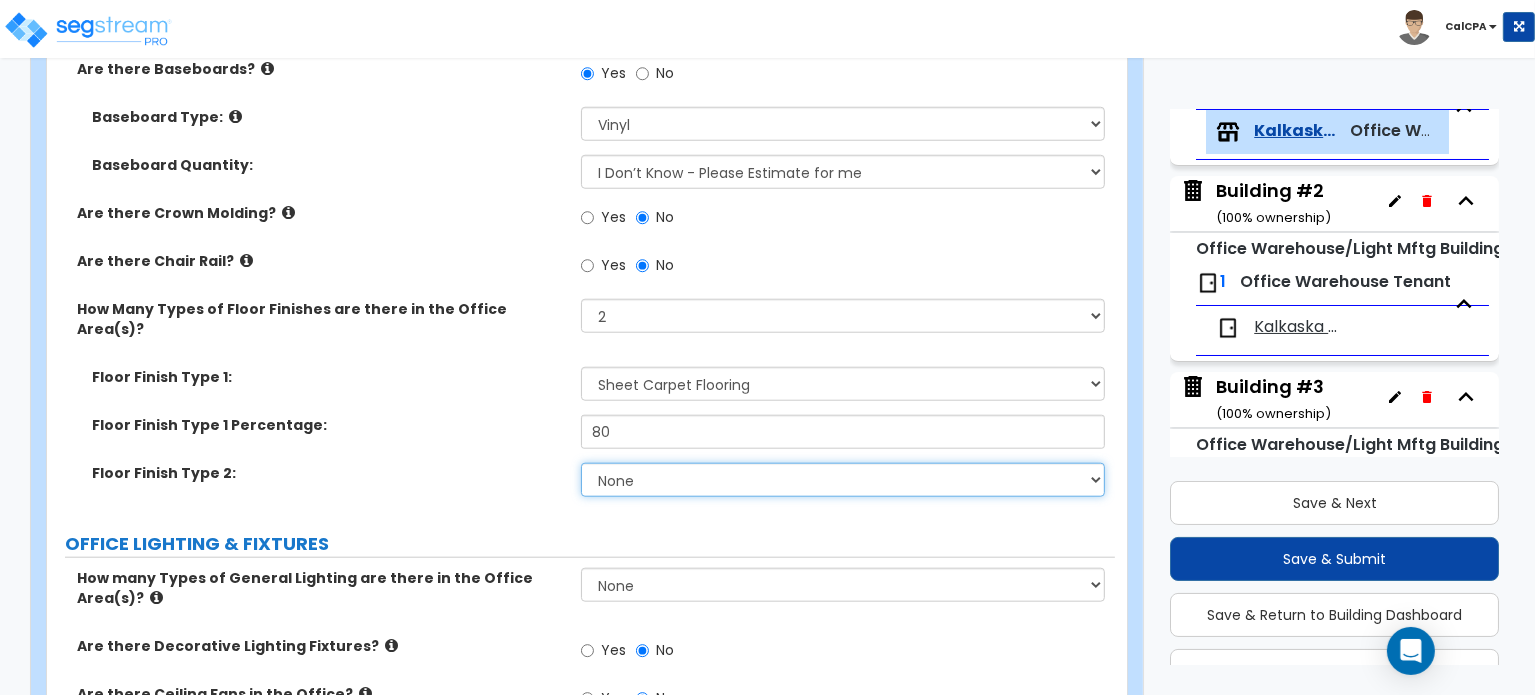 scroll, scrollTop: 1864, scrollLeft: 0, axis: vertical 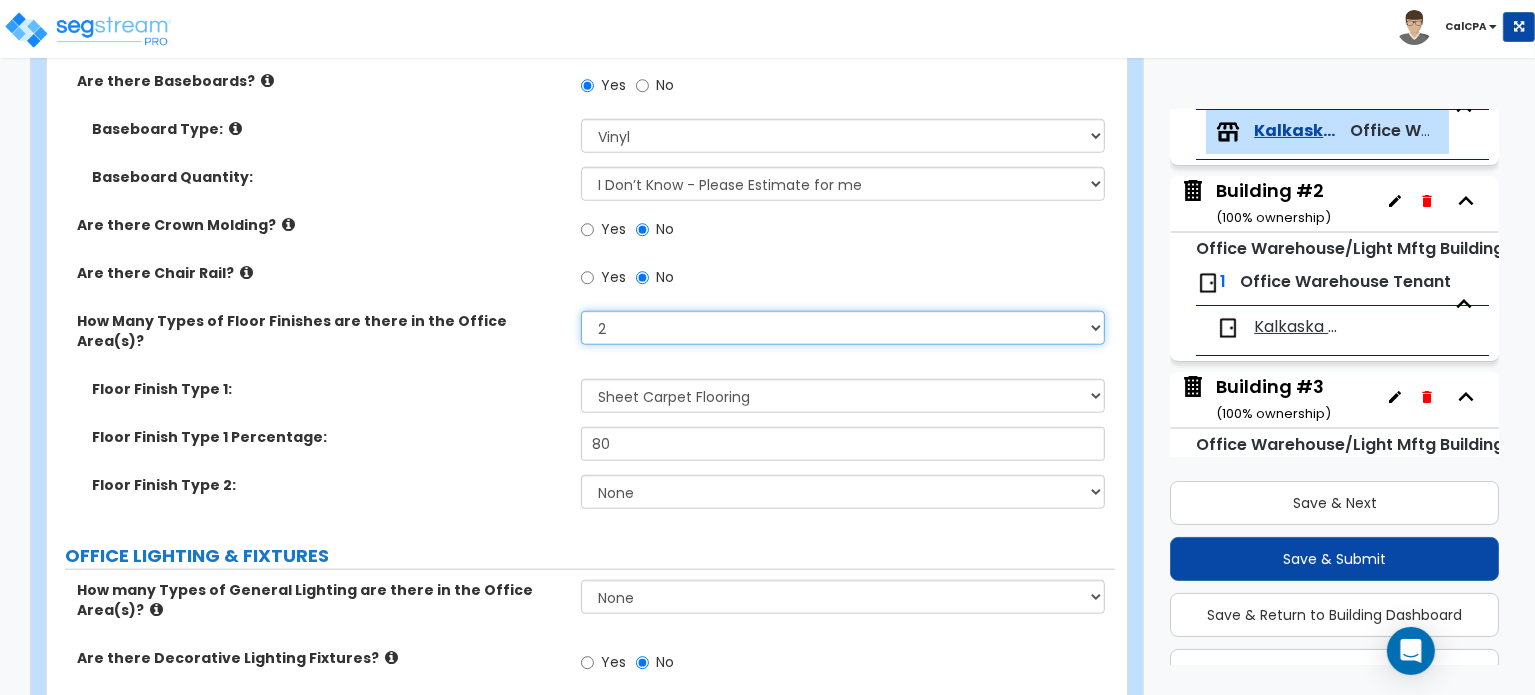 click on "None 1 2 3" at bounding box center [843, 328] 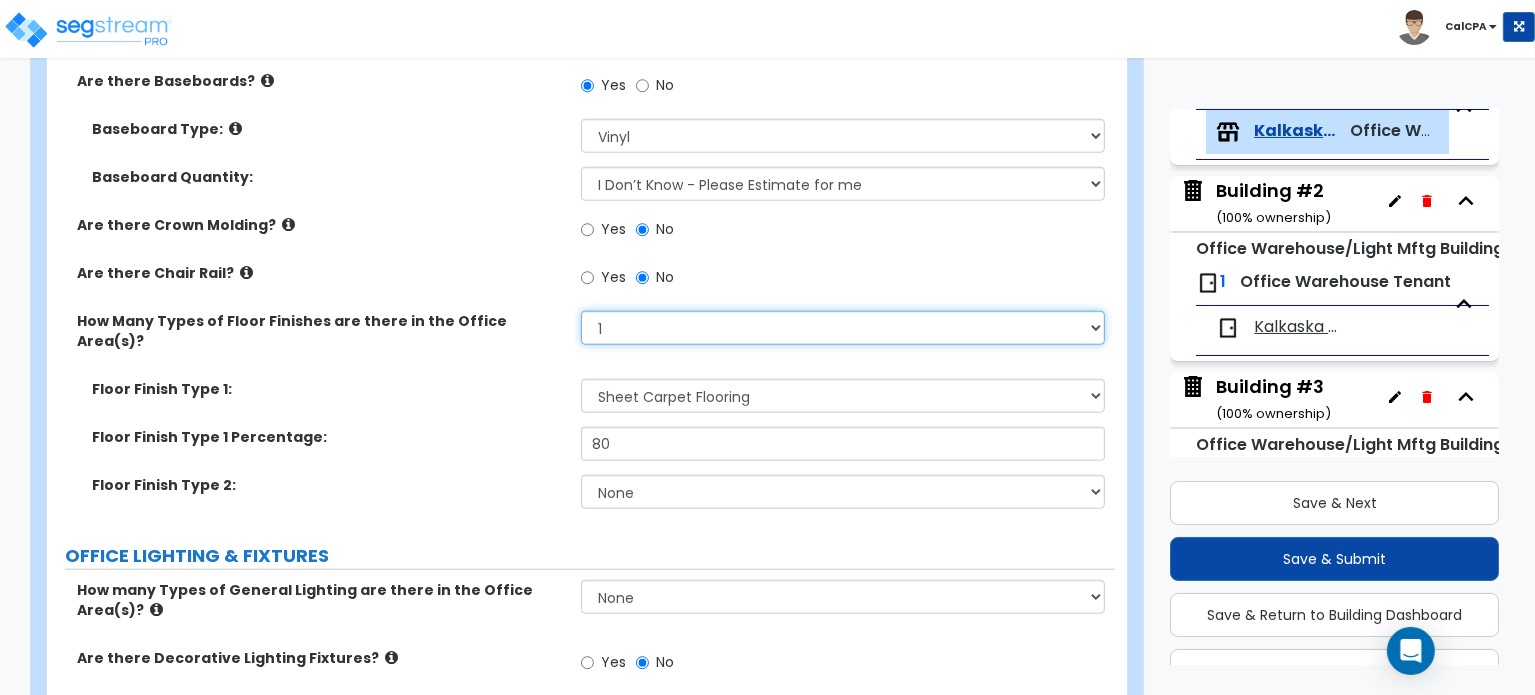 click on "None 1 2 3" at bounding box center [843, 328] 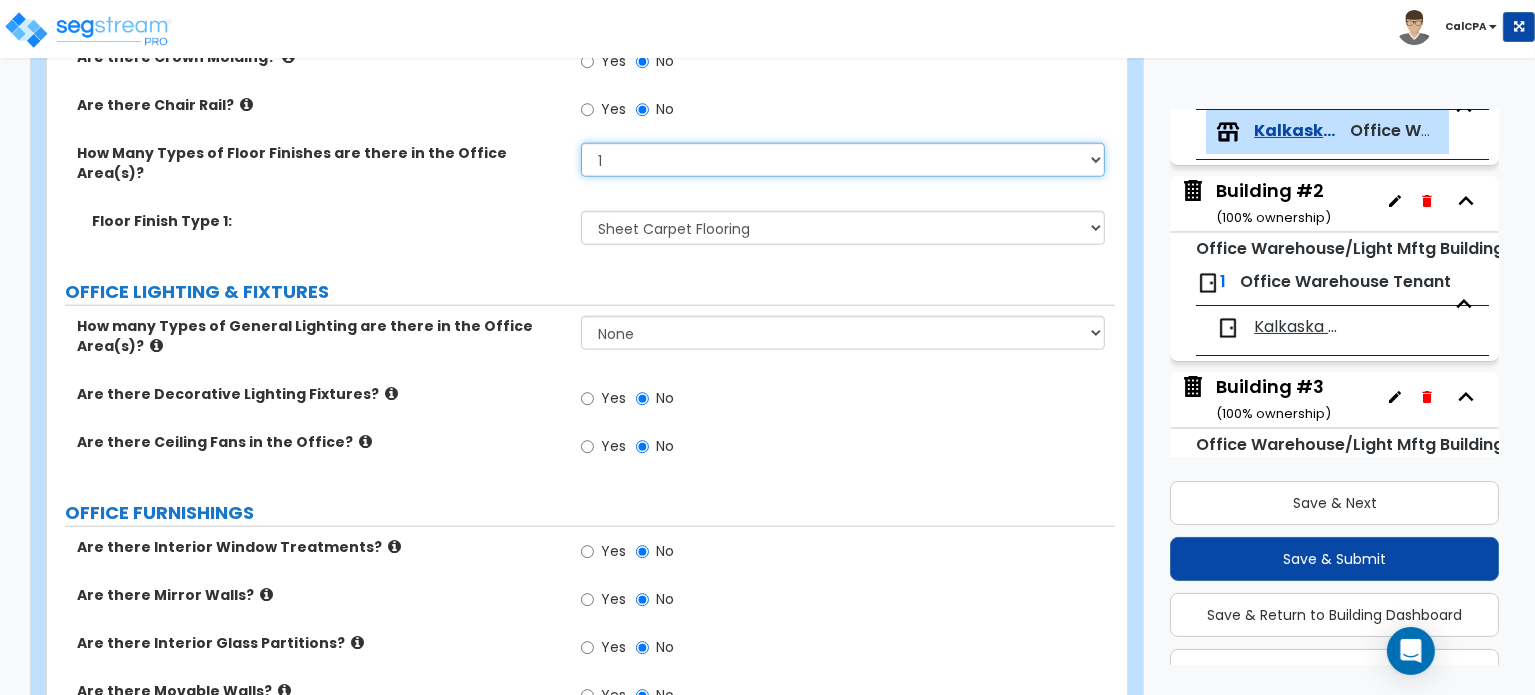 scroll, scrollTop: 2064, scrollLeft: 0, axis: vertical 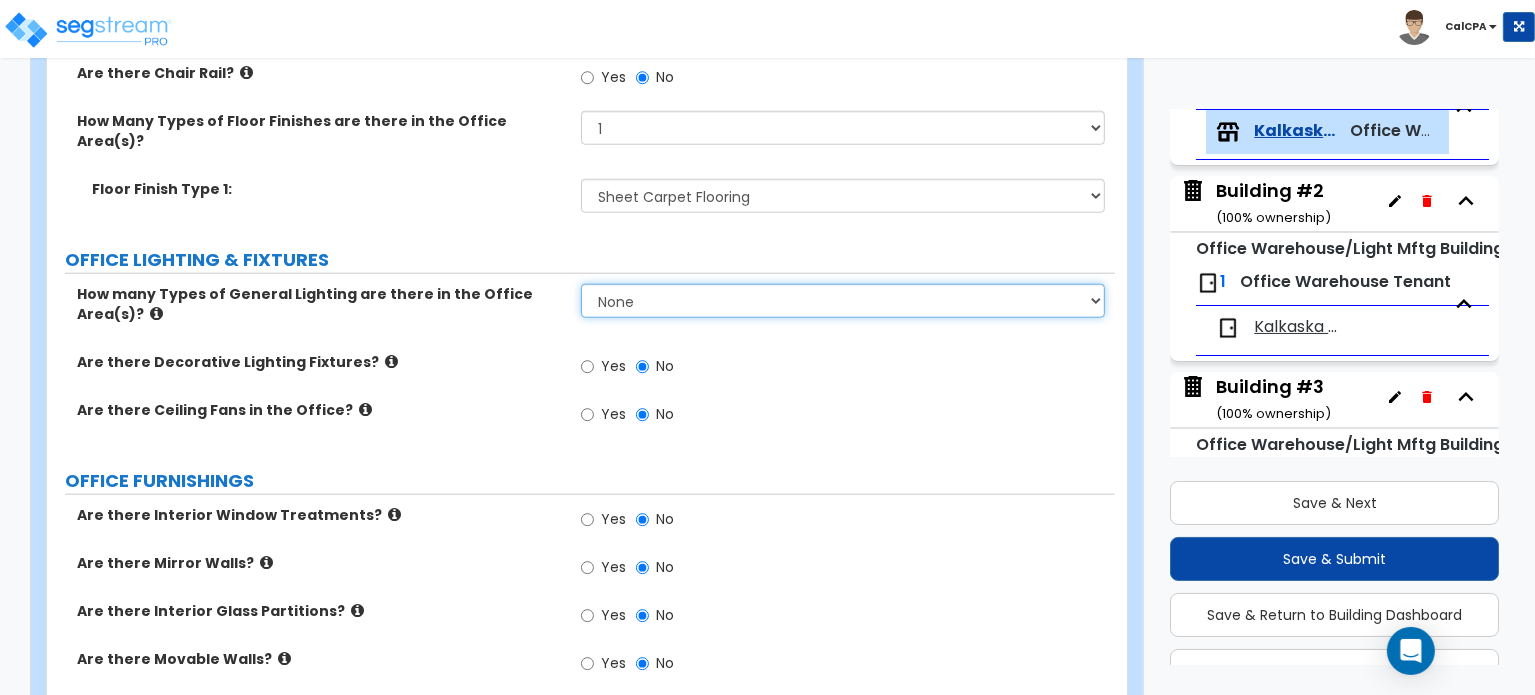 click on "None 1 2 3" at bounding box center (843, 301) 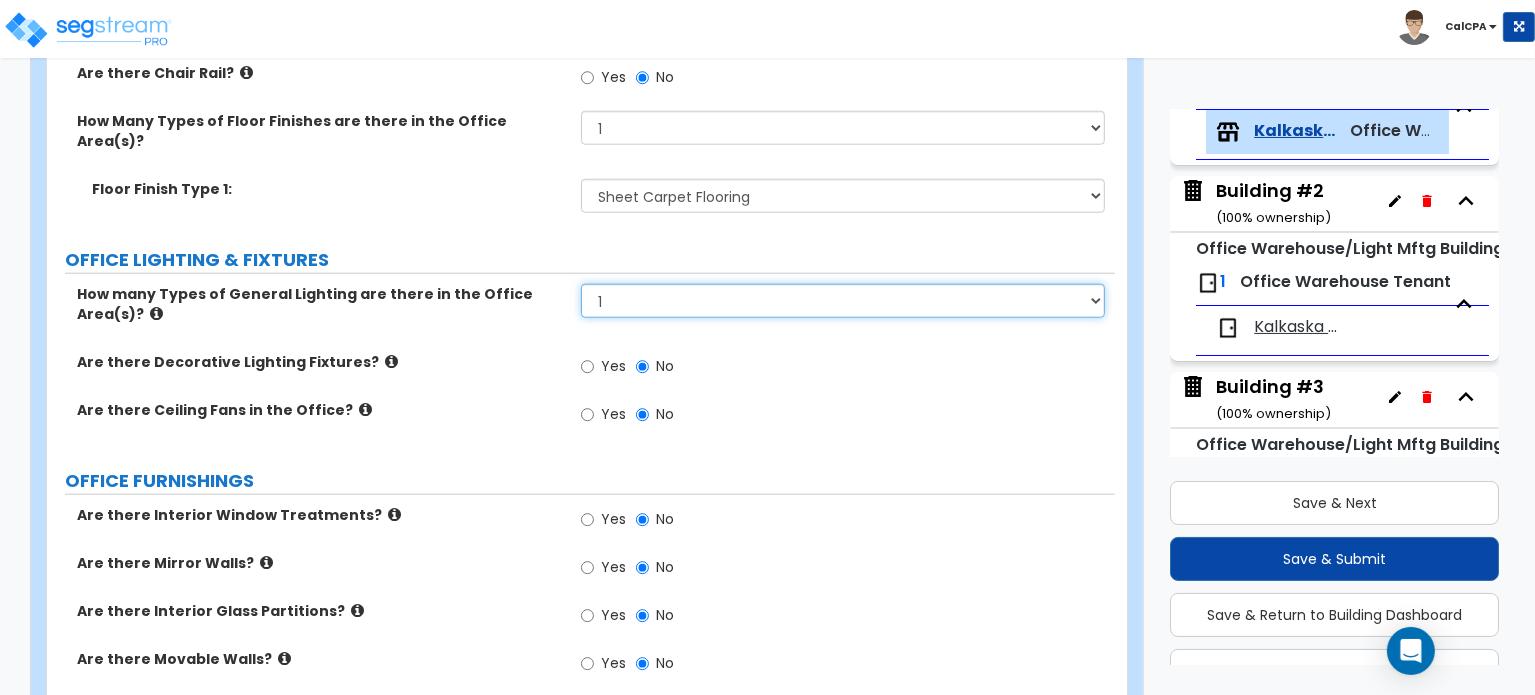 click on "None 1 2 3" at bounding box center [843, 301] 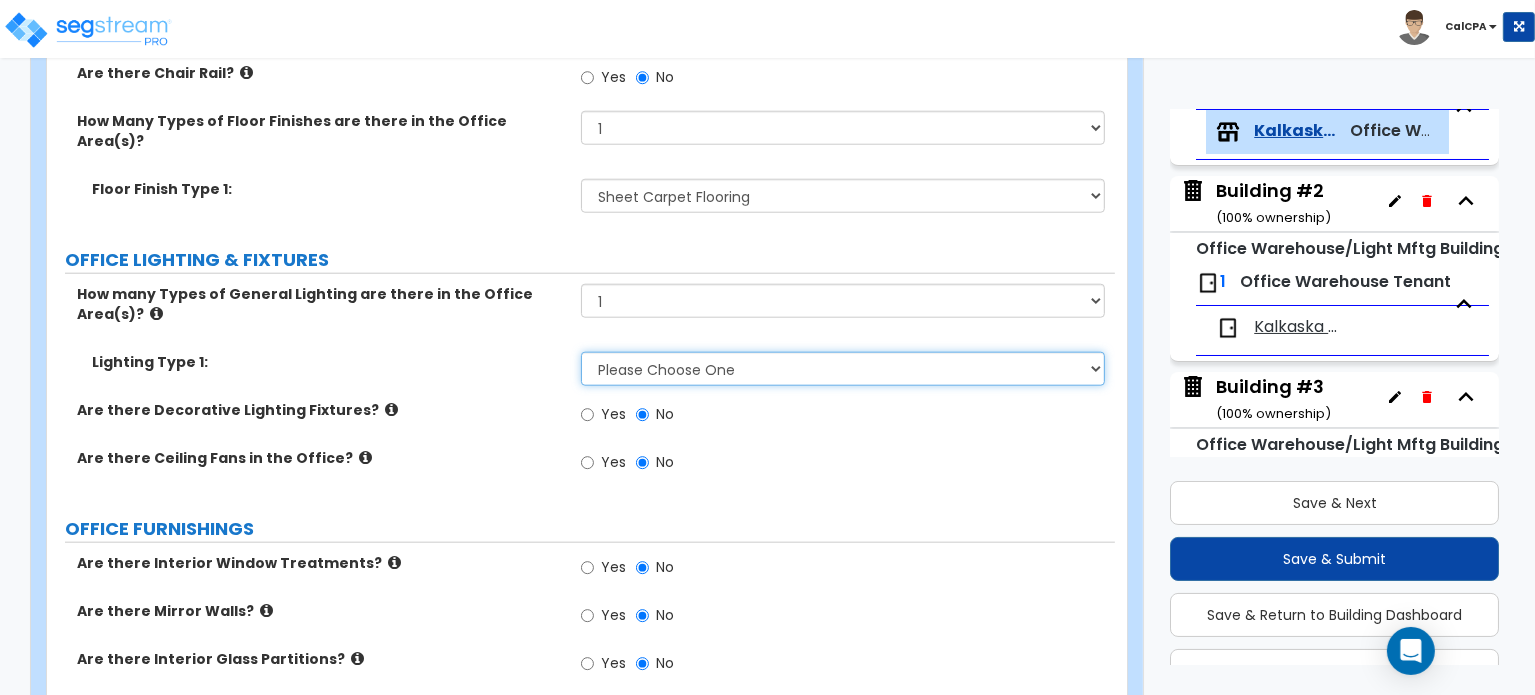 click on "Please Choose One LED Surface-Mounted LED Recessed Fluorescent Surface-Mounted Fluorescent Recessed Incandescent Can Incandescent Surface-Mounted" at bounding box center [843, 369] 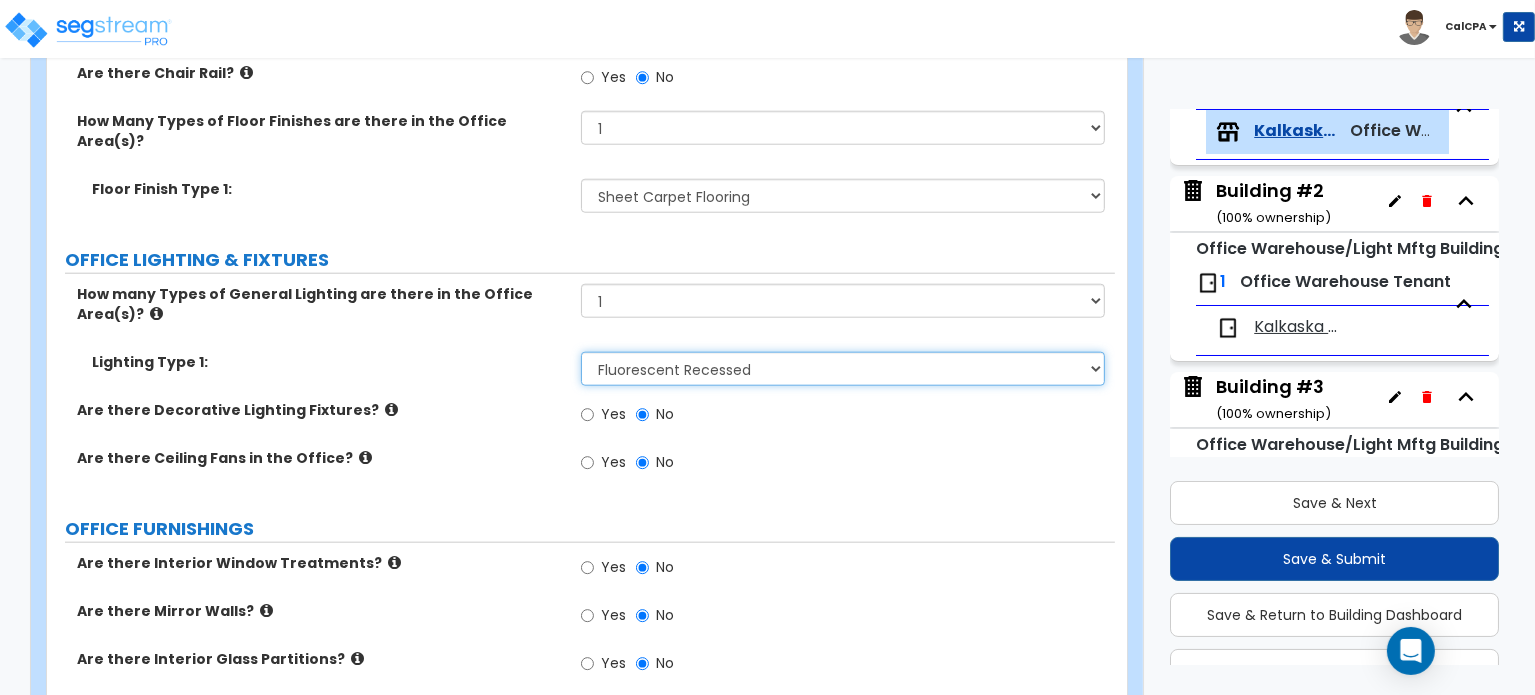 click on "Please Choose One LED Surface-Mounted LED Recessed Fluorescent Surface-Mounted Fluorescent Recessed Incandescent Can Incandescent Surface-Mounted" at bounding box center (843, 369) 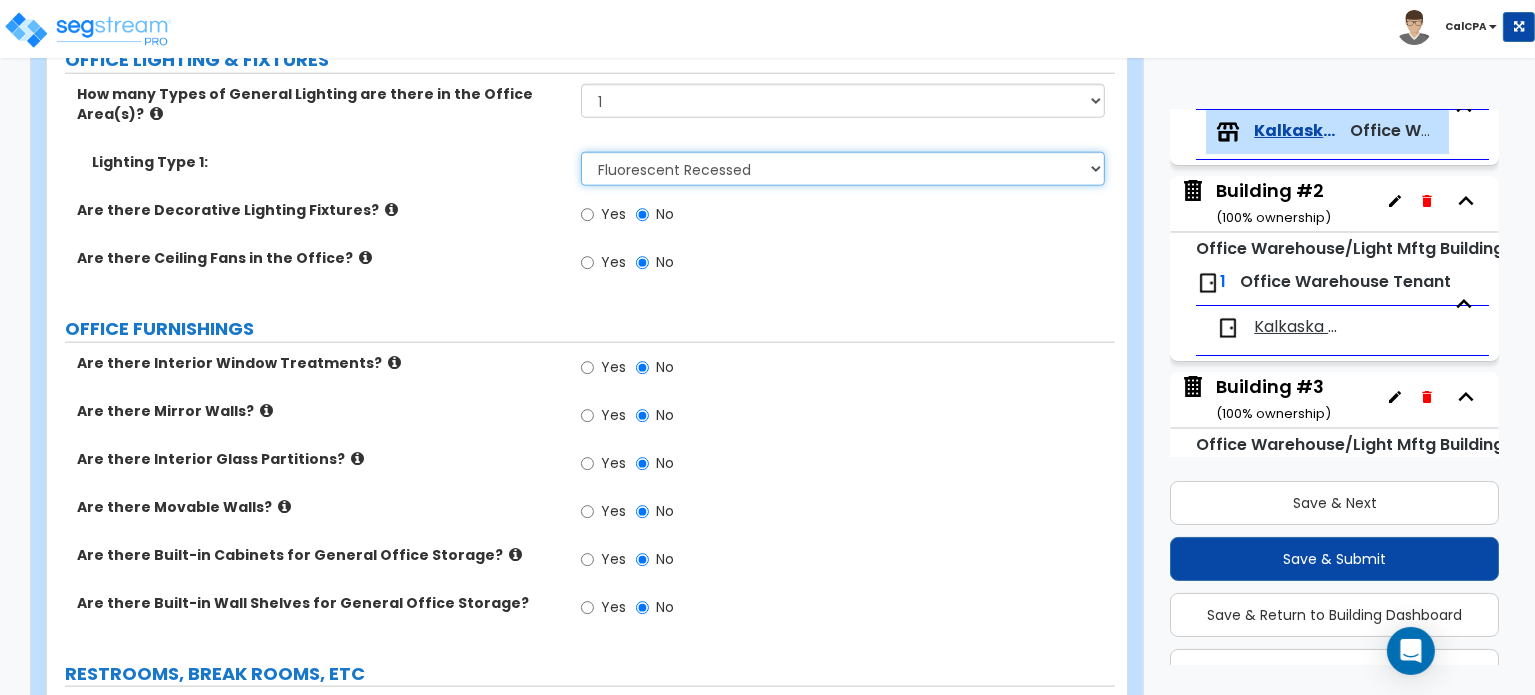 scroll, scrollTop: 2364, scrollLeft: 0, axis: vertical 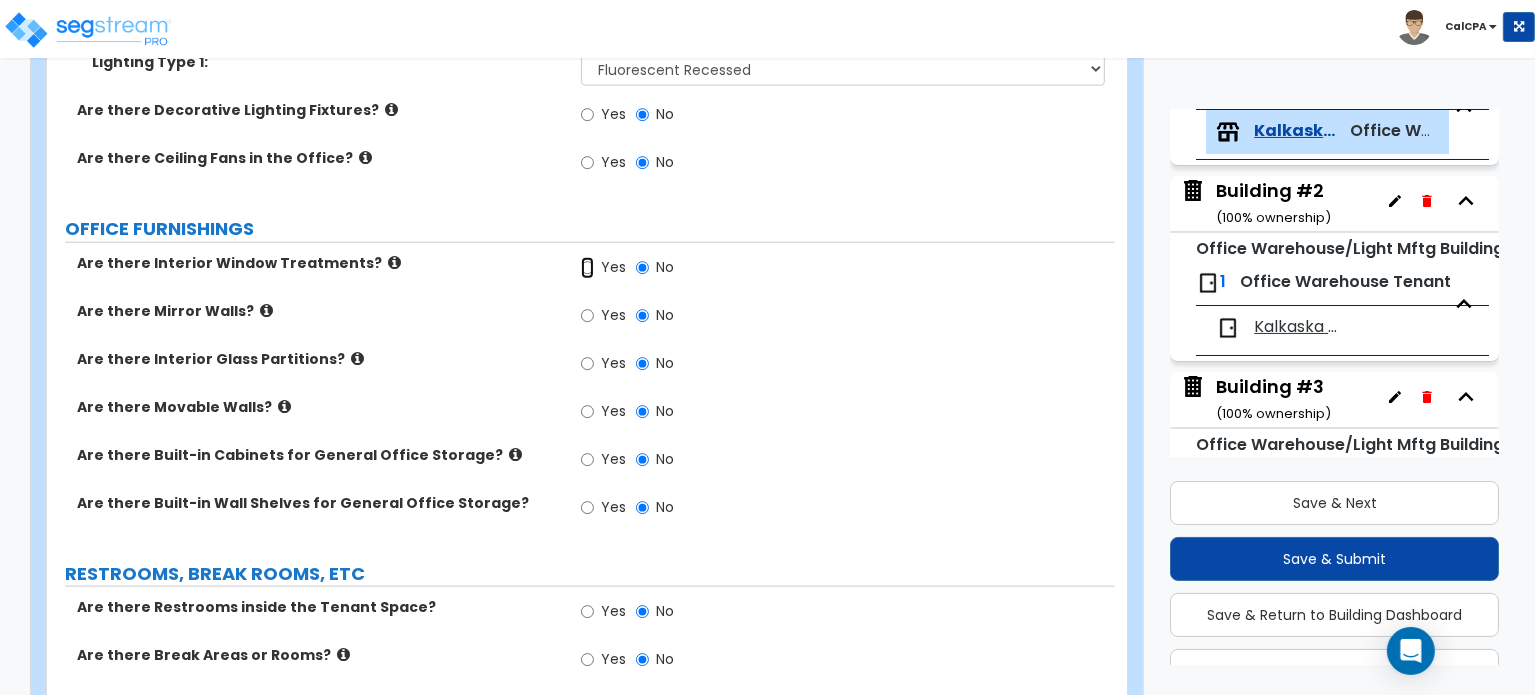 click on "Yes" at bounding box center (587, 268) 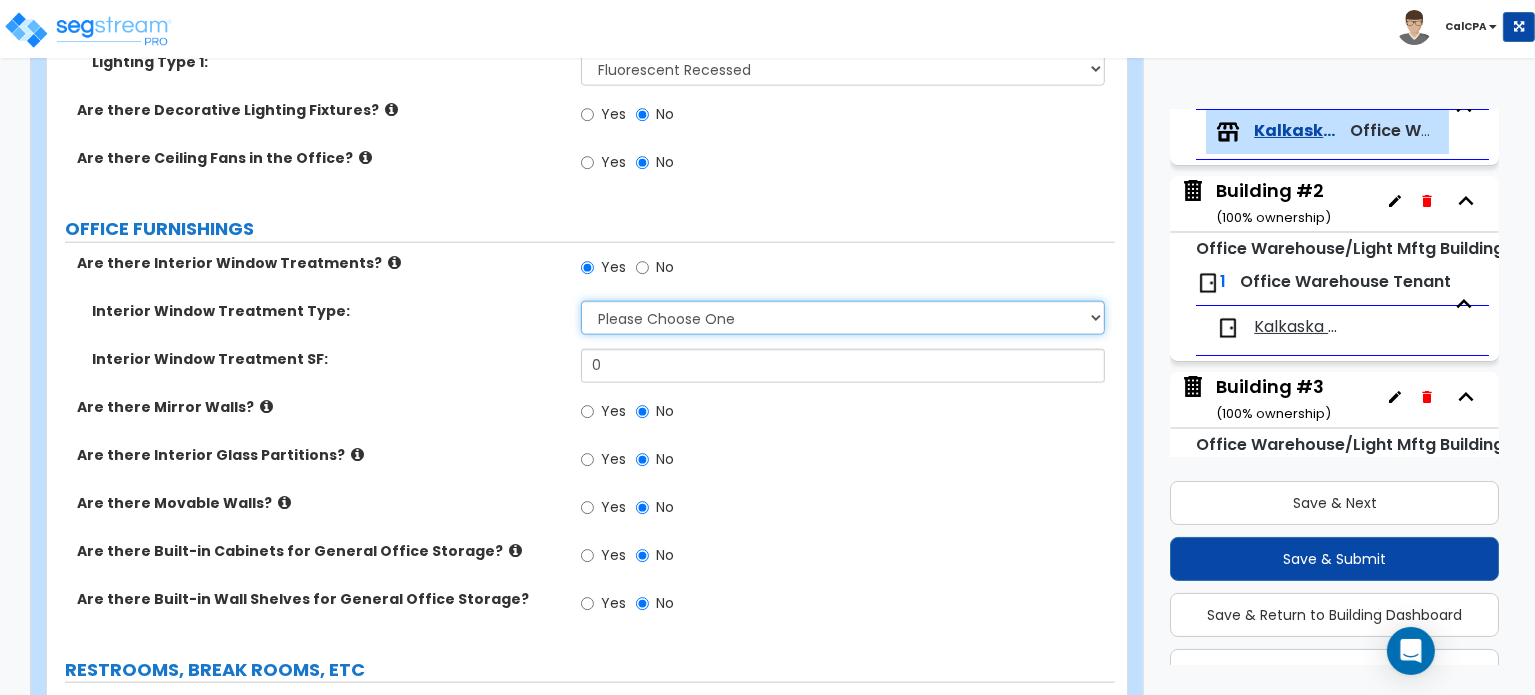 click on "Please Choose One Vertical Blinds Window Shades Venetian Blinds Wood Shutters" at bounding box center (843, 318) 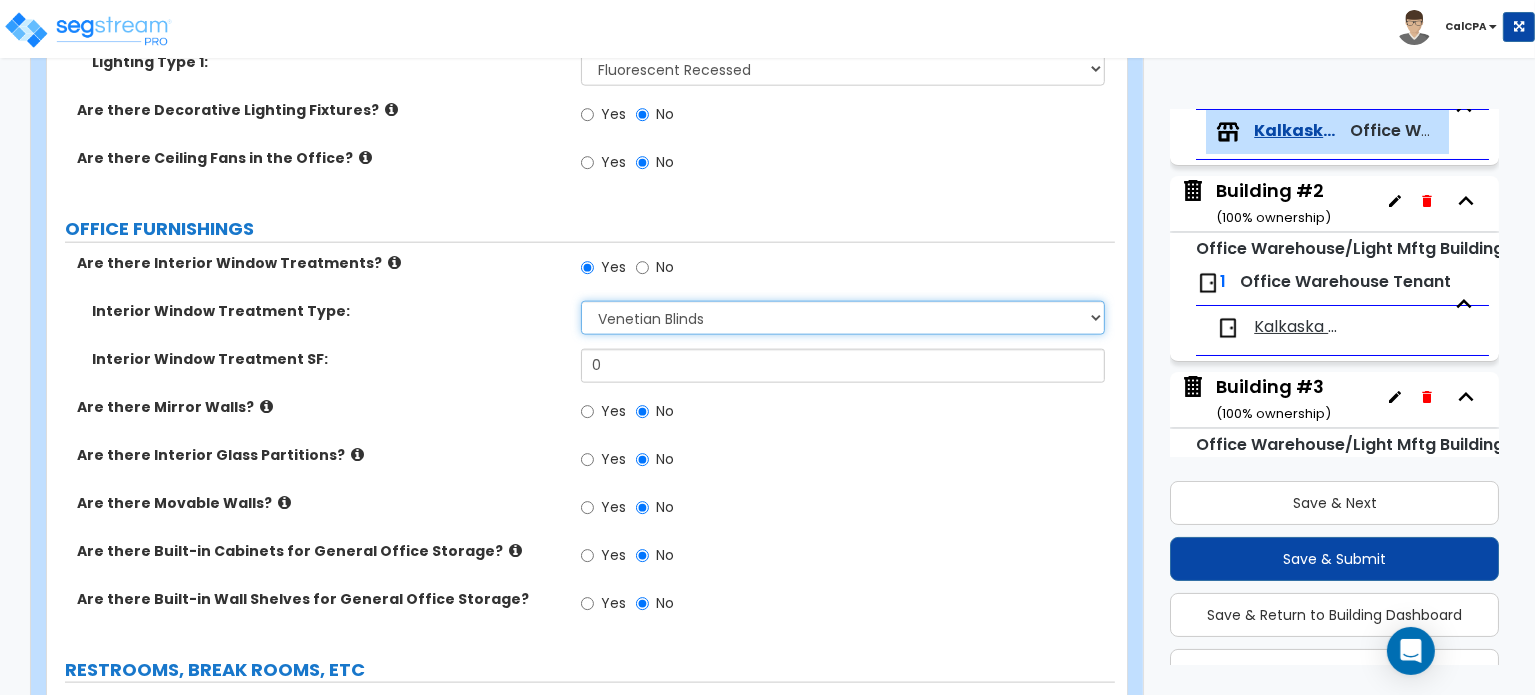 click on "Please Choose One Vertical Blinds Window Shades Venetian Blinds Wood Shutters" at bounding box center [843, 318] 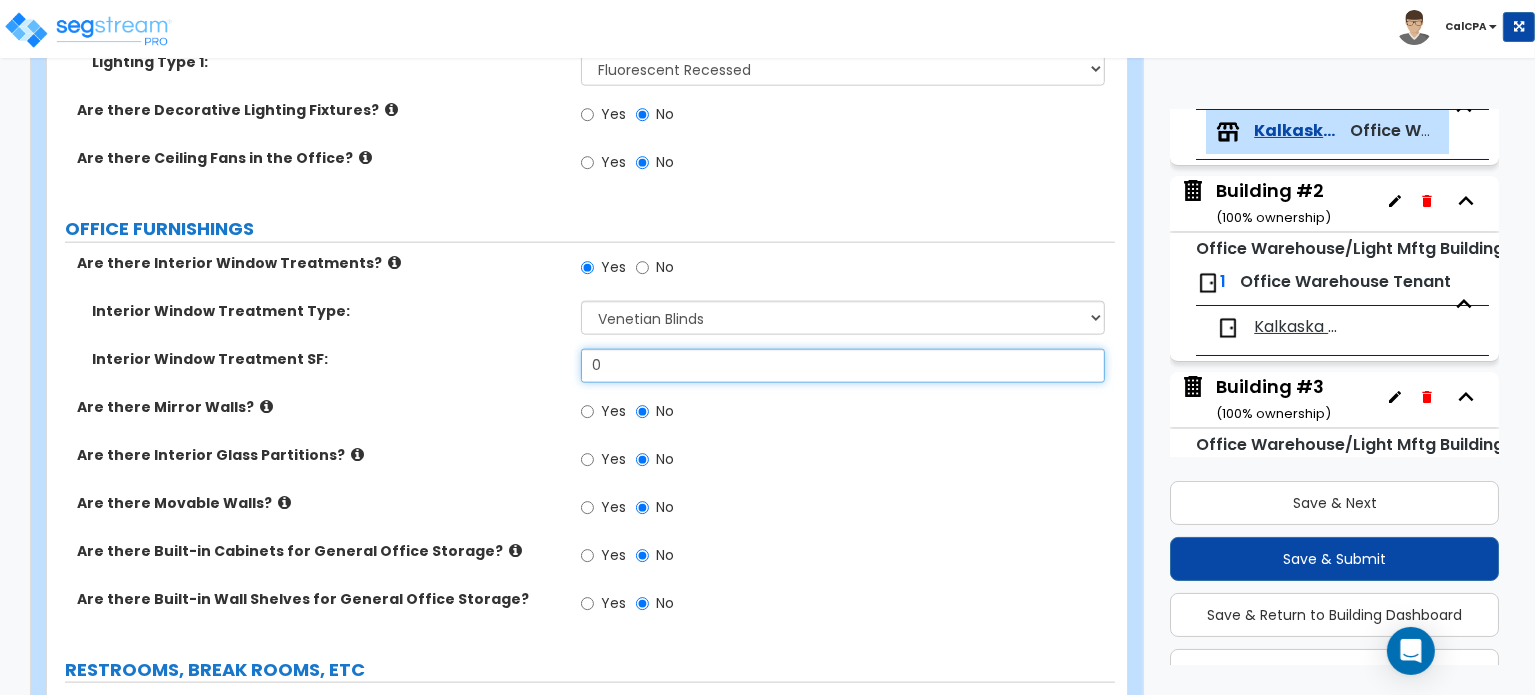 drag, startPoint x: 635, startPoint y: 300, endPoint x: 561, endPoint y: 304, distance: 74.10803 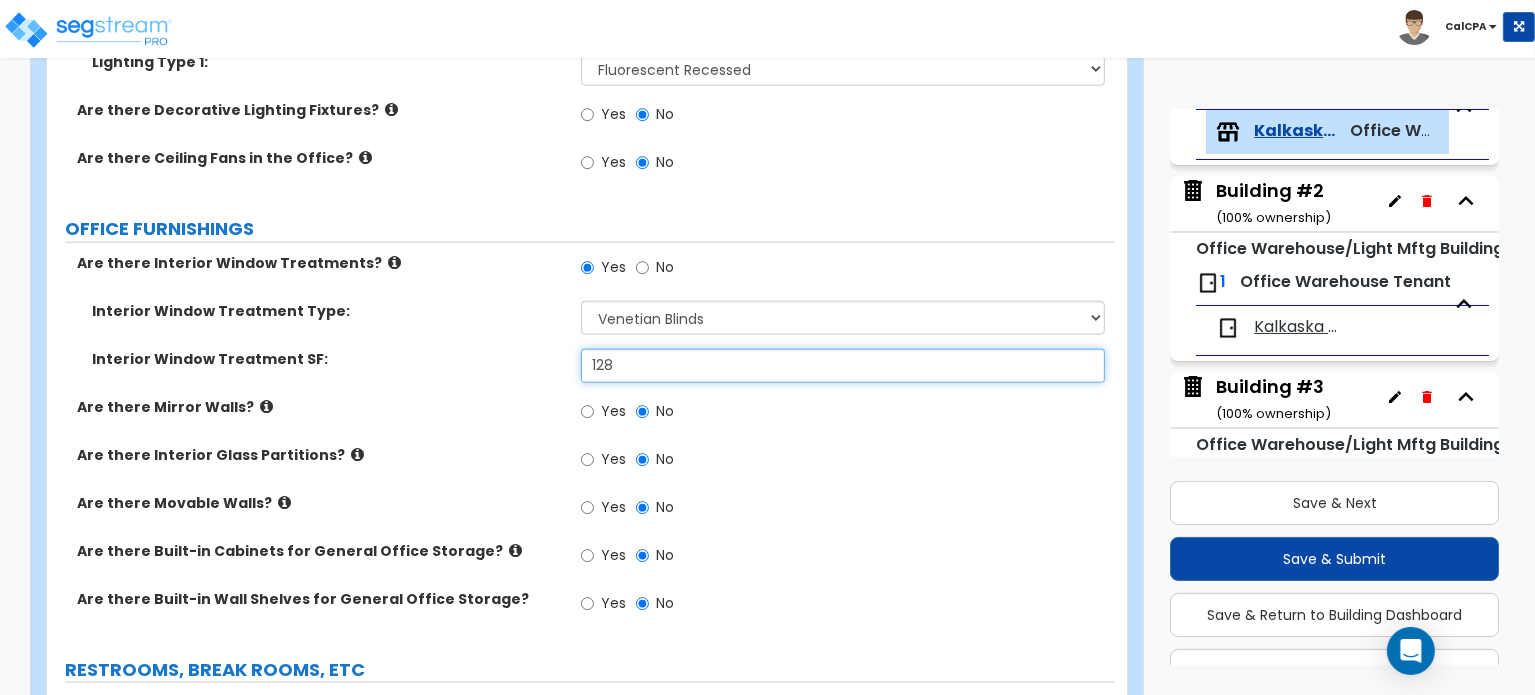 type on "128" 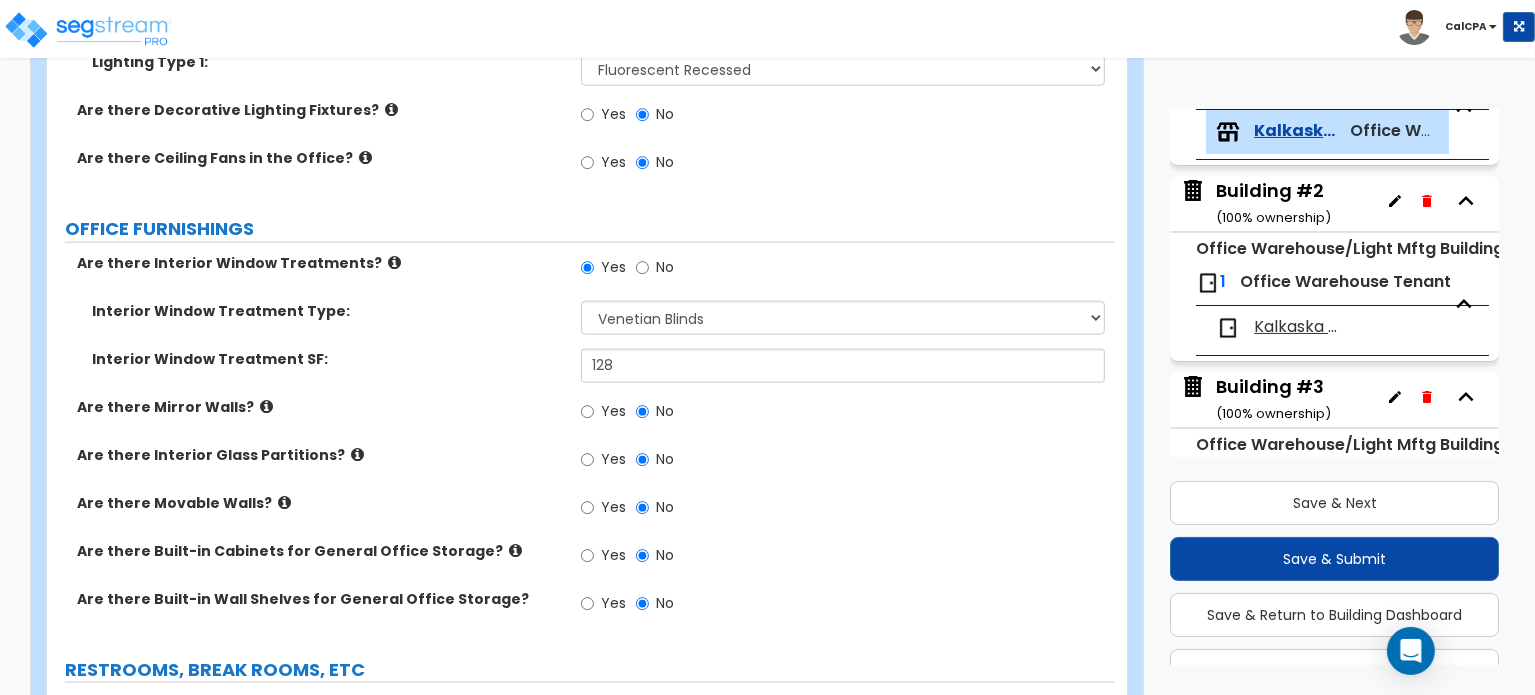 click on "Are there Mirror Walls? Yes No" at bounding box center [581, 421] 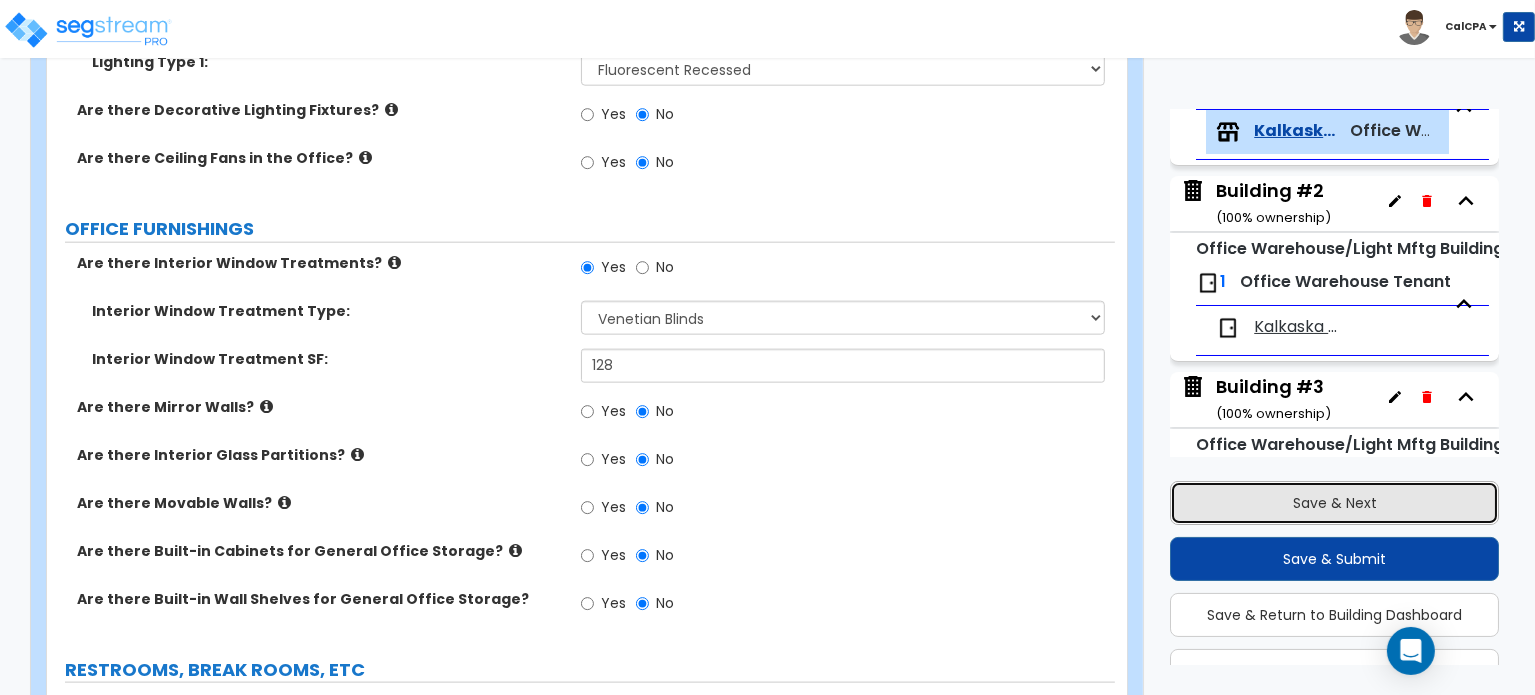 click on "Save & Next" at bounding box center (1334, 503) 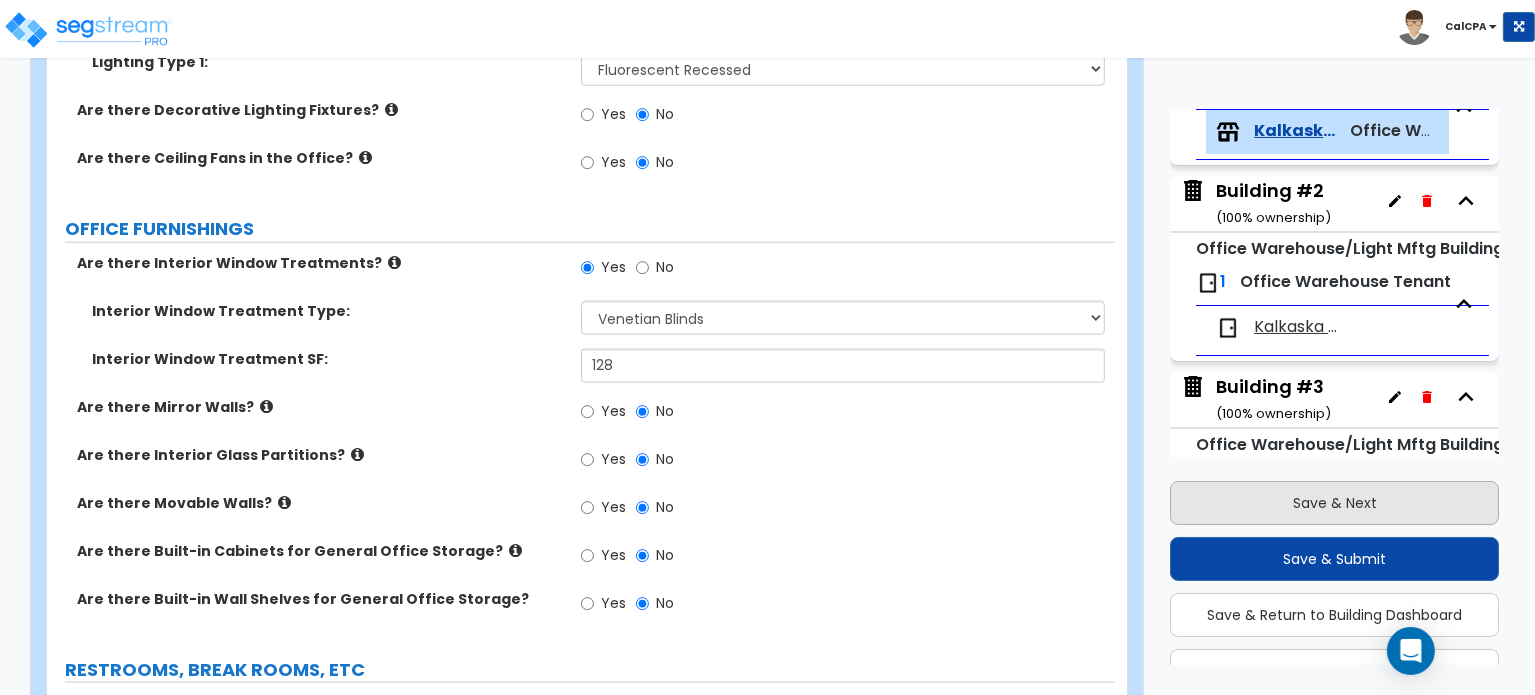 scroll, scrollTop: 164, scrollLeft: 0, axis: vertical 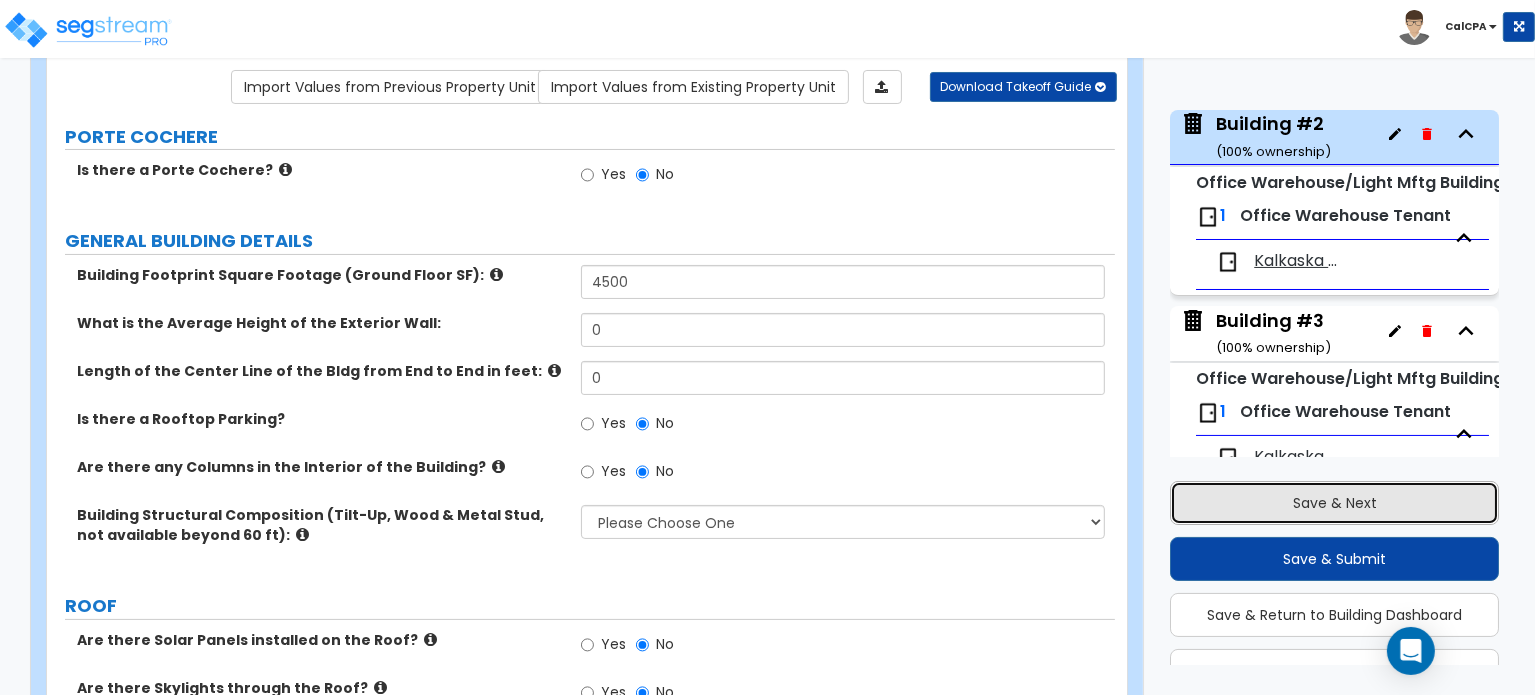 click on "Save & Next" at bounding box center (1334, 503) 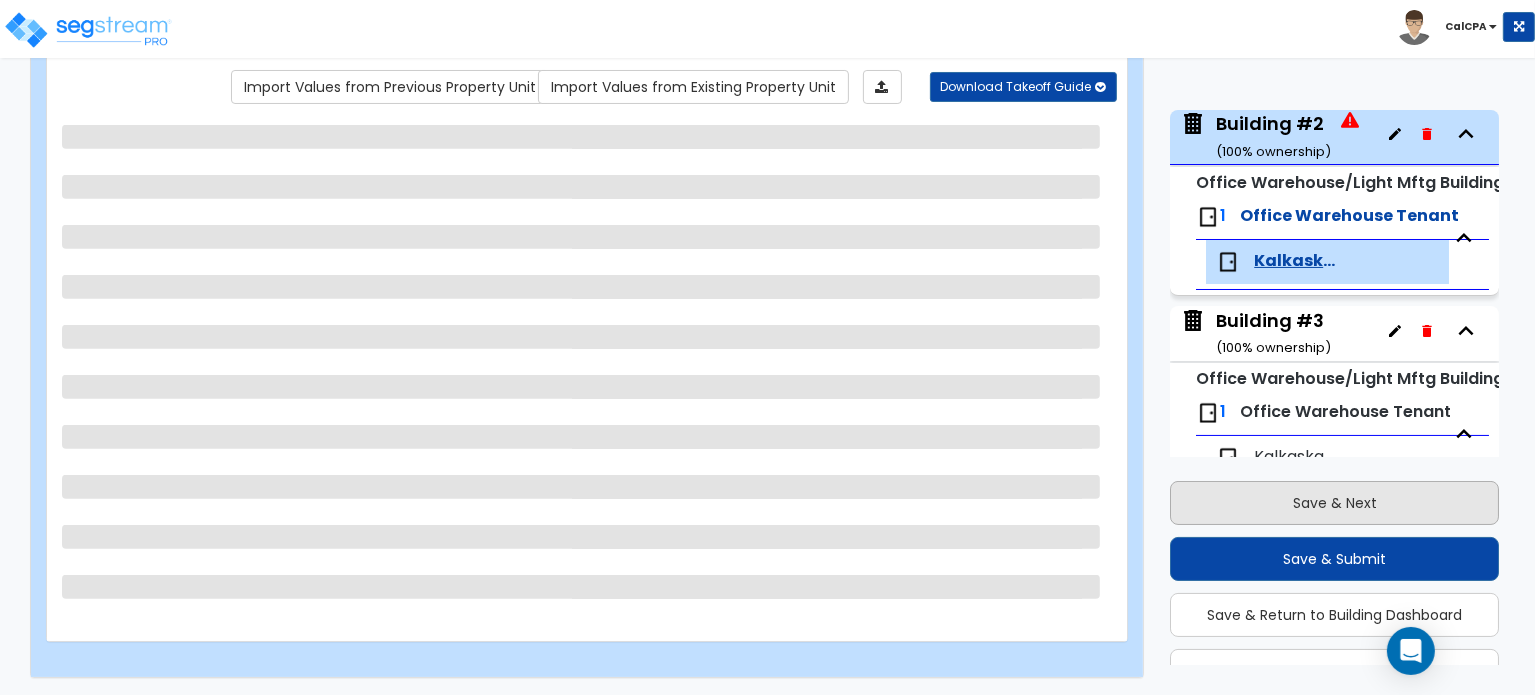 scroll, scrollTop: 428, scrollLeft: 0, axis: vertical 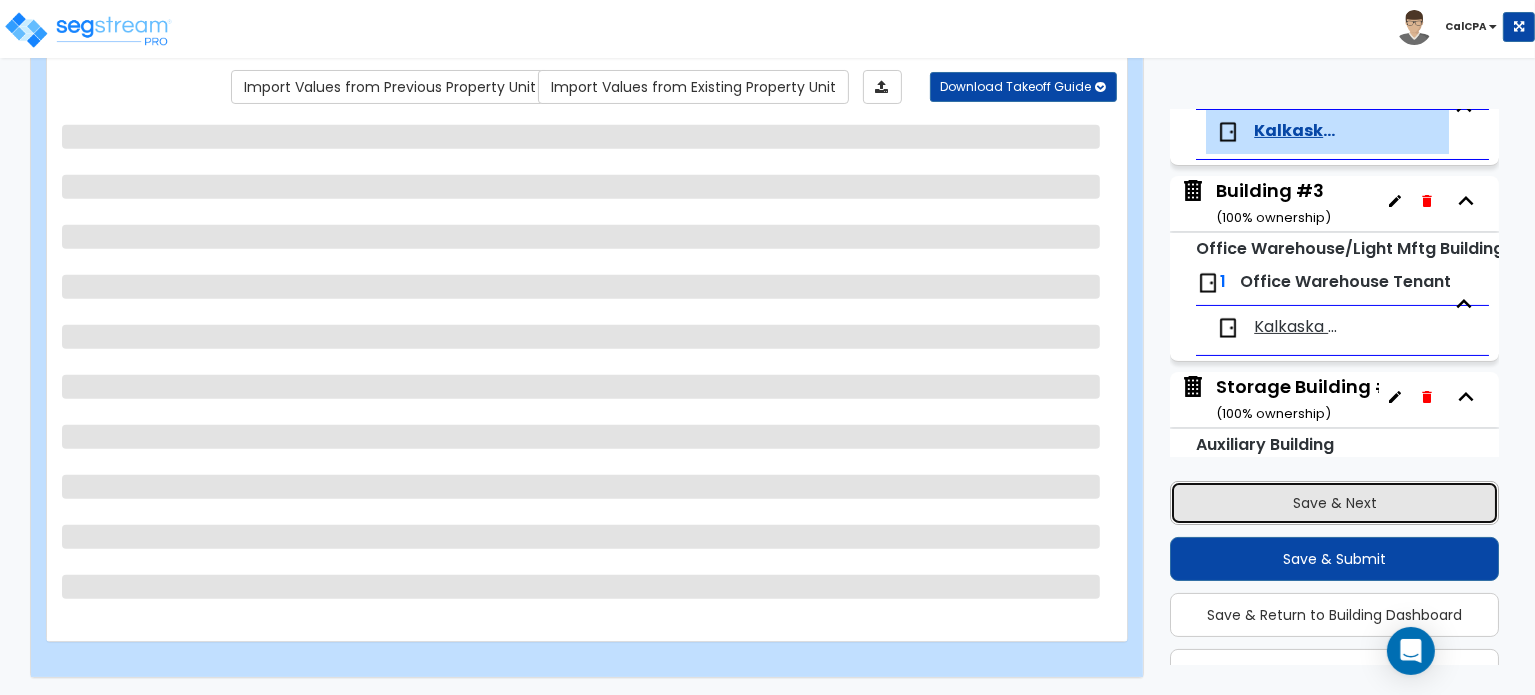click on "Save & Next" at bounding box center [1334, 503] 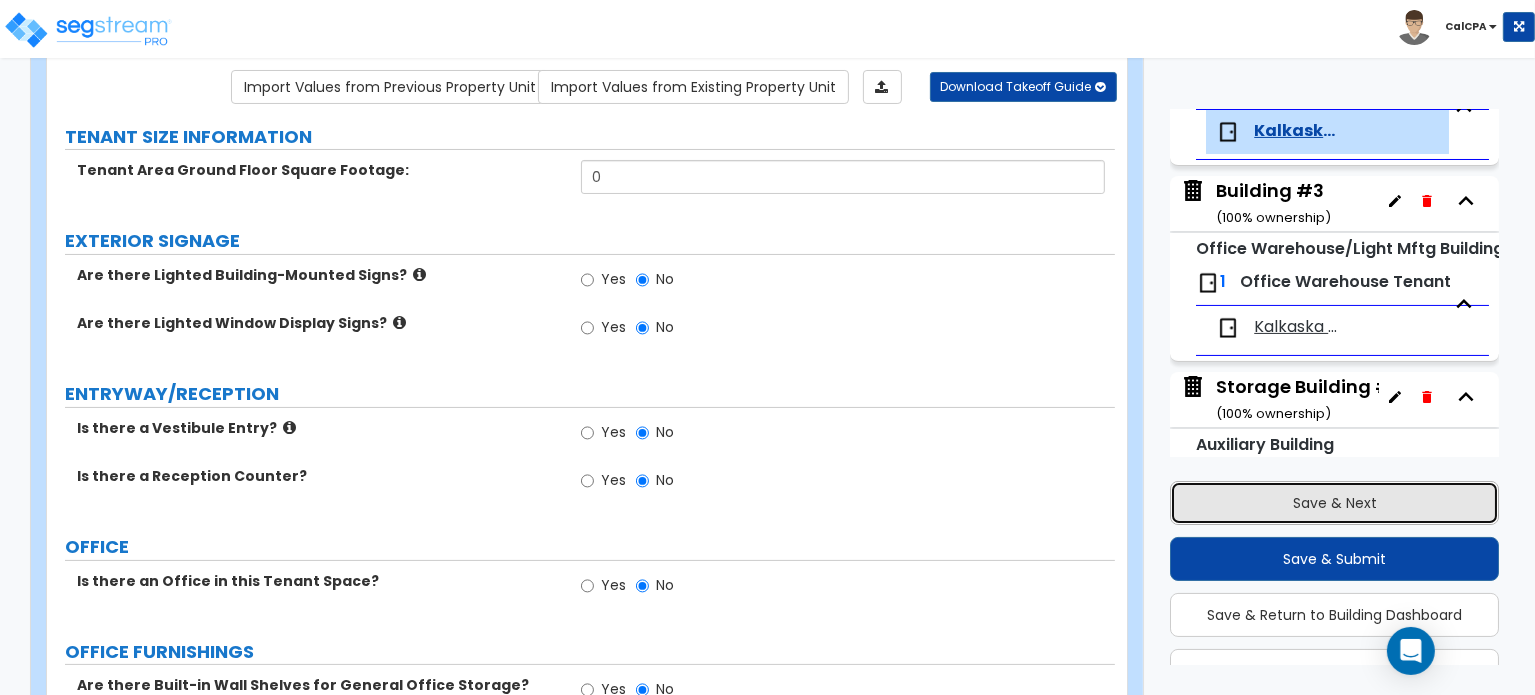 click on "Save & Next" at bounding box center [1334, 503] 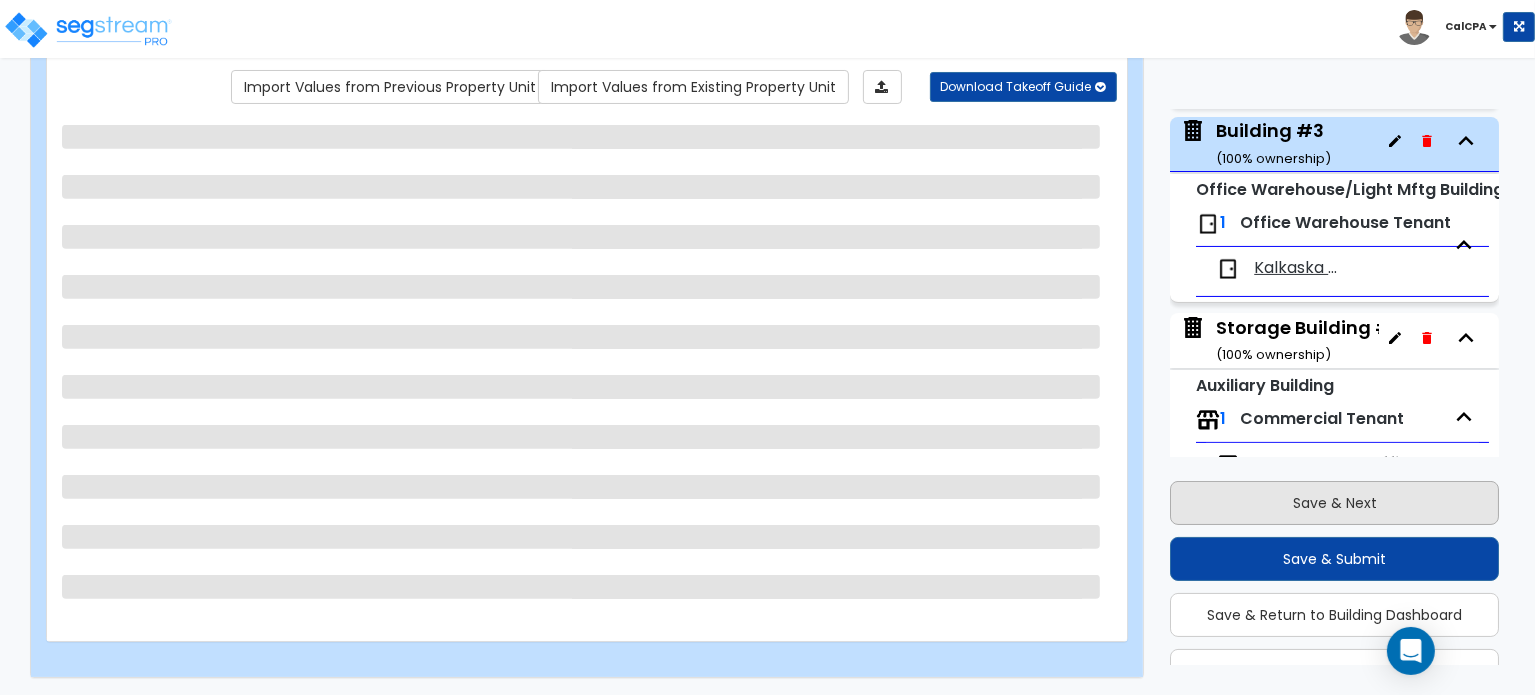 scroll, scrollTop: 494, scrollLeft: 0, axis: vertical 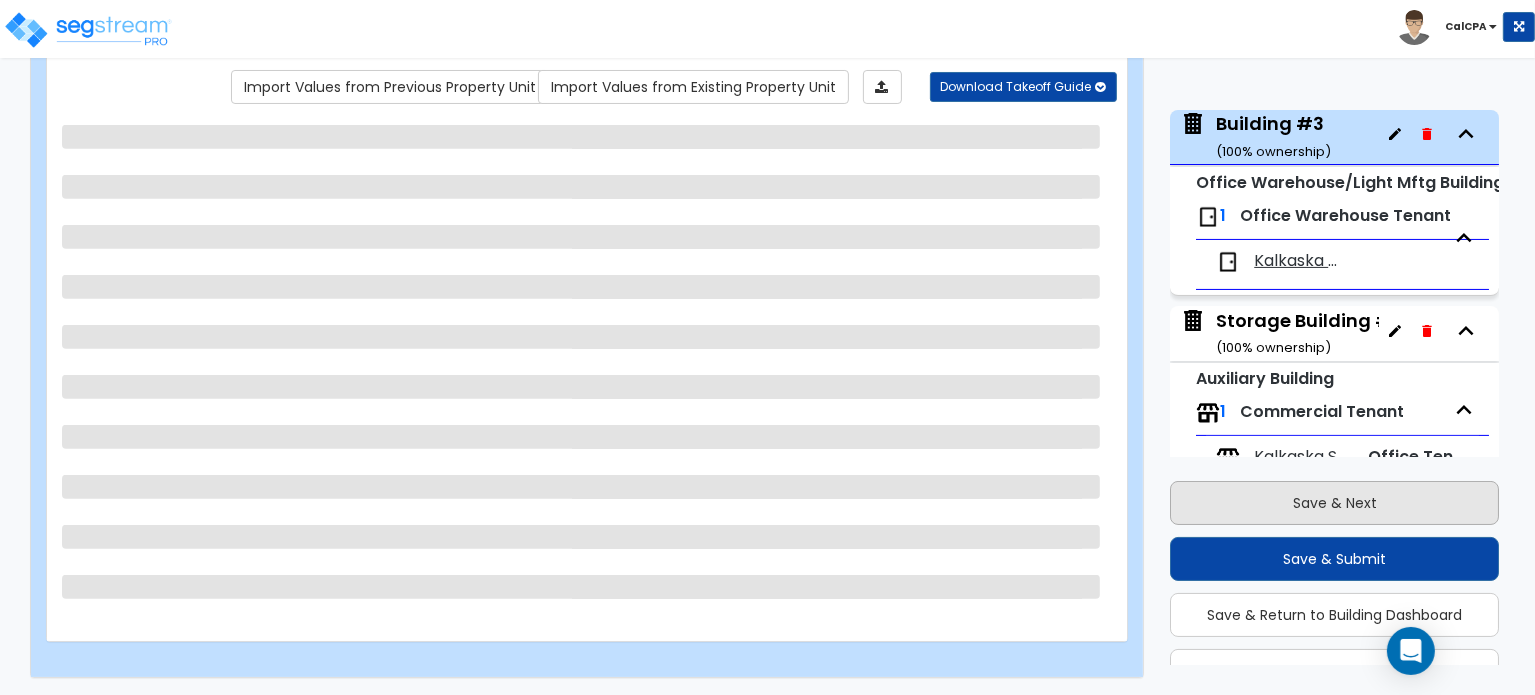 select on "1" 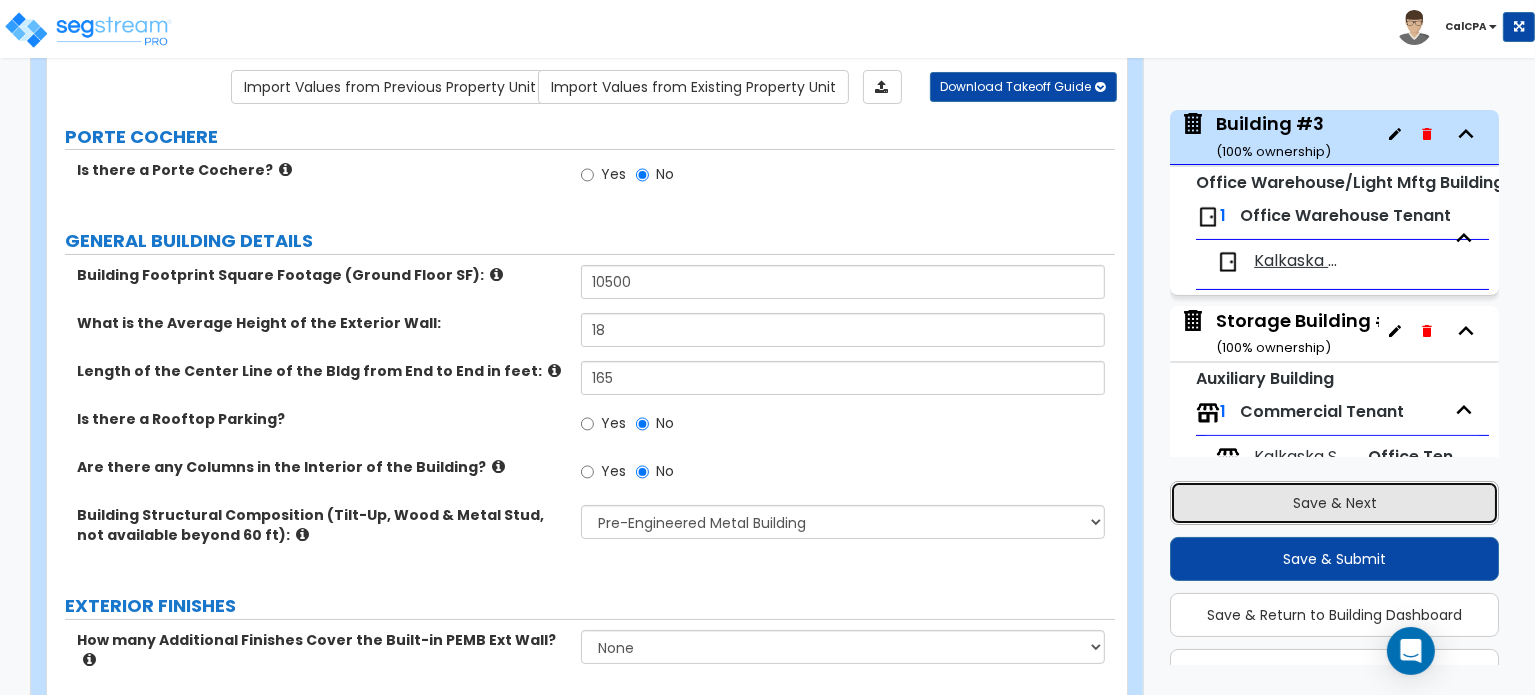 click on "Save & Next" at bounding box center (1334, 503) 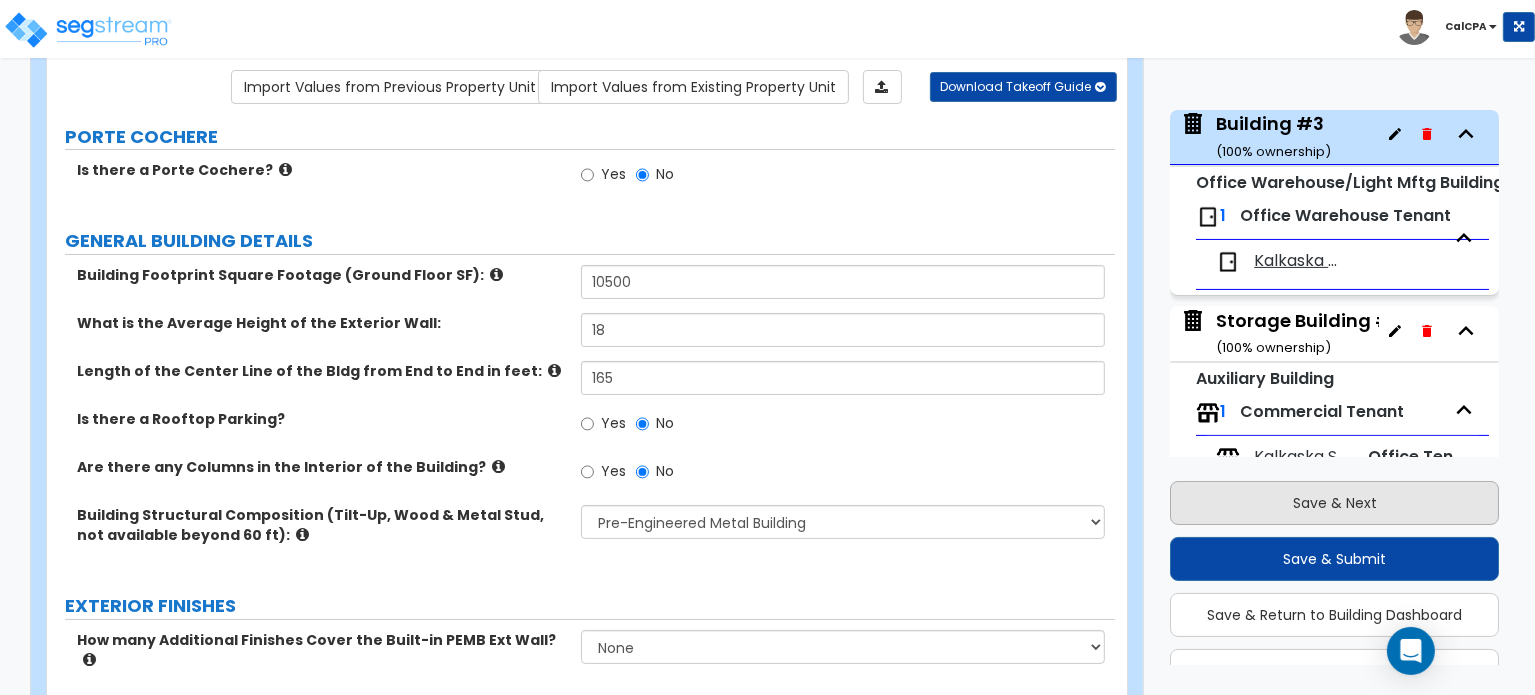 scroll, scrollTop: 100, scrollLeft: 0, axis: vertical 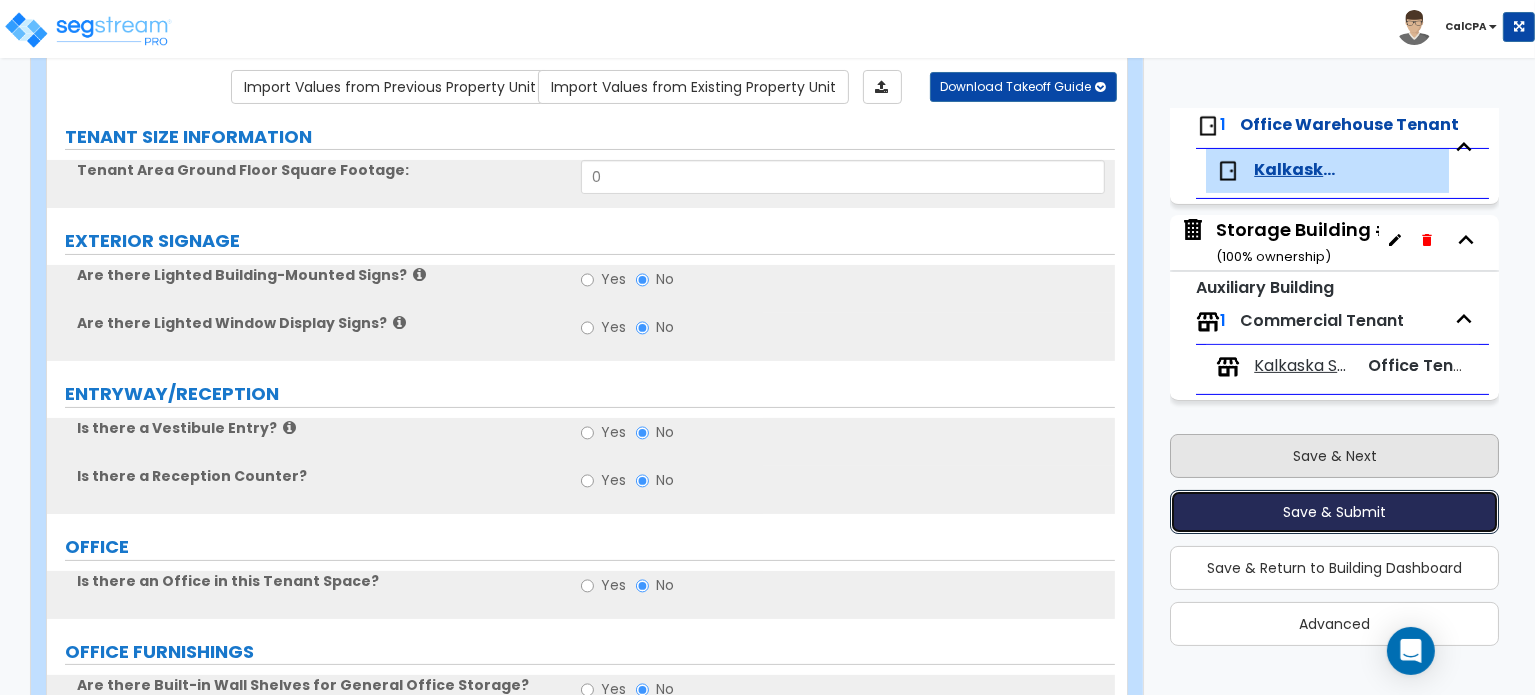 click on "Save & Submit" at bounding box center (1334, 512) 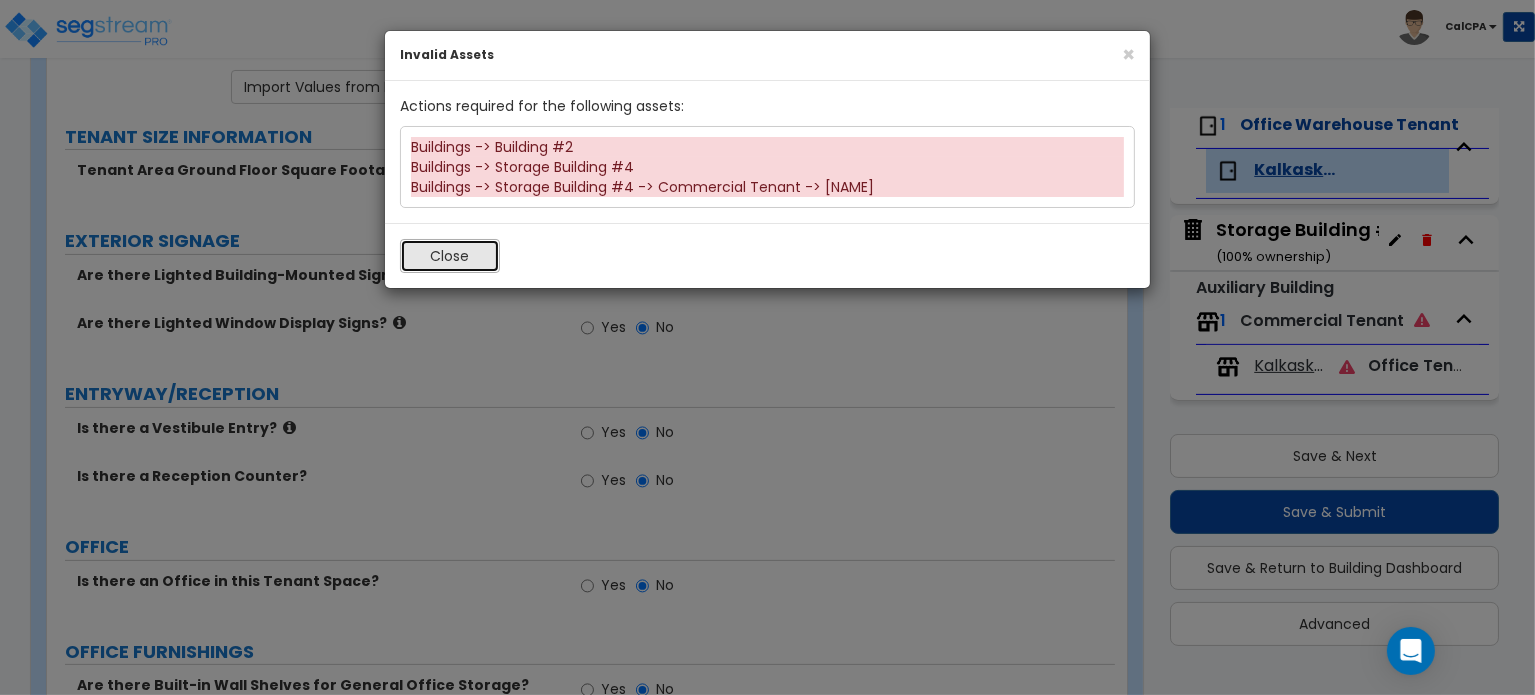 click on "Close" at bounding box center [450, 256] 